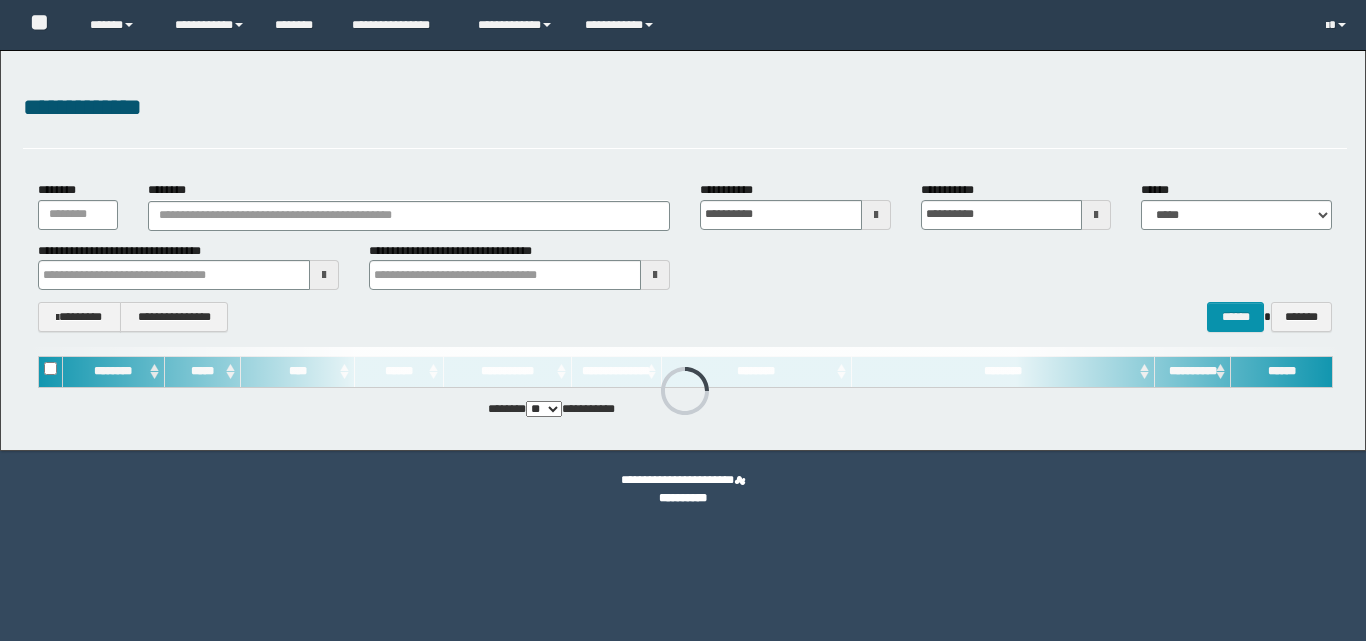 scroll, scrollTop: 0, scrollLeft: 0, axis: both 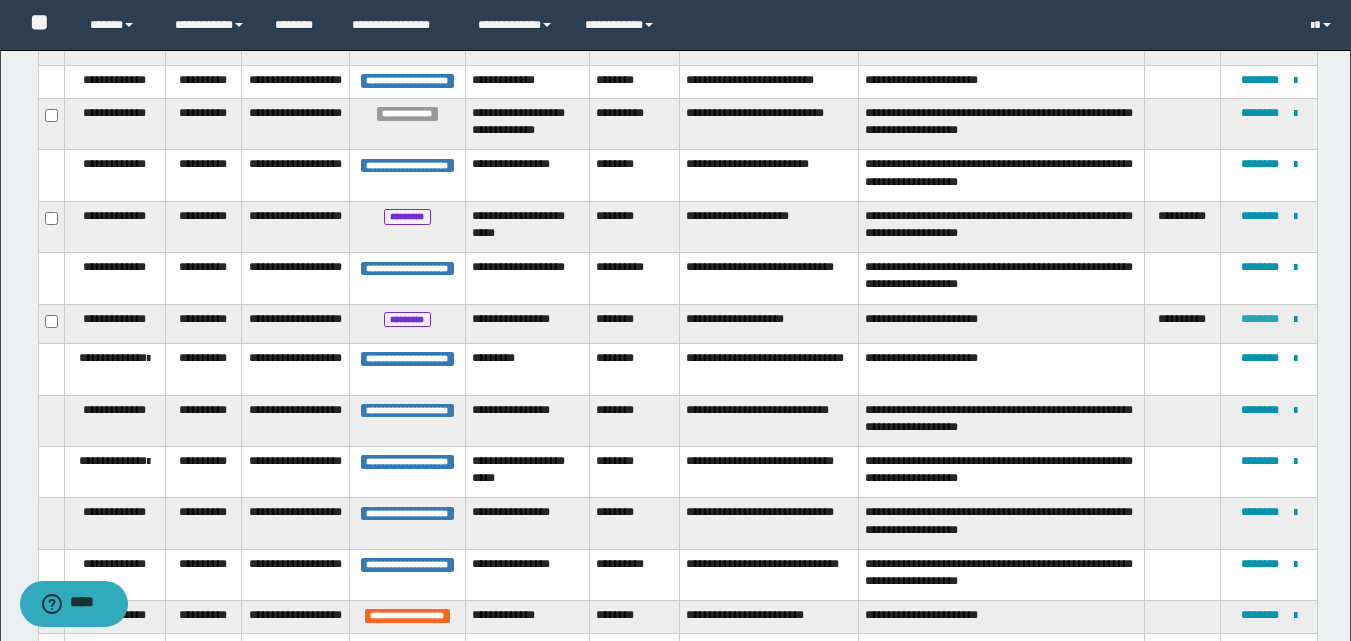 click on "********" at bounding box center (1260, 319) 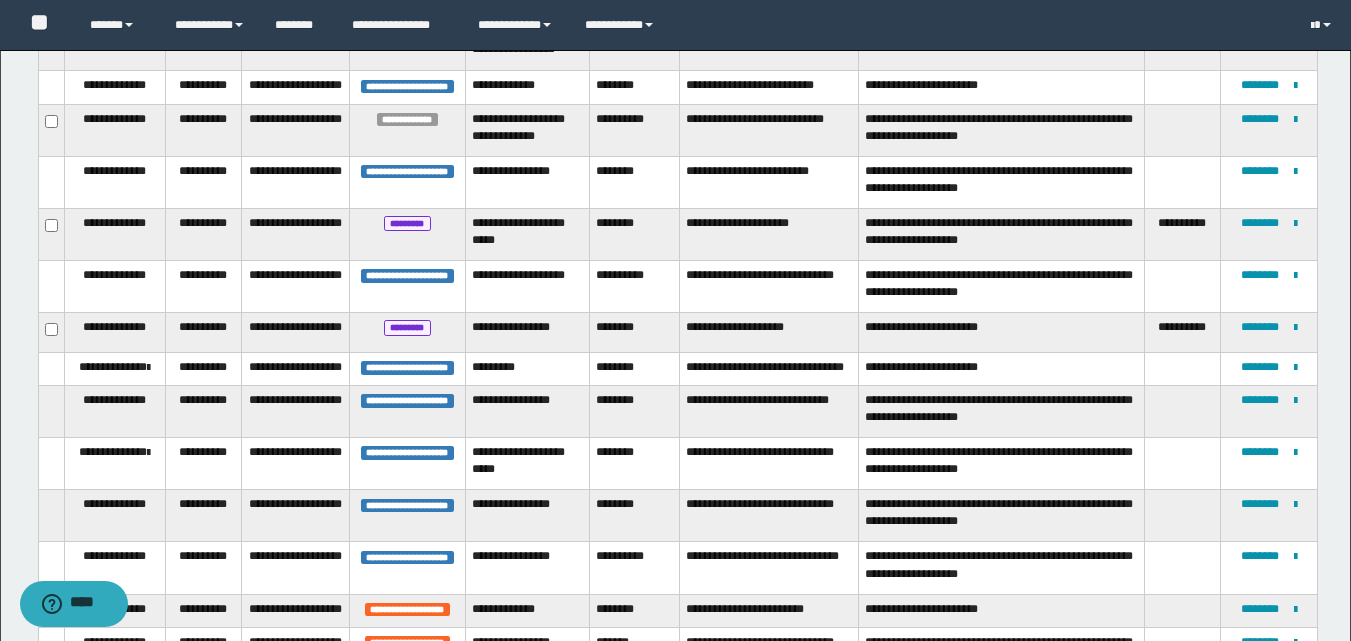 scroll, scrollTop: 399, scrollLeft: 0, axis: vertical 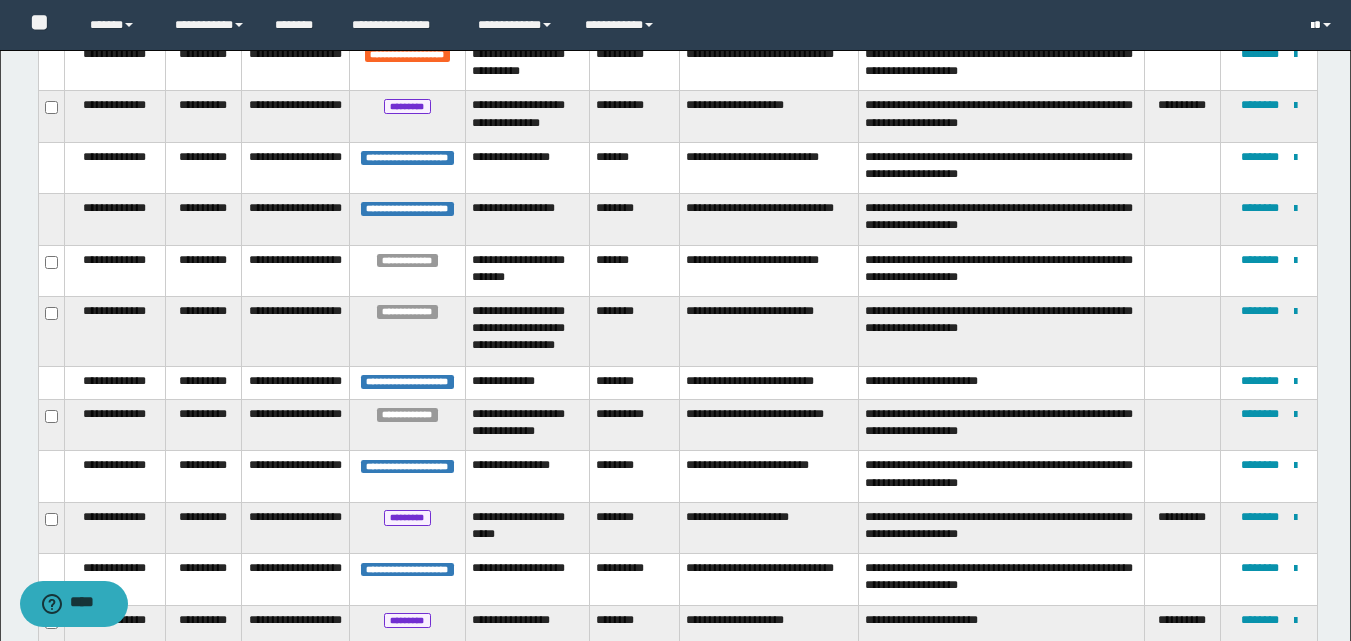 click at bounding box center (1323, 25) 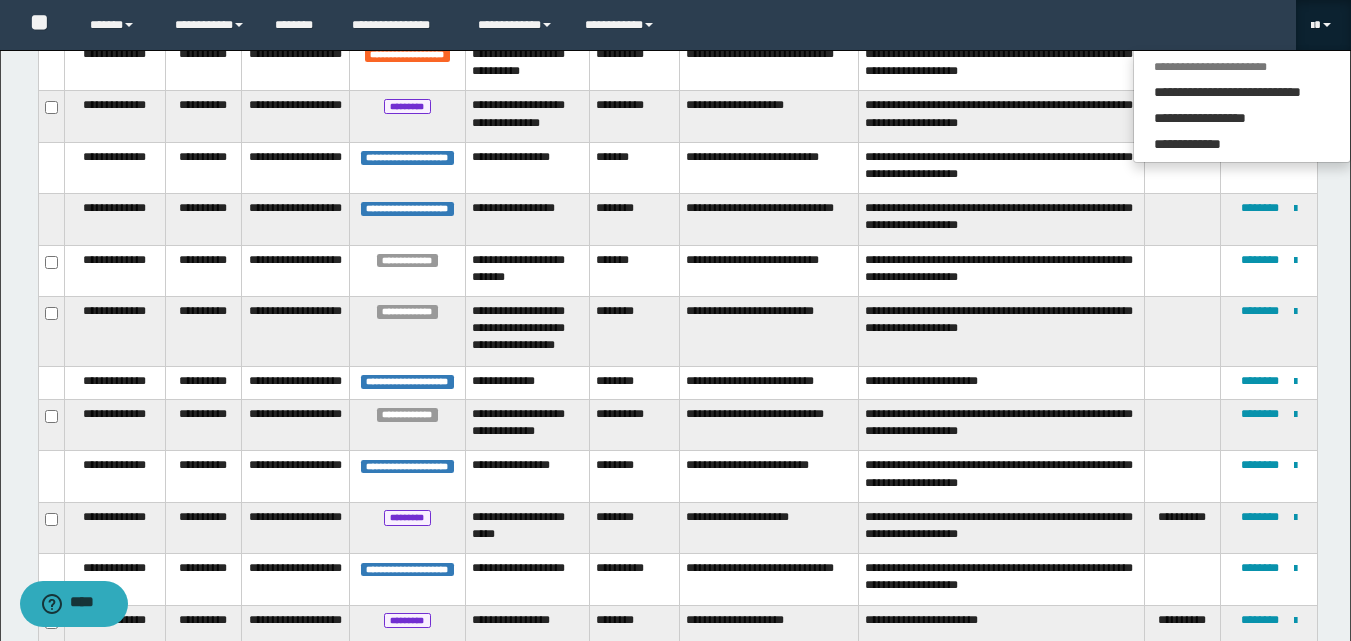 click on "**********" at bounding box center [1242, 106] 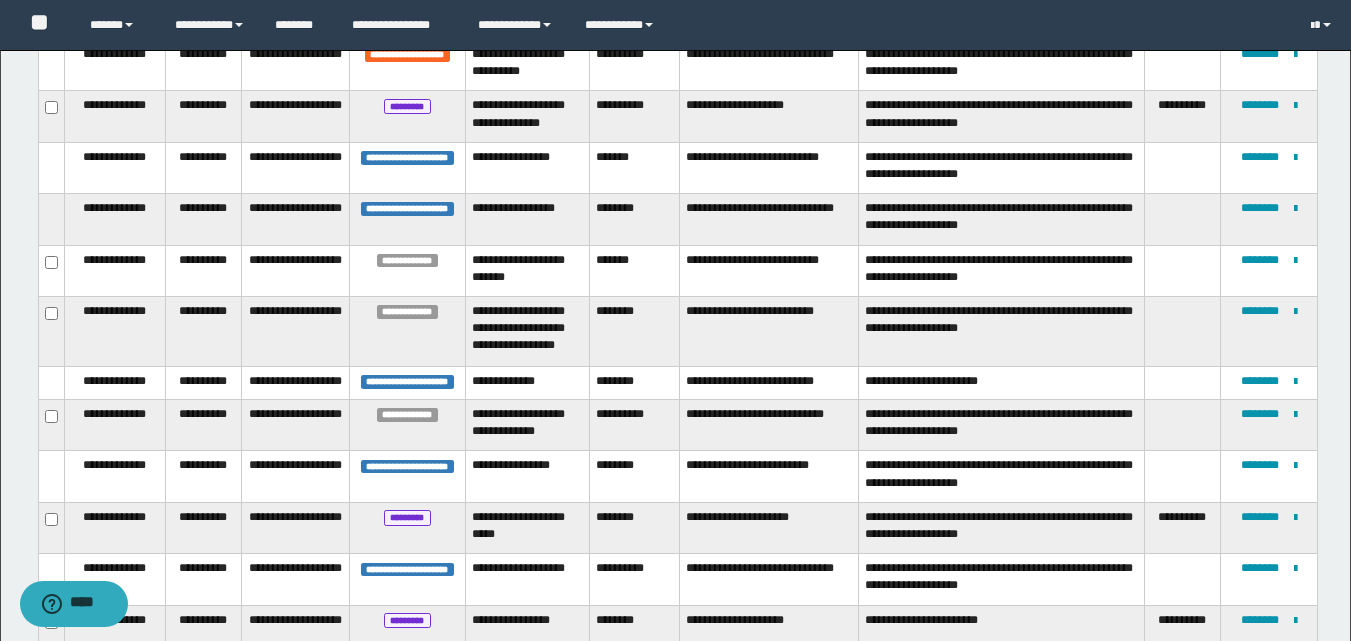 click on "**********" at bounding box center [1182, 116] 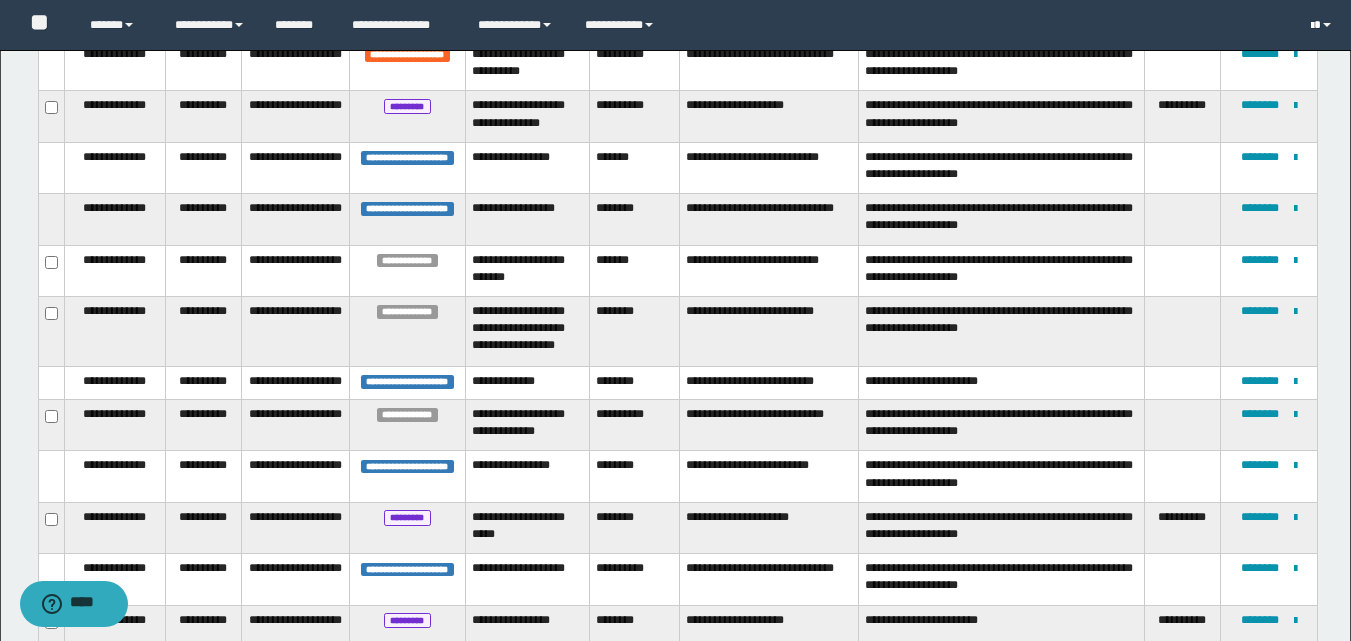 click at bounding box center (1327, 25) 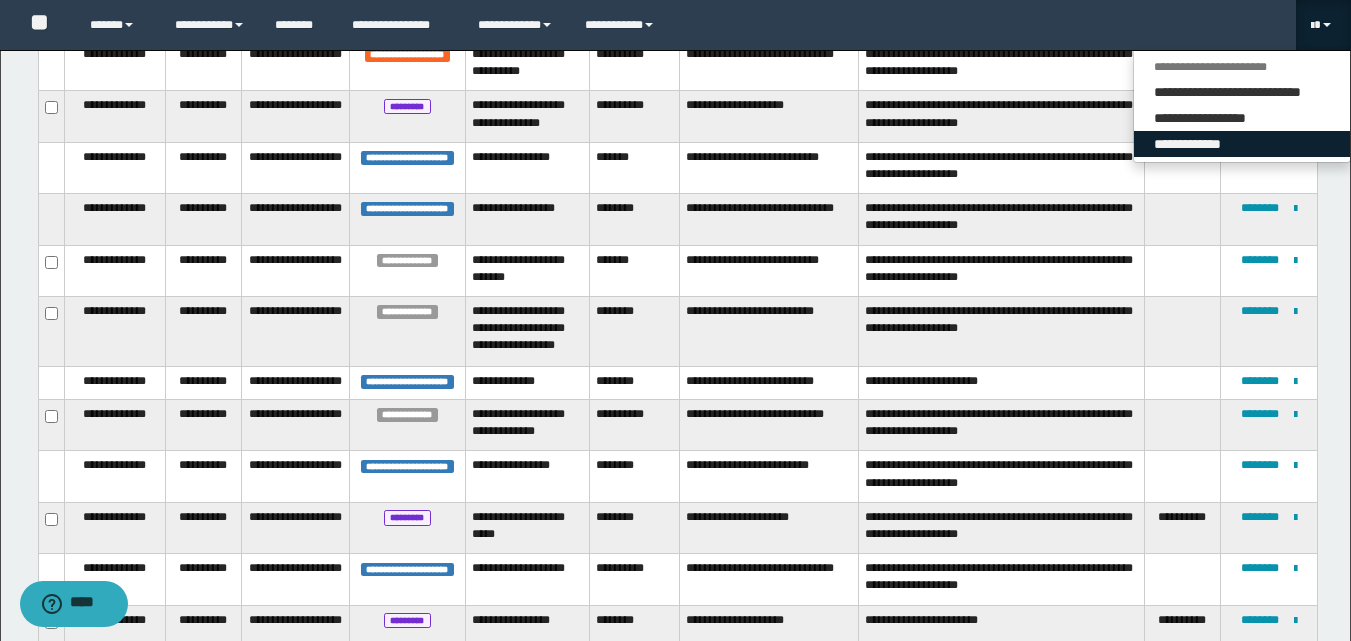 click on "**********" at bounding box center [1242, 144] 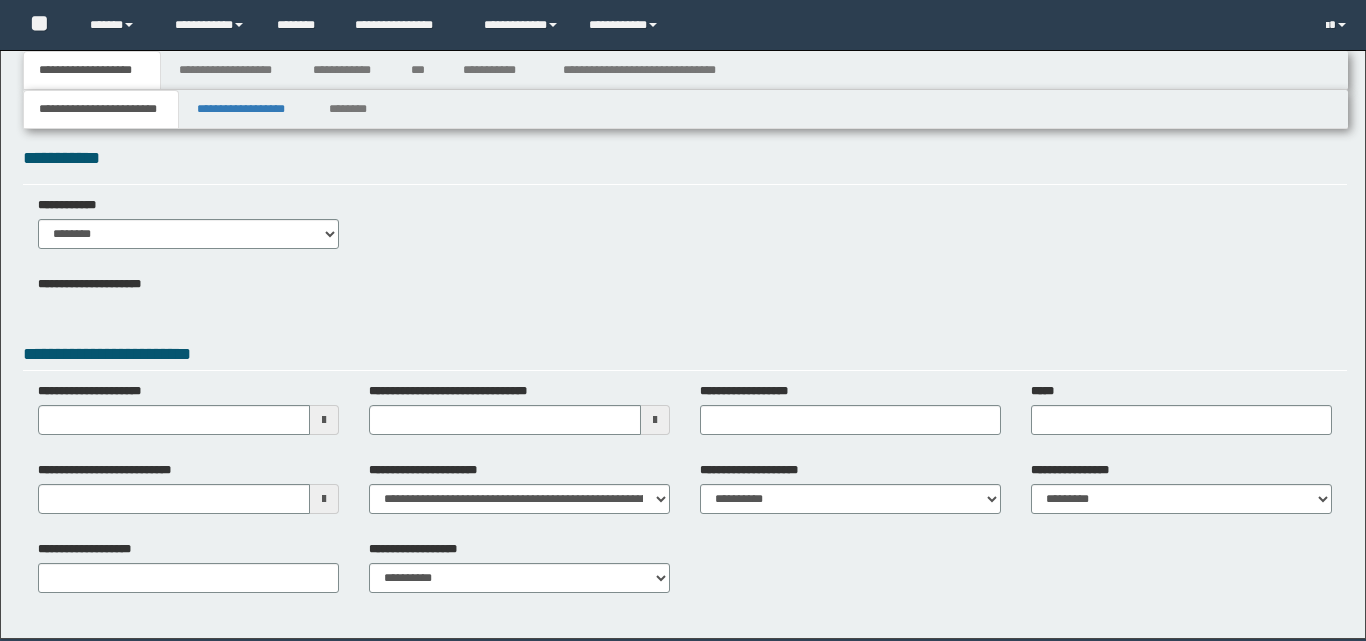 scroll, scrollTop: 0, scrollLeft: 0, axis: both 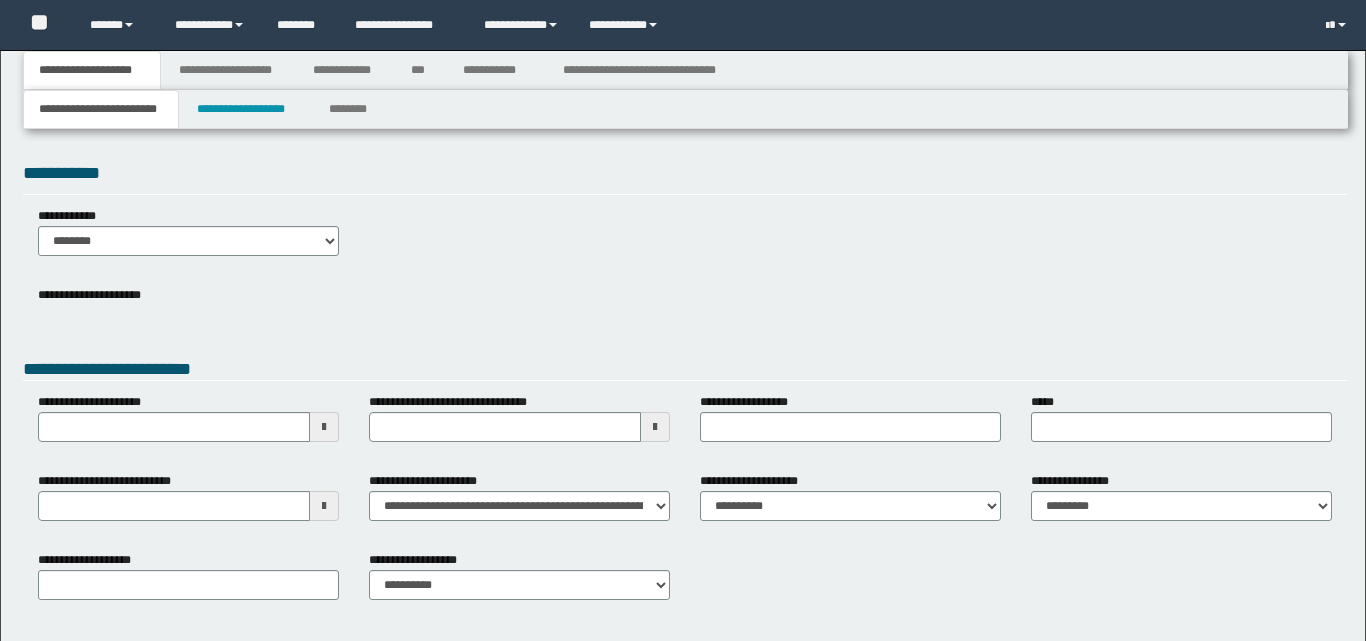 type 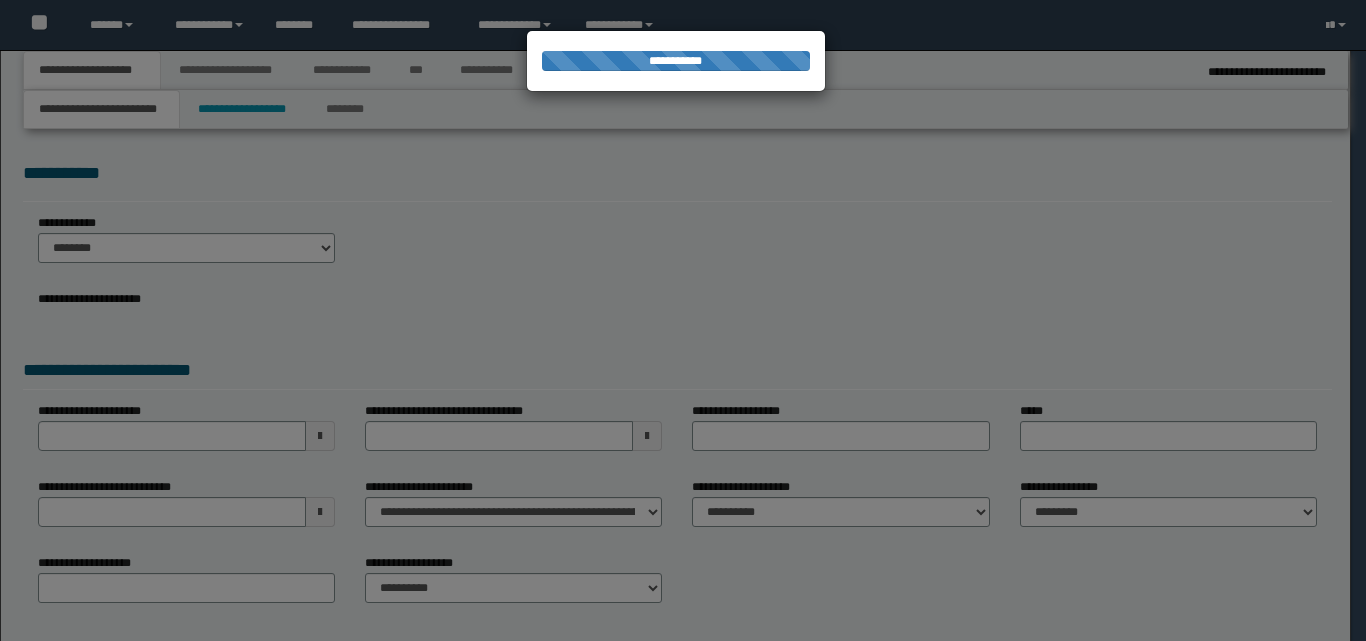 type on "**********" 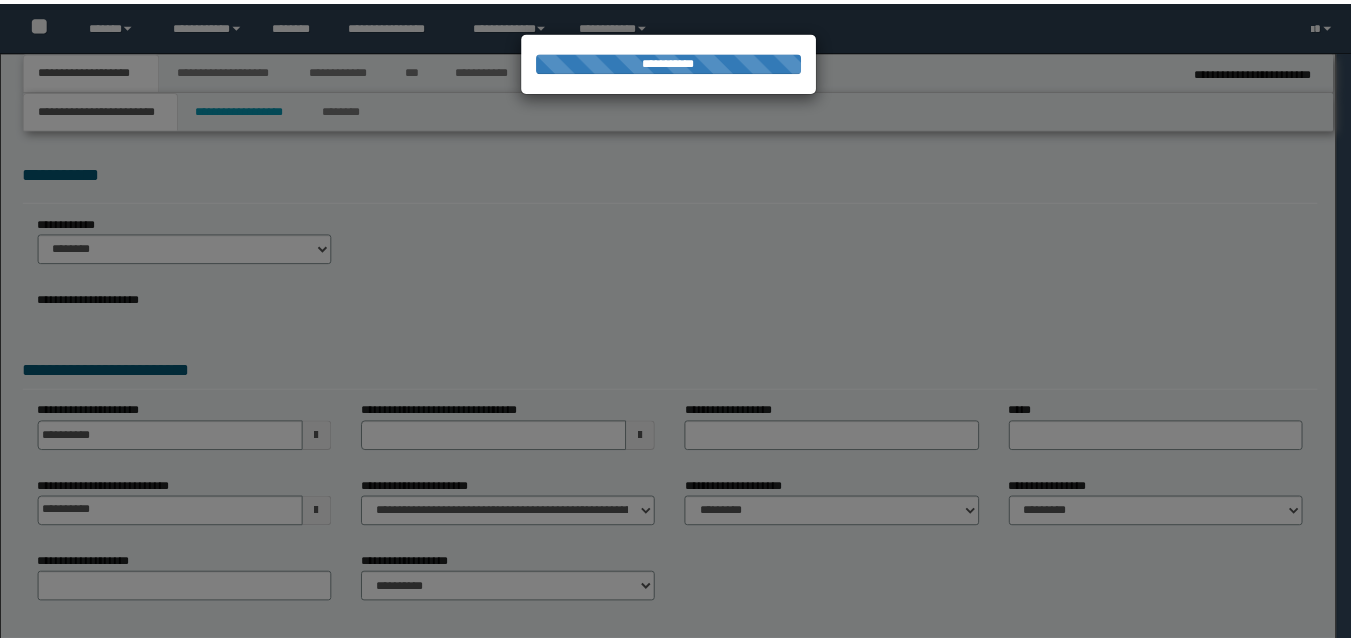 scroll, scrollTop: 0, scrollLeft: 0, axis: both 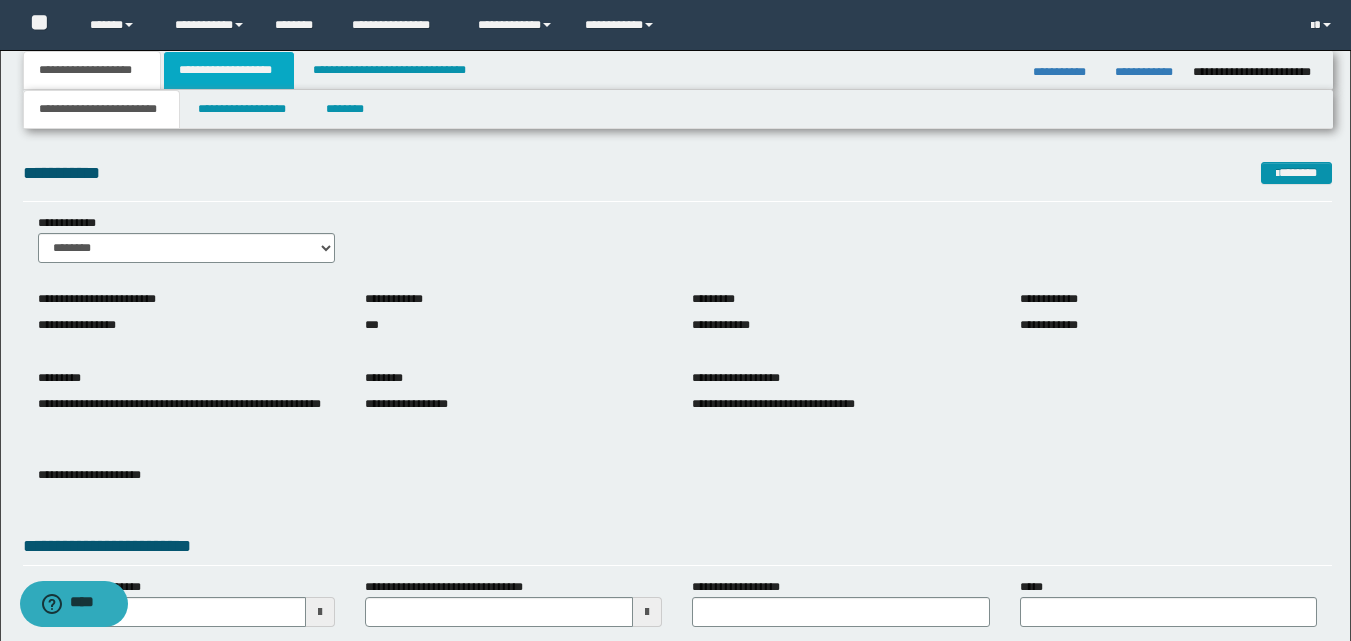click on "**********" at bounding box center (229, 70) 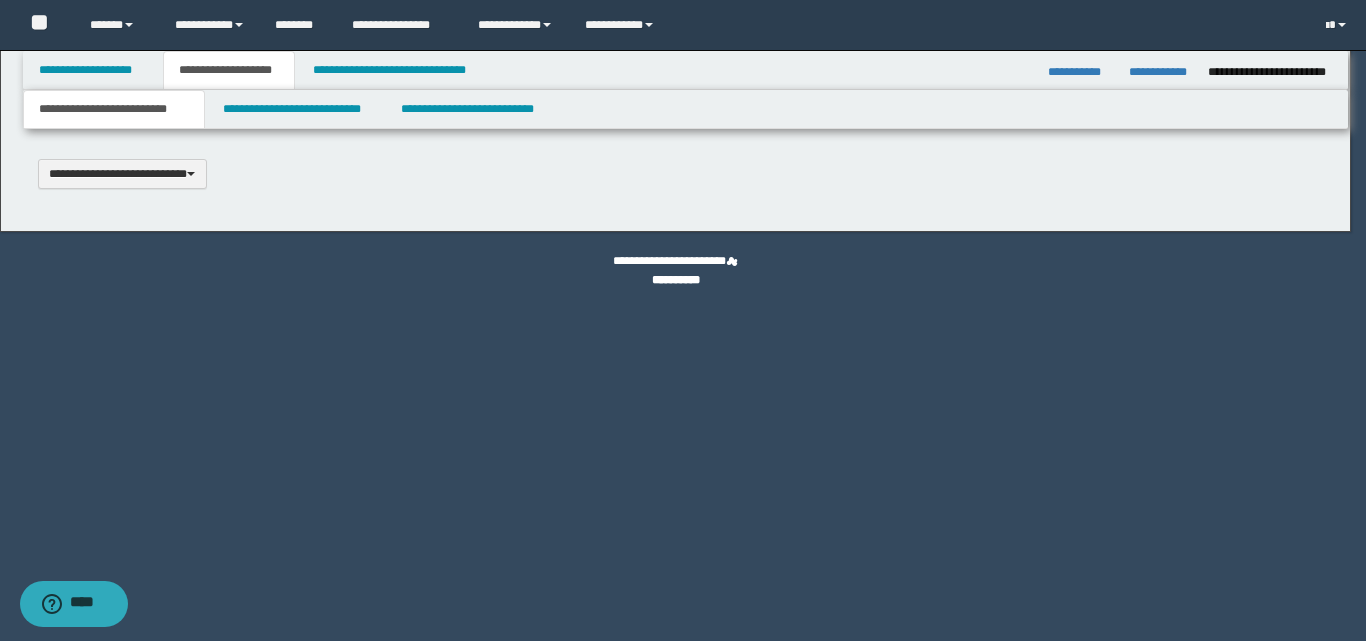 type 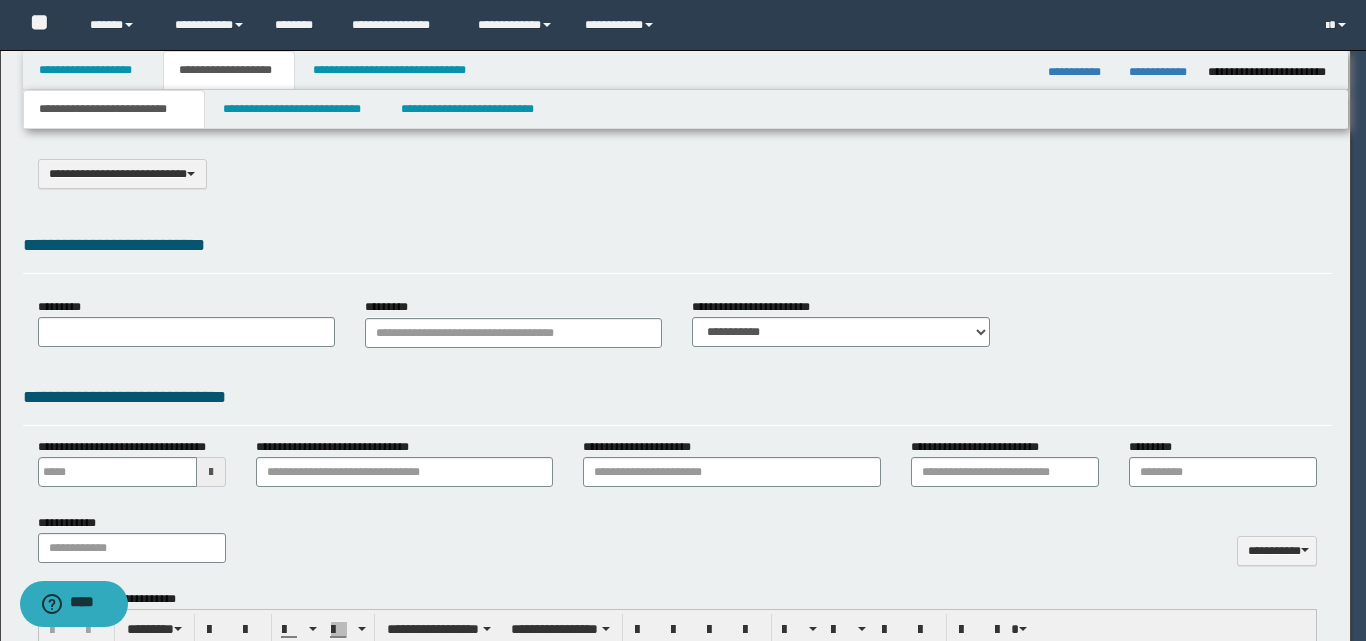 select on "*" 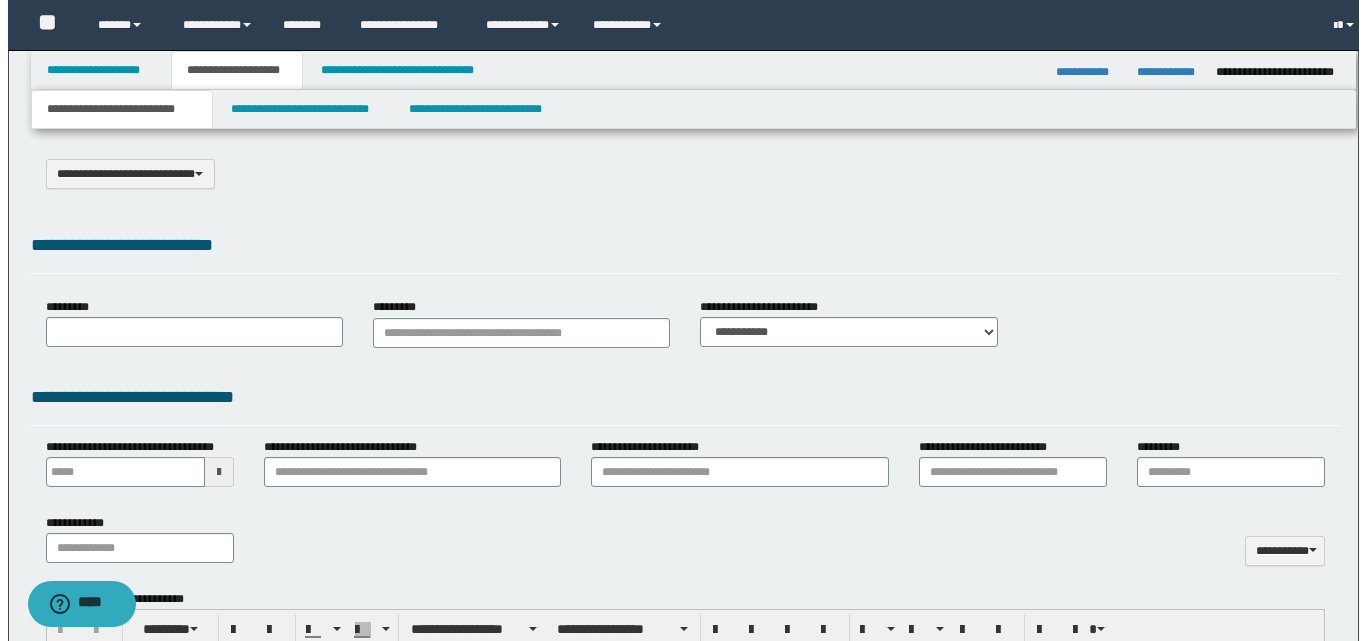 scroll, scrollTop: 0, scrollLeft: 0, axis: both 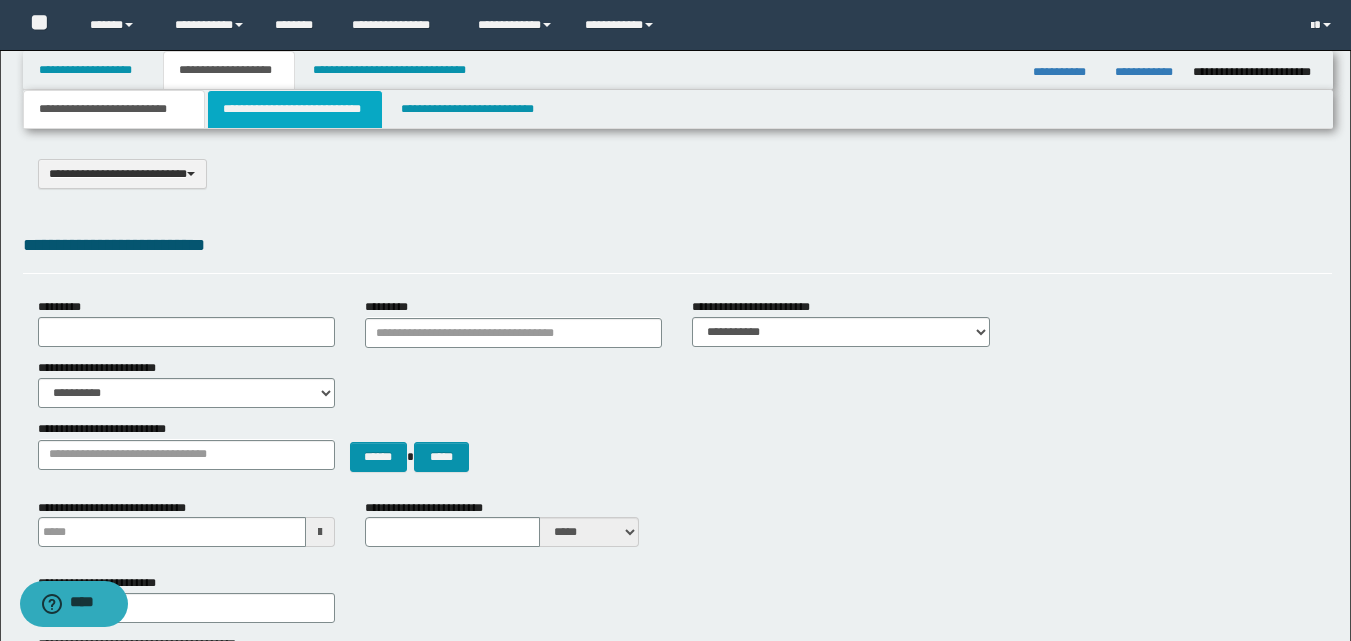 click on "**********" at bounding box center (295, 109) 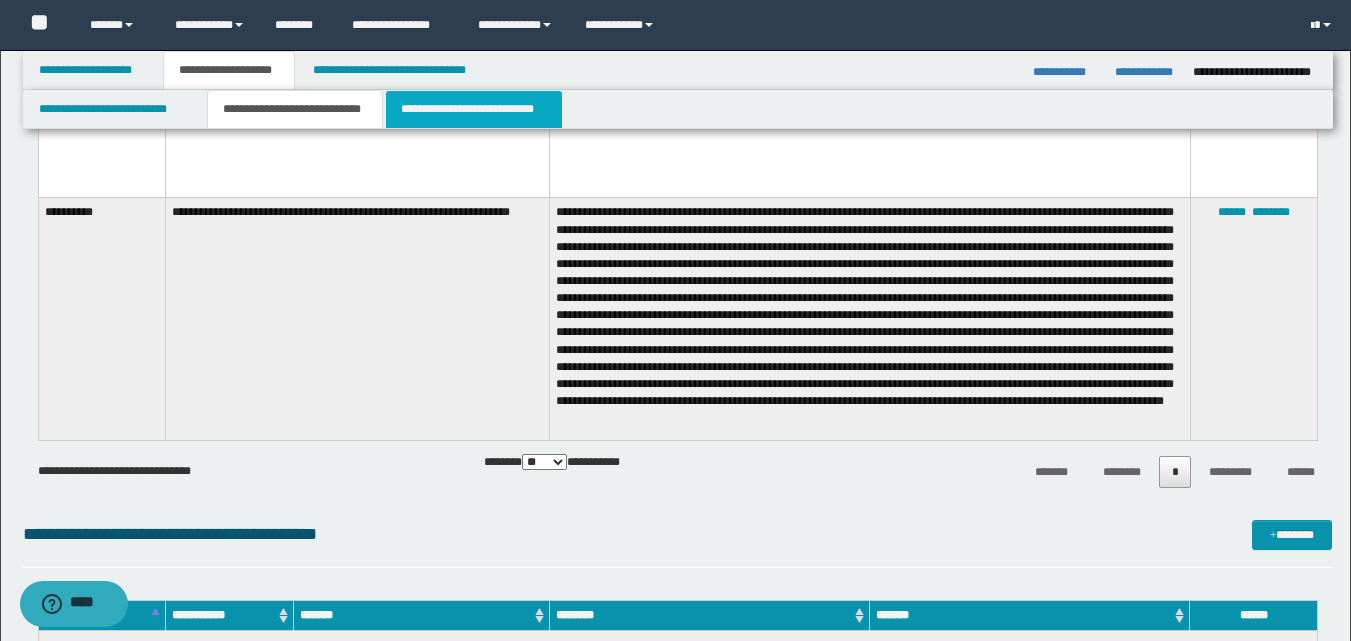 scroll, scrollTop: 3244, scrollLeft: 0, axis: vertical 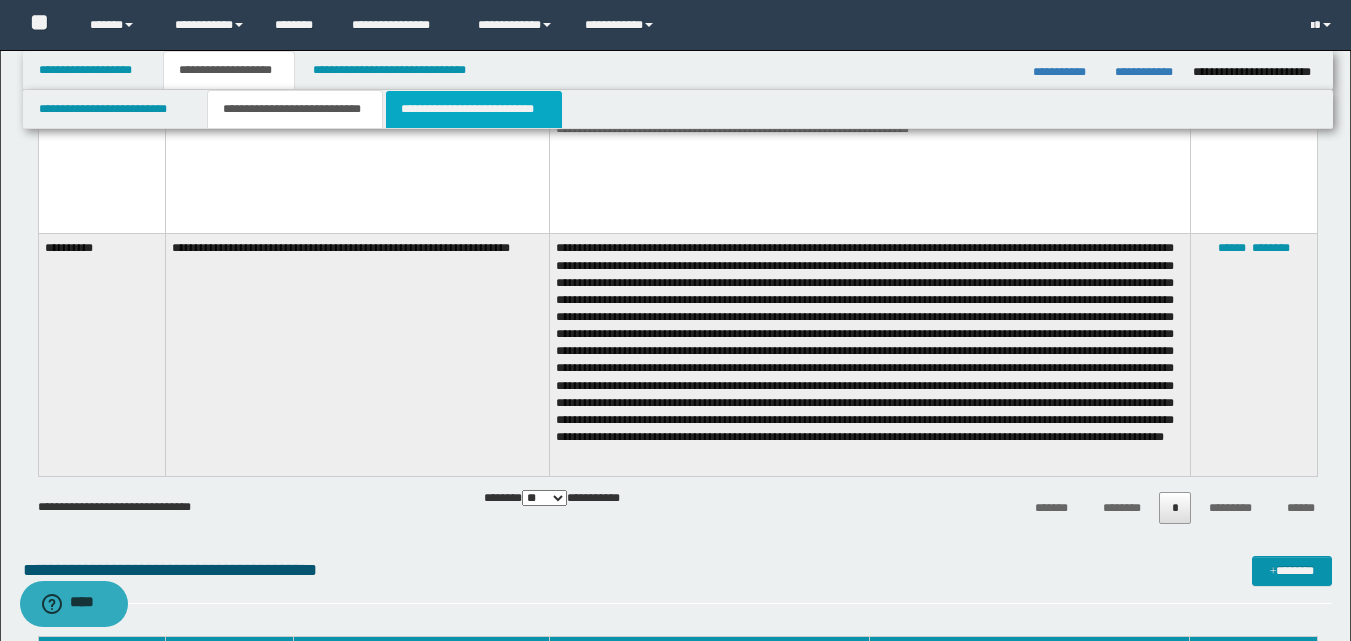 click on "**********" at bounding box center (474, 109) 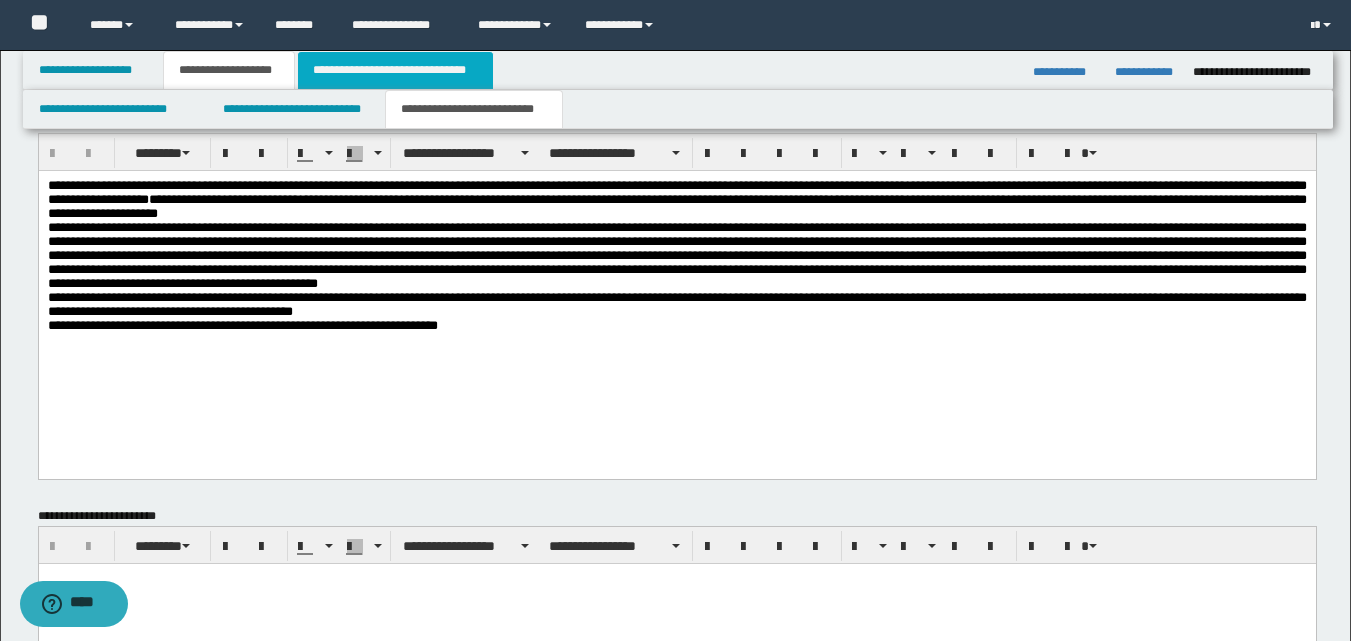 scroll, scrollTop: 882, scrollLeft: 0, axis: vertical 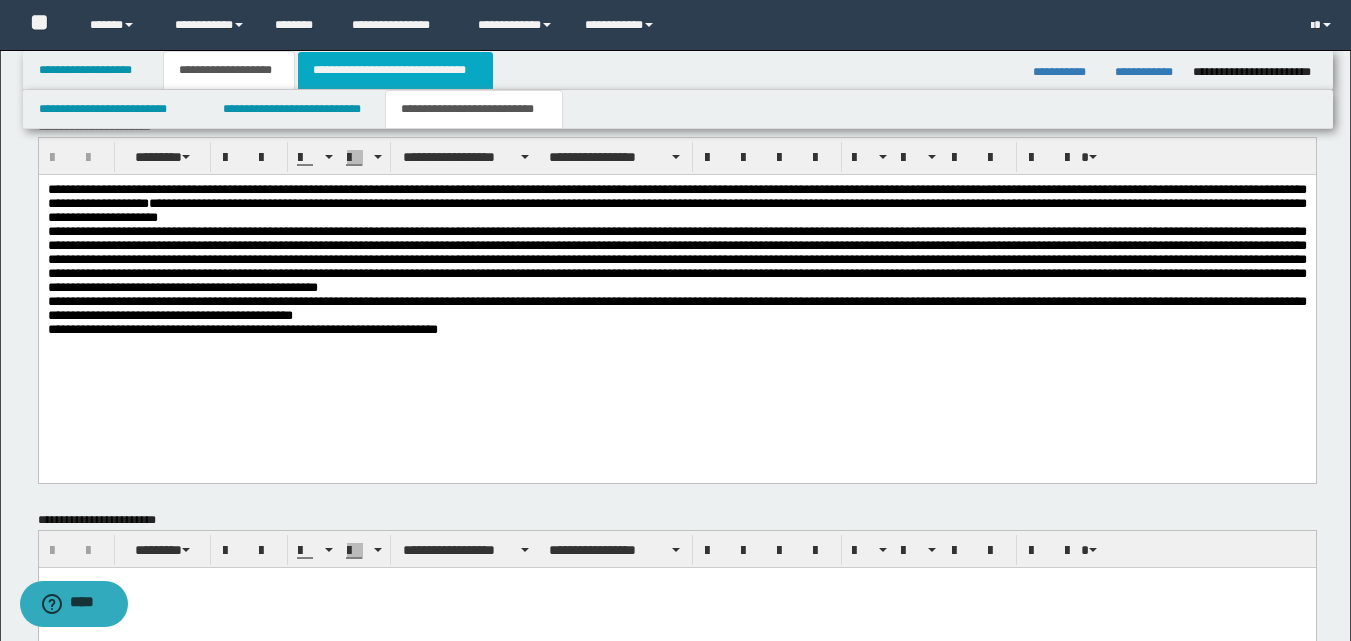click on "**********" at bounding box center [395, 70] 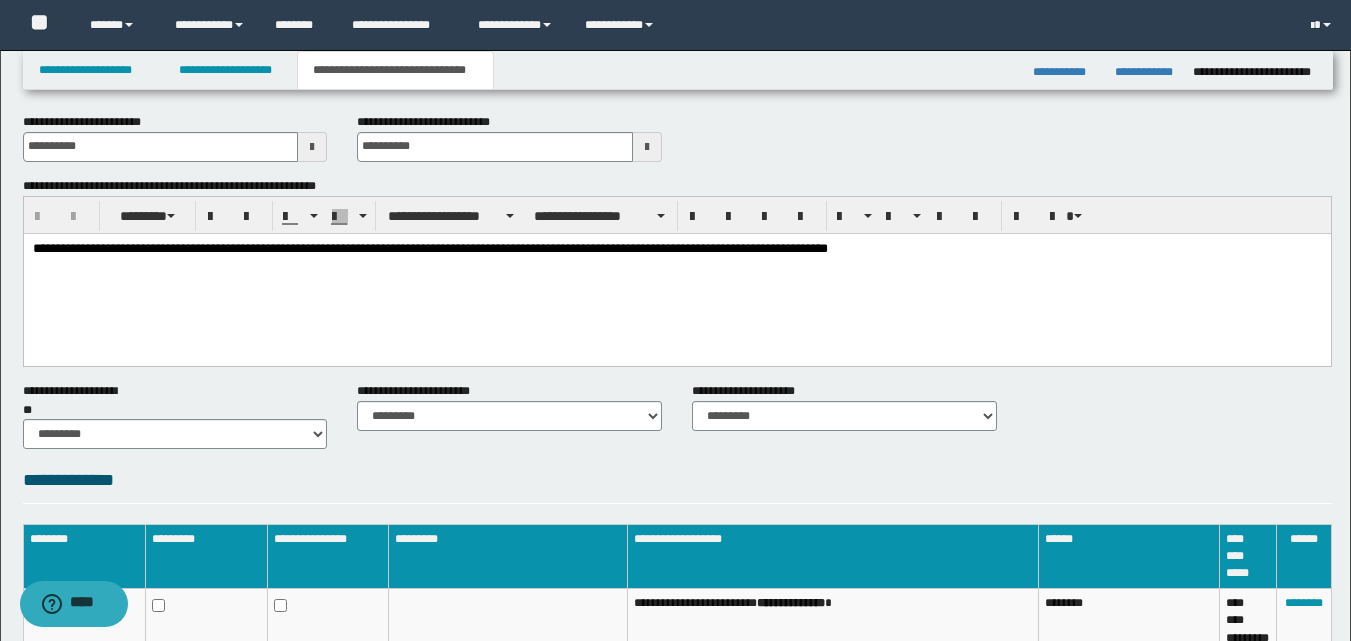scroll, scrollTop: 0, scrollLeft: 0, axis: both 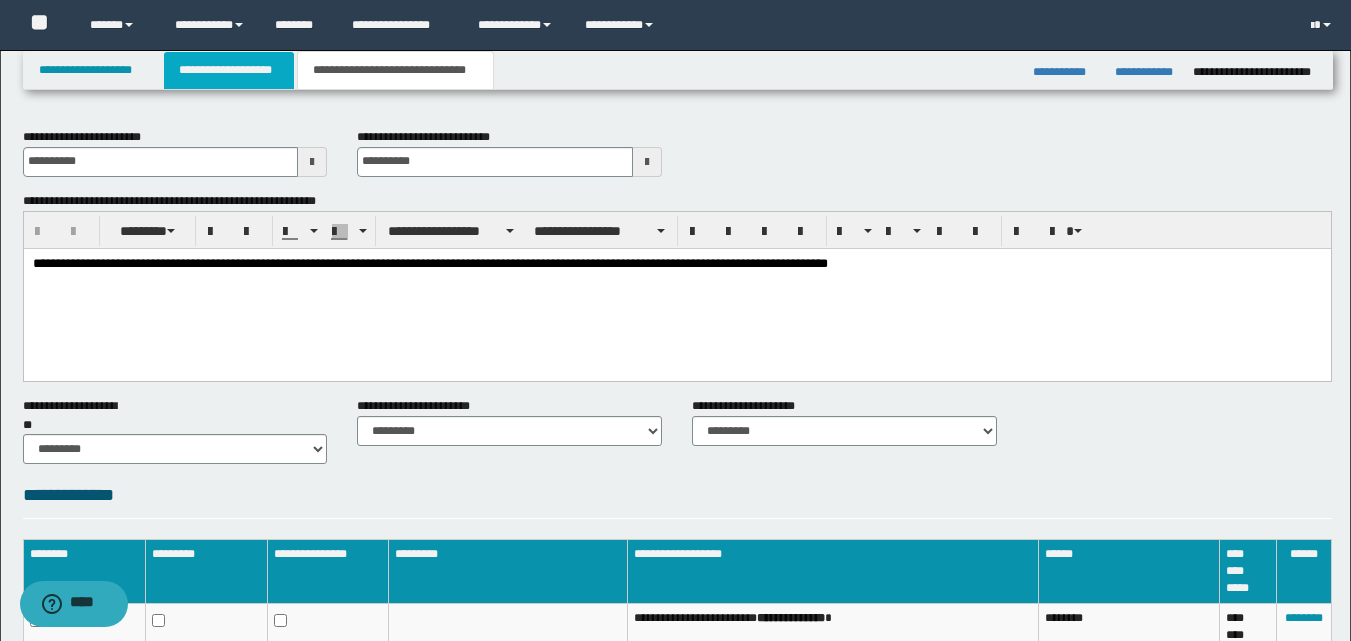 click on "**********" at bounding box center [229, 70] 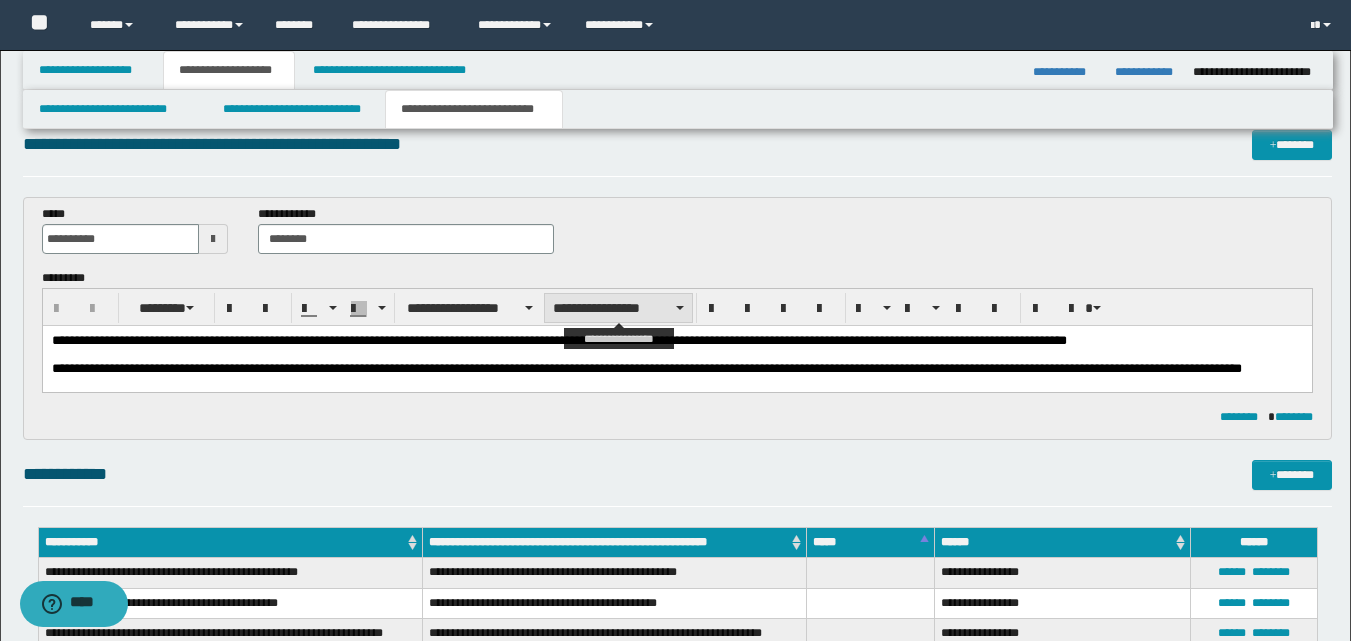 scroll, scrollTop: 0, scrollLeft: 0, axis: both 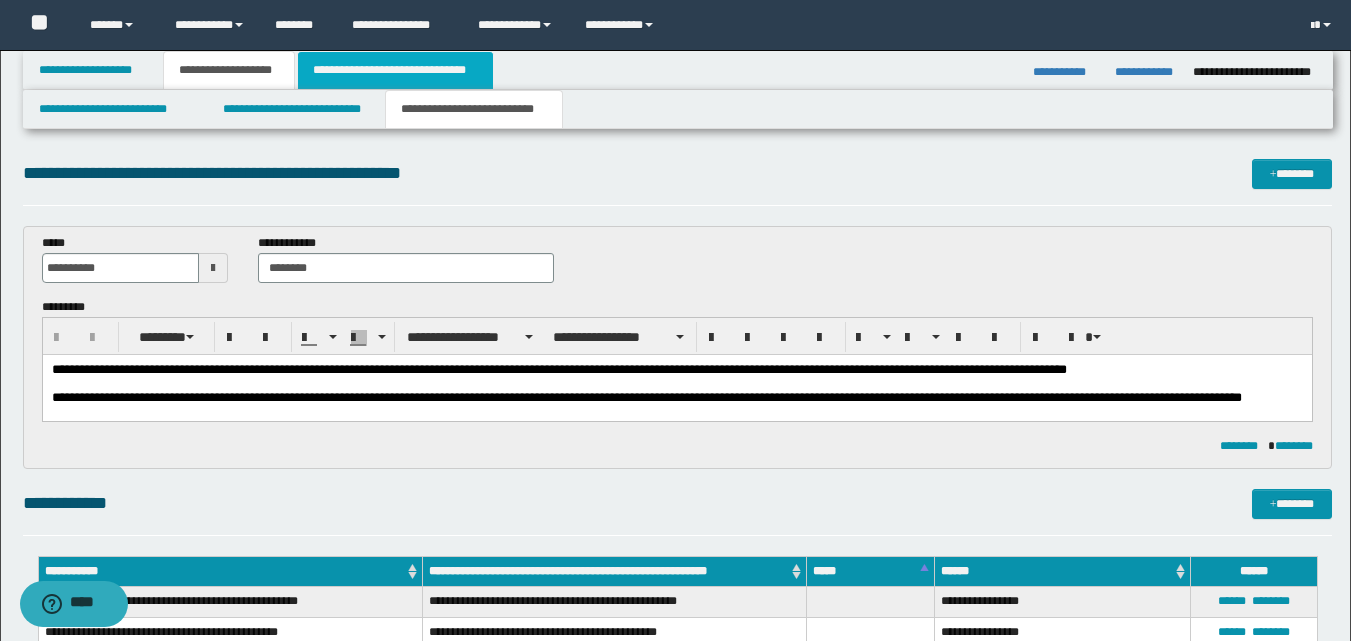 click on "**********" at bounding box center (395, 70) 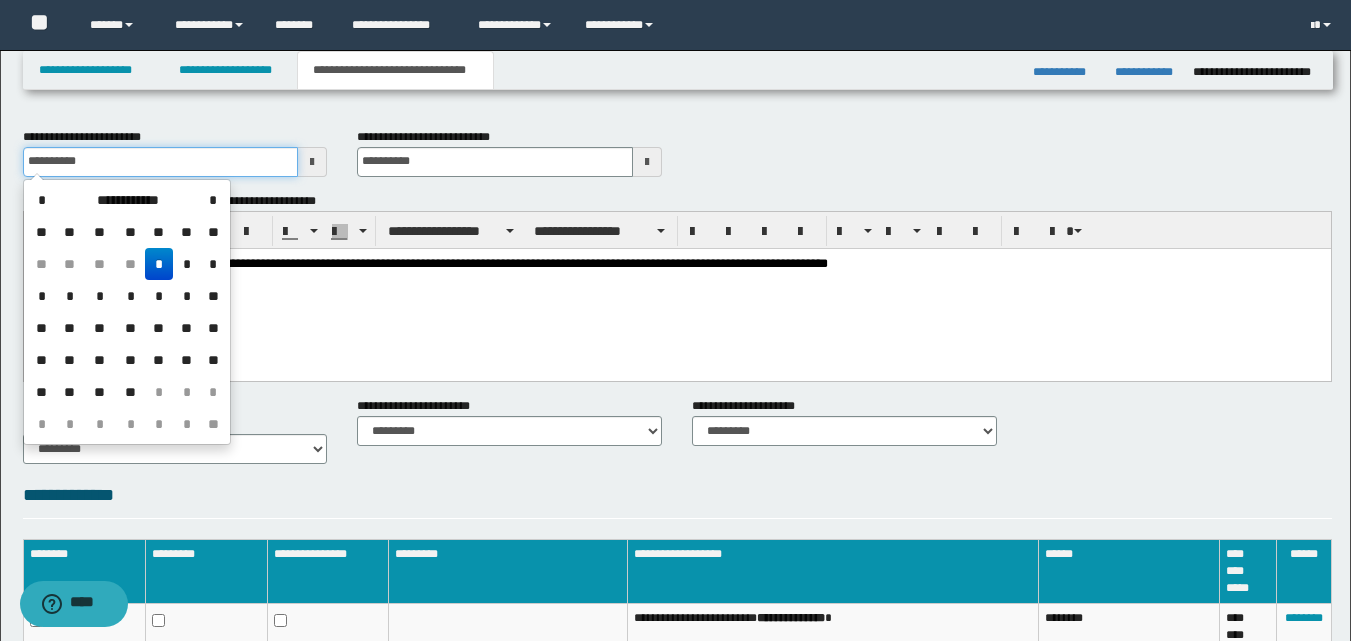 drag, startPoint x: 118, startPoint y: 161, endPoint x: 0, endPoint y: 161, distance: 118 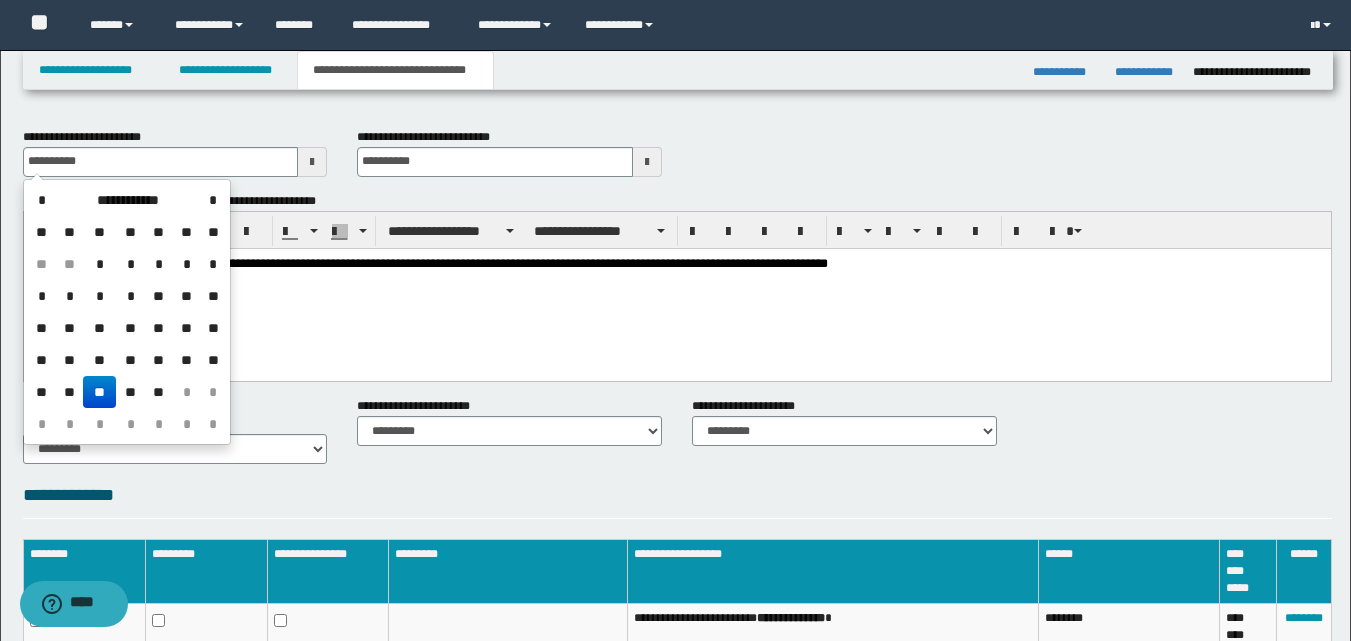 drag, startPoint x: 94, startPoint y: 389, endPoint x: 114, endPoint y: 382, distance: 21.189621 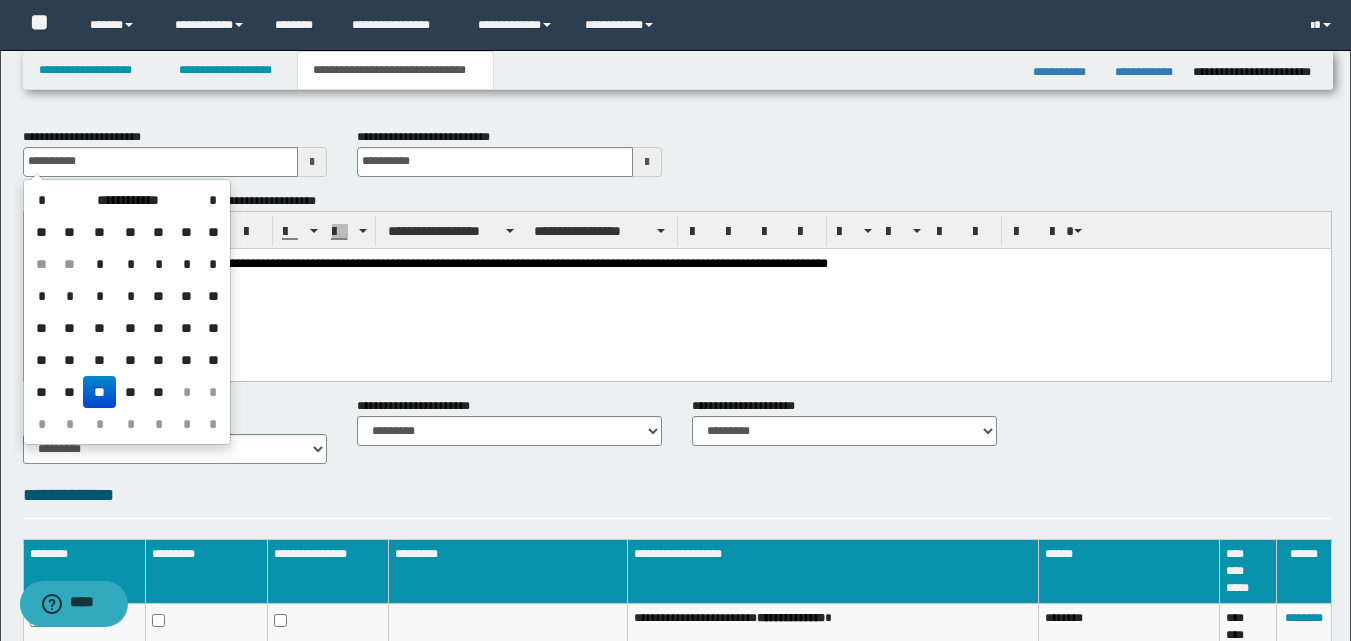 type on "**********" 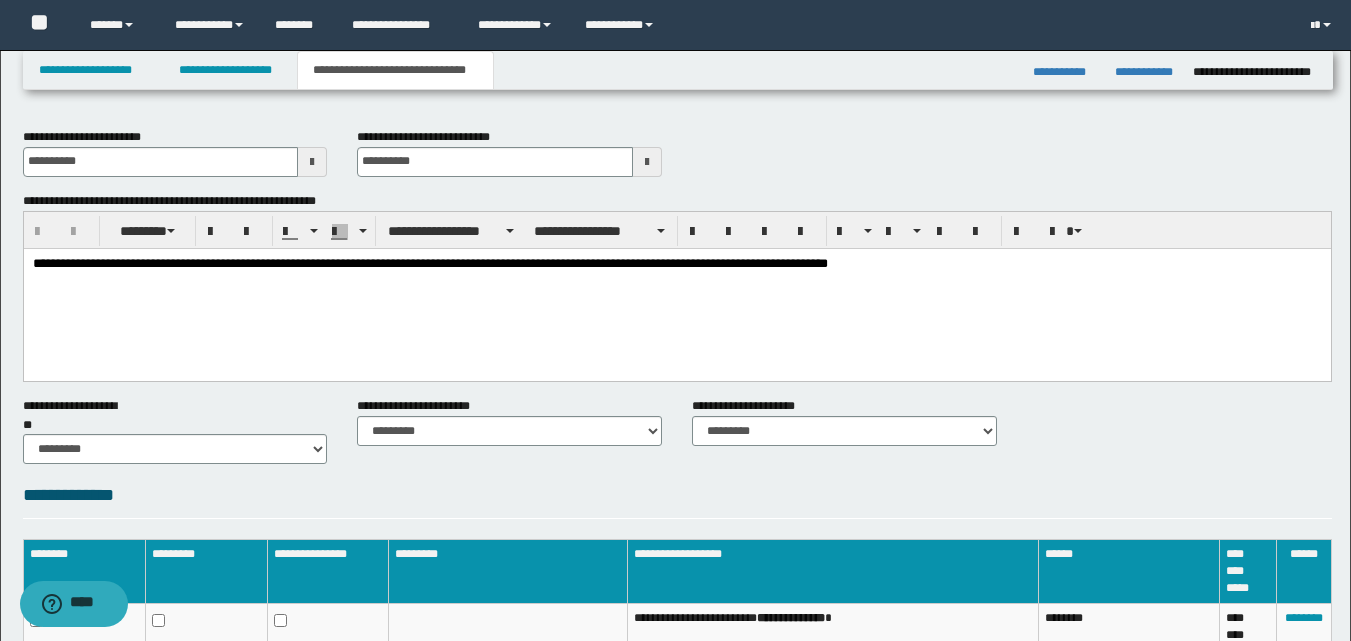 click on "**********" at bounding box center (676, 288) 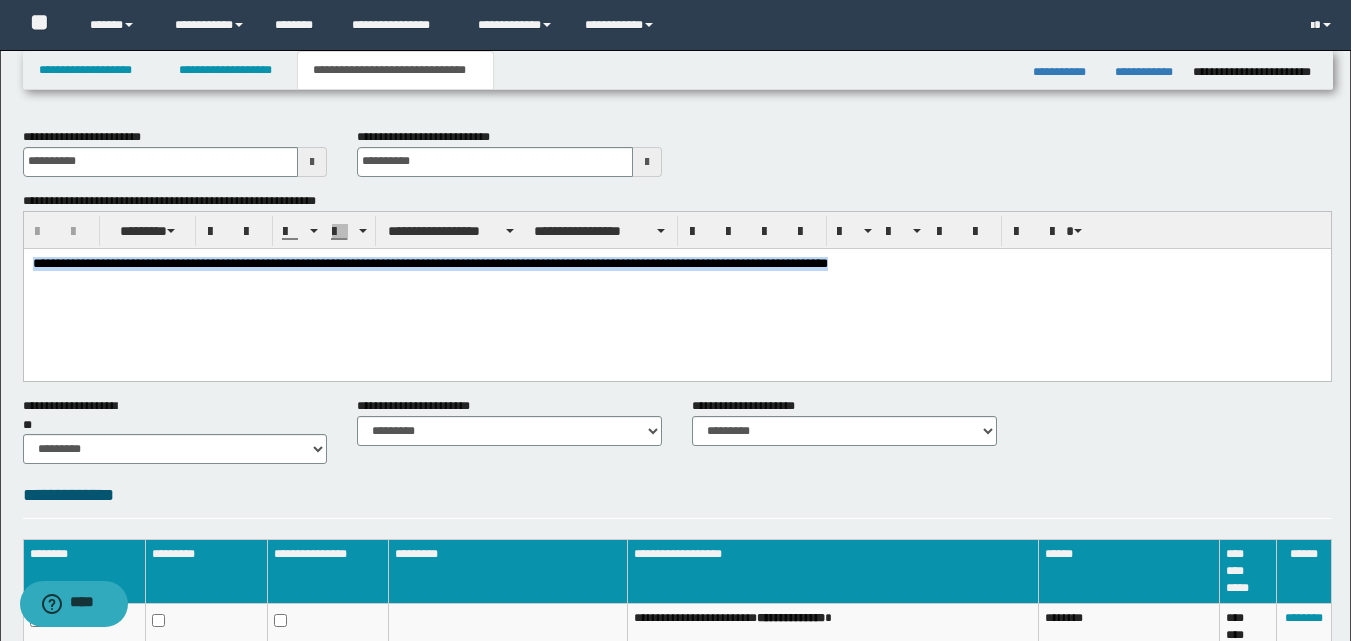 drag, startPoint x: 993, startPoint y: 260, endPoint x: 78, endPoint y: 258, distance: 915.0022 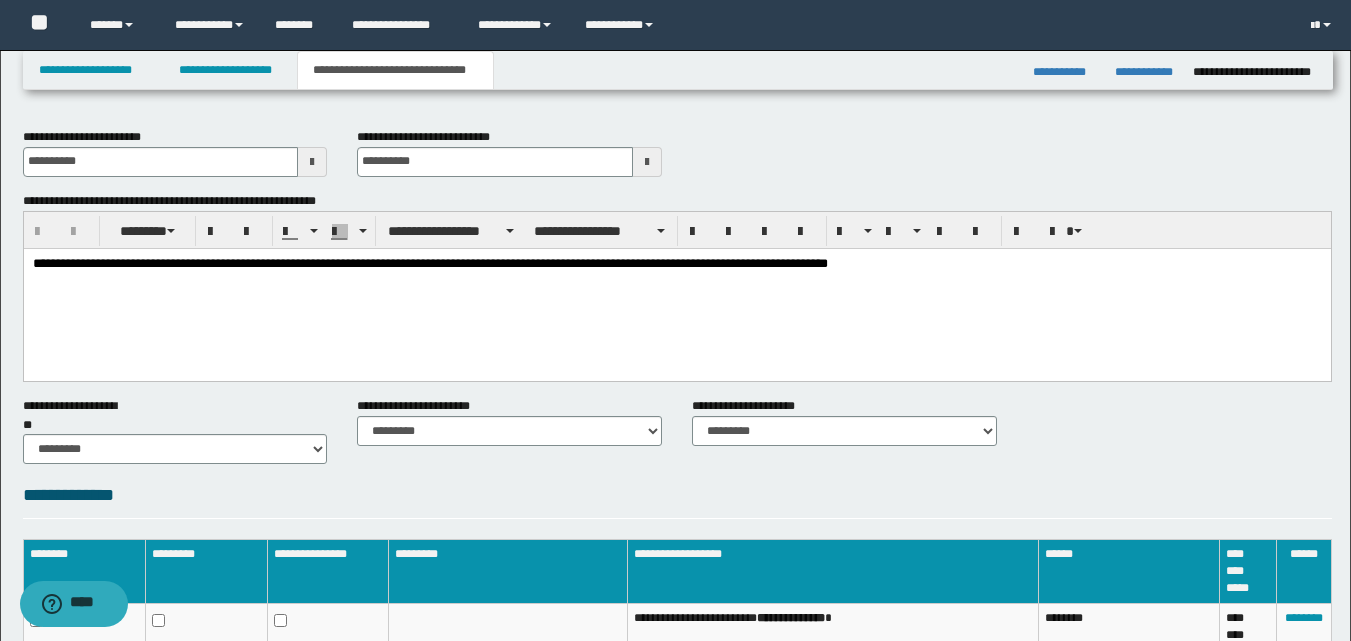 click on "**********" at bounding box center (676, 288) 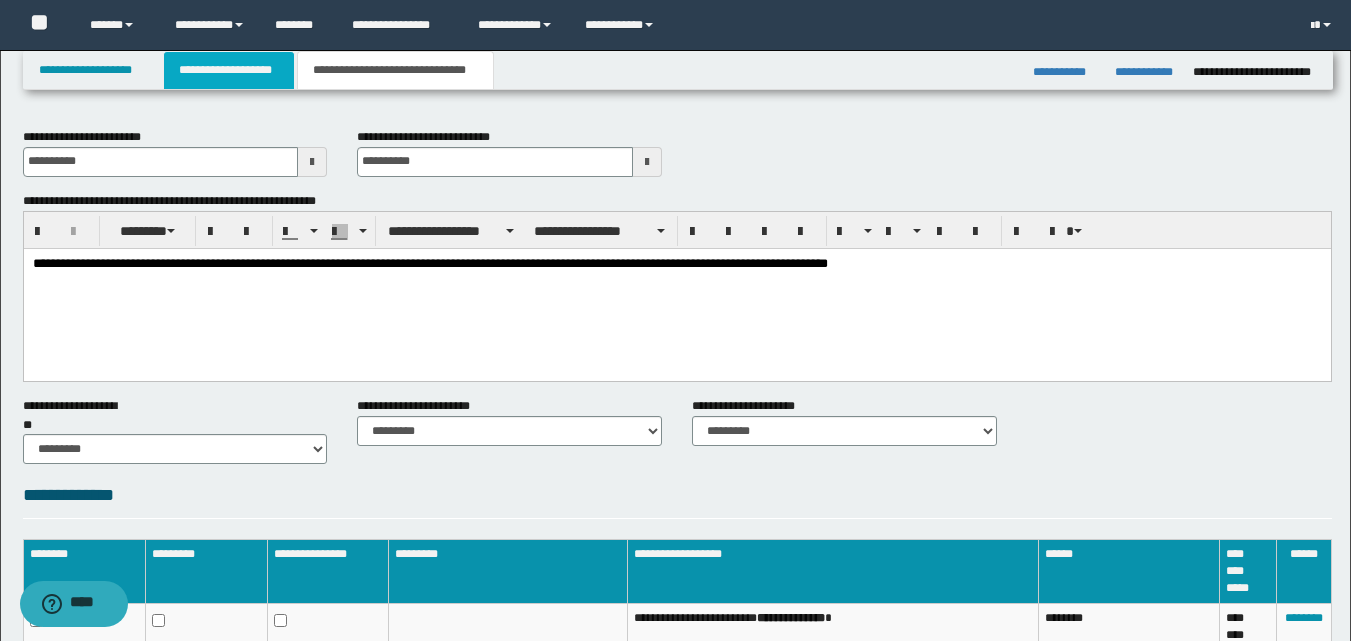 click on "**********" at bounding box center [229, 70] 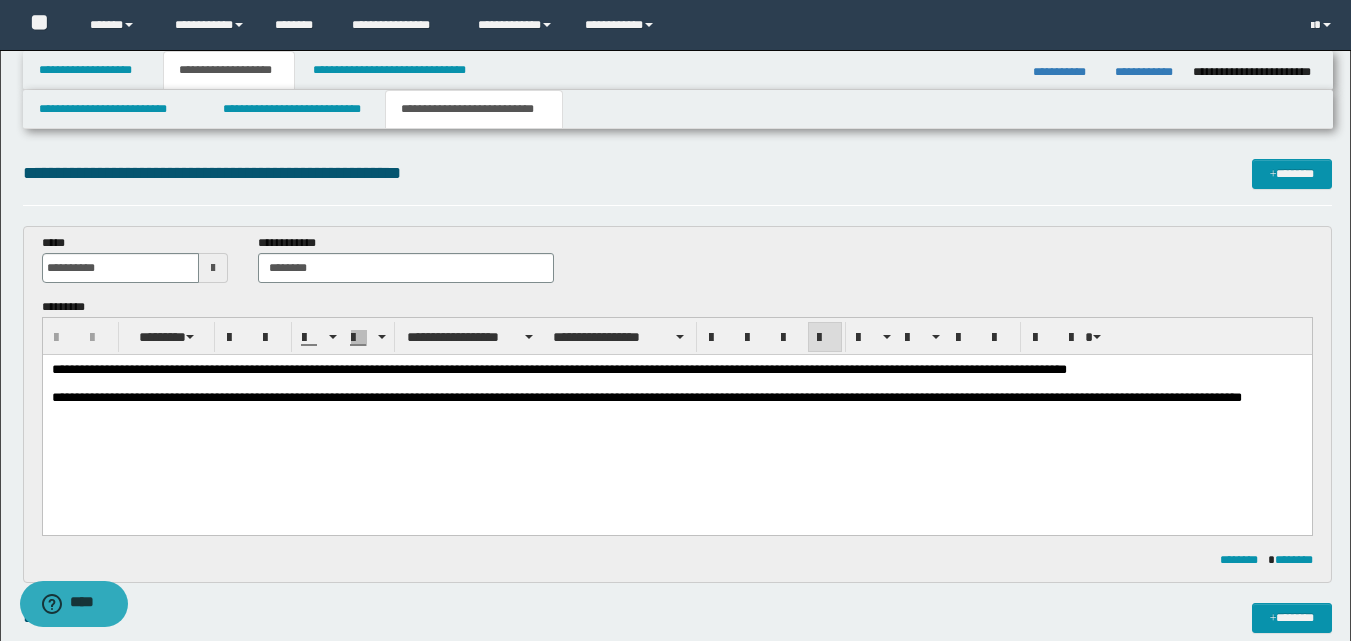 click on "**********" at bounding box center [646, 397] 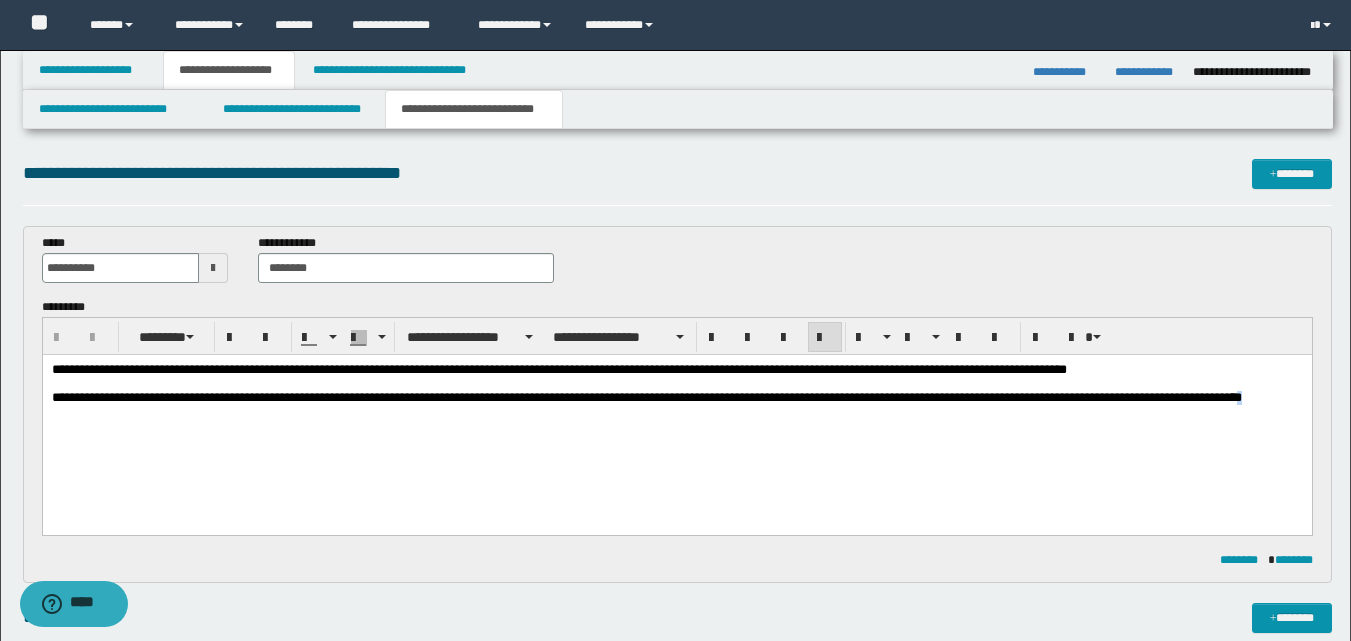 click on "**********" at bounding box center (646, 397) 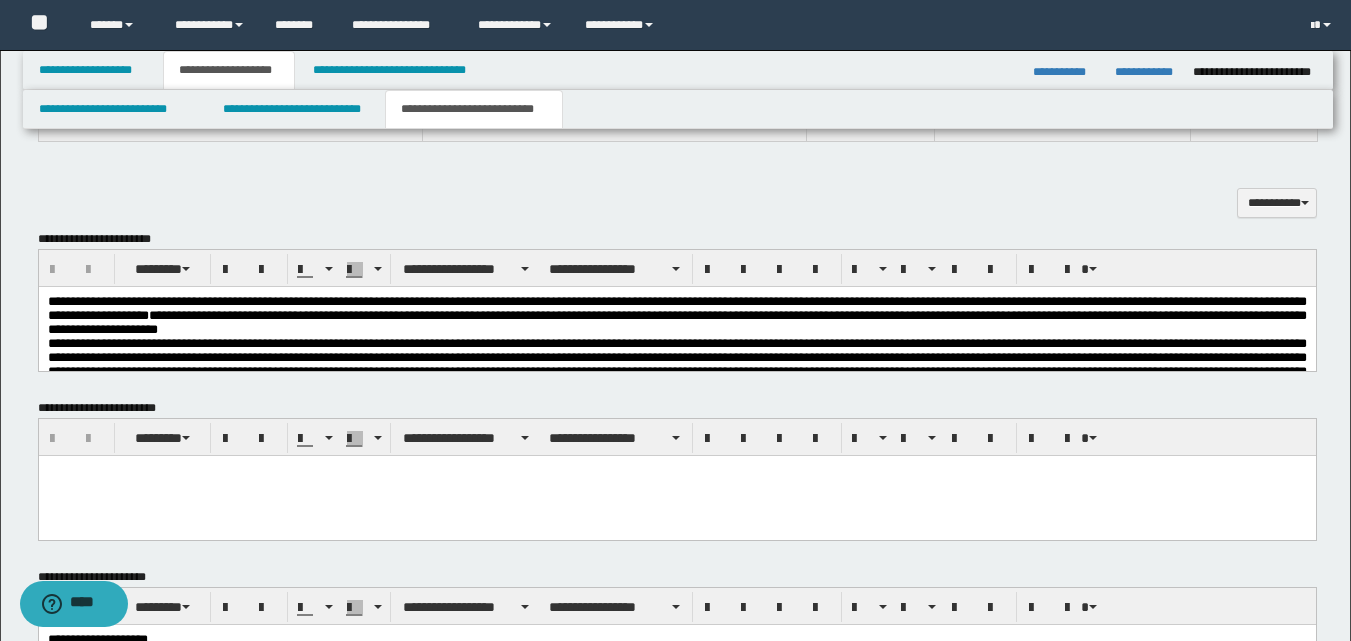scroll, scrollTop: 800, scrollLeft: 0, axis: vertical 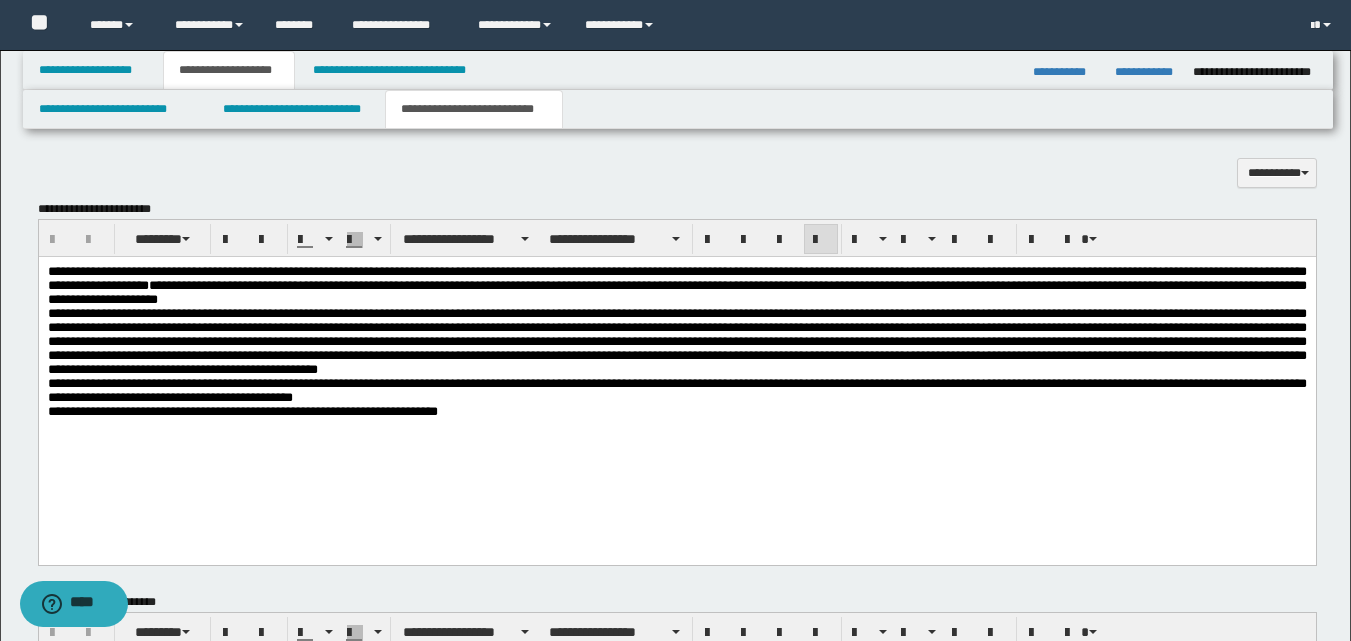 click on "**********" at bounding box center (676, 277) 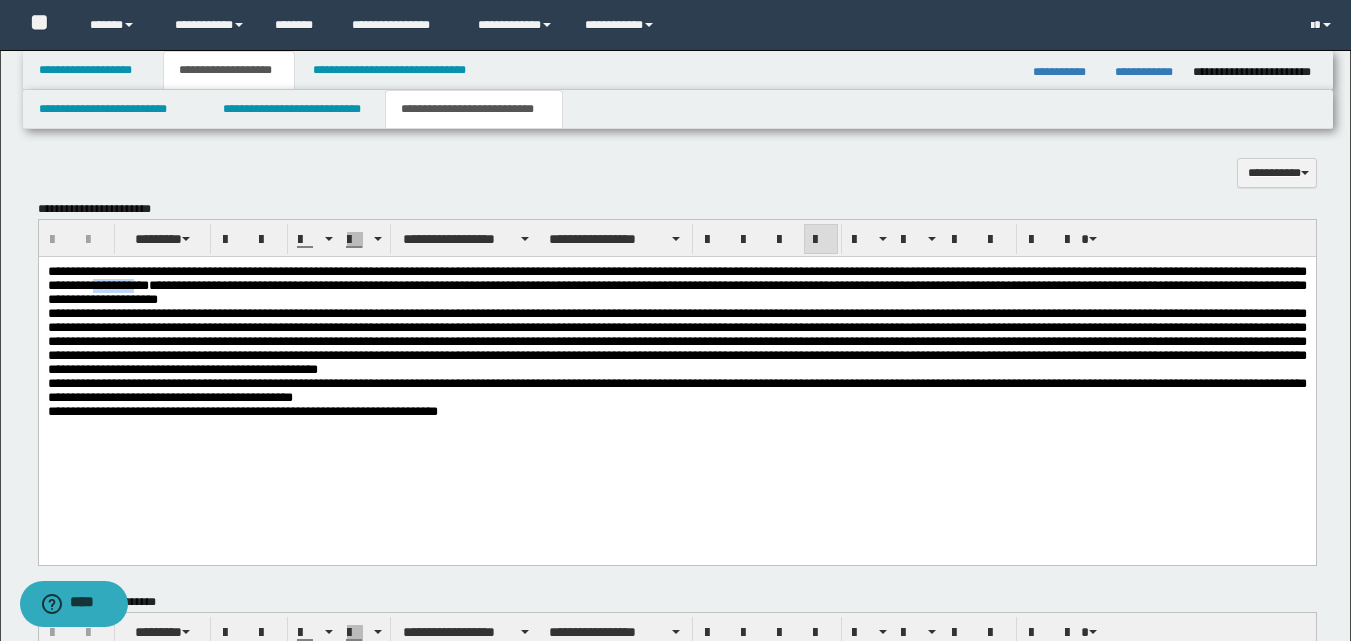 click on "**********" at bounding box center [676, 277] 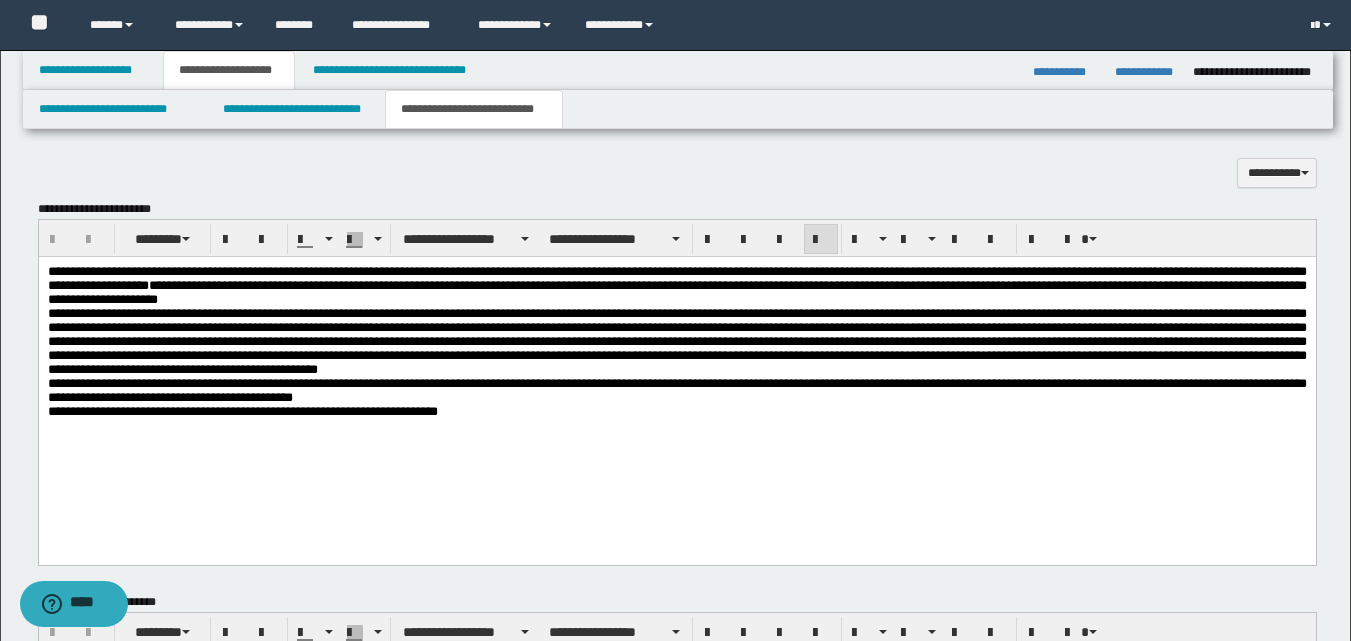 click on "**********" at bounding box center [282, 410] 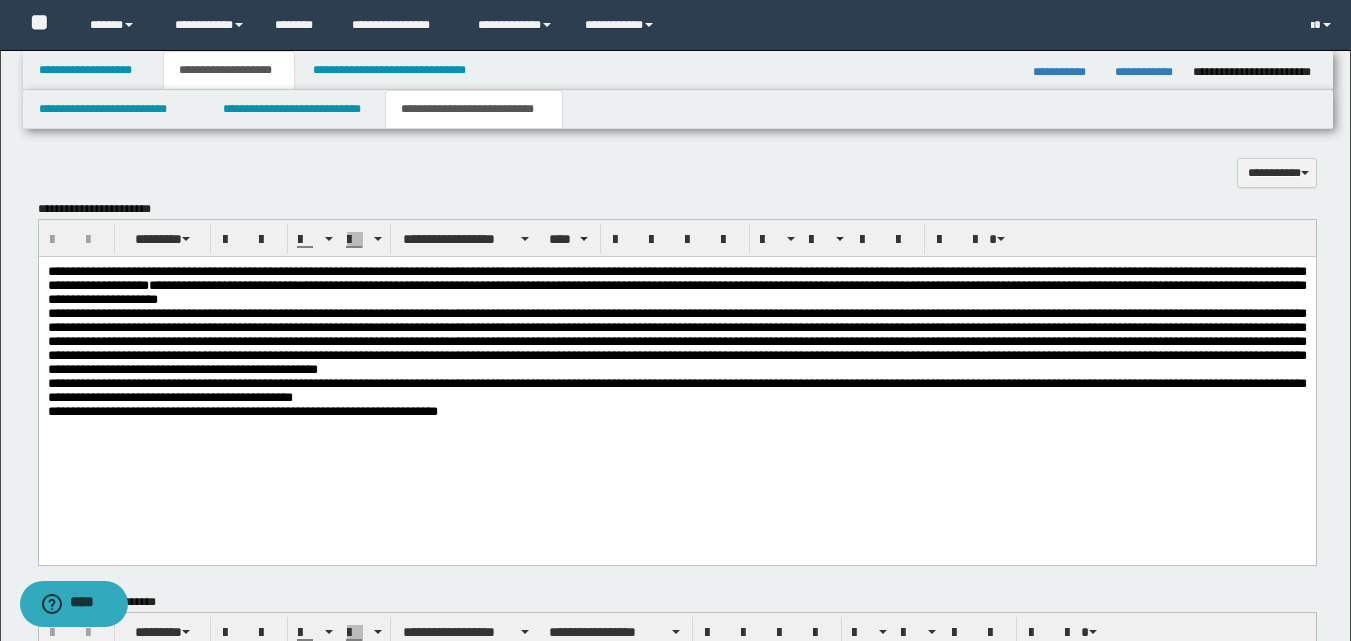 type 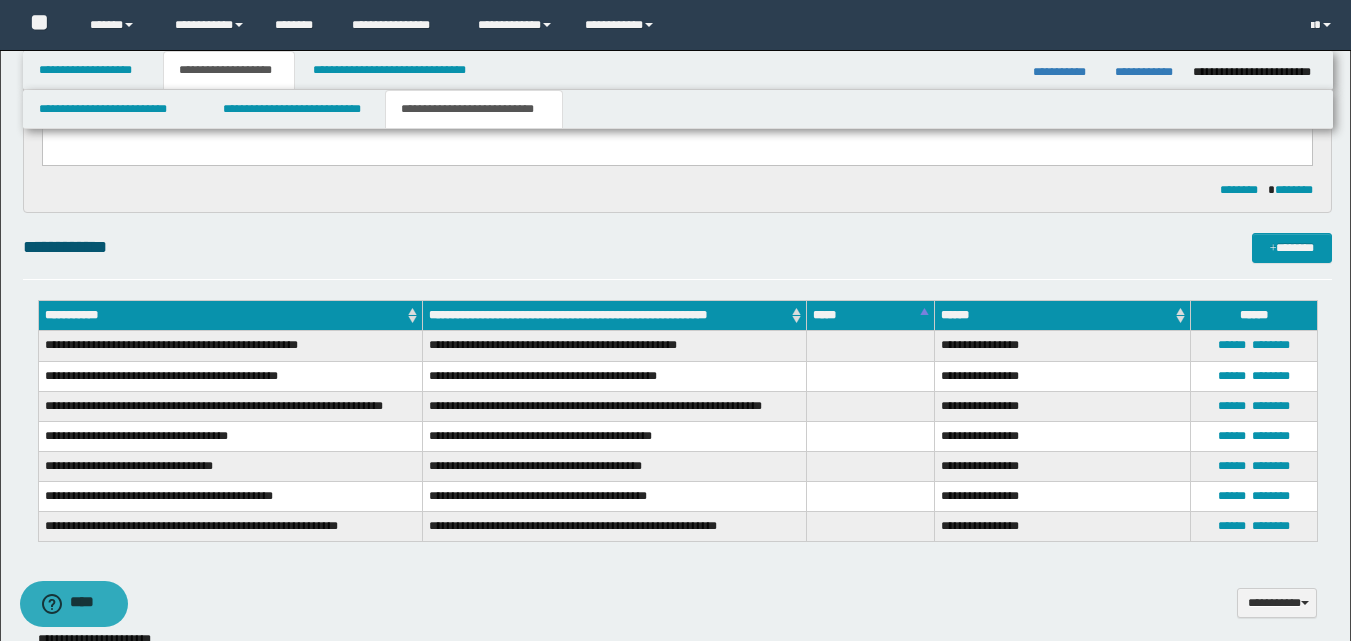 scroll, scrollTop: 100, scrollLeft: 0, axis: vertical 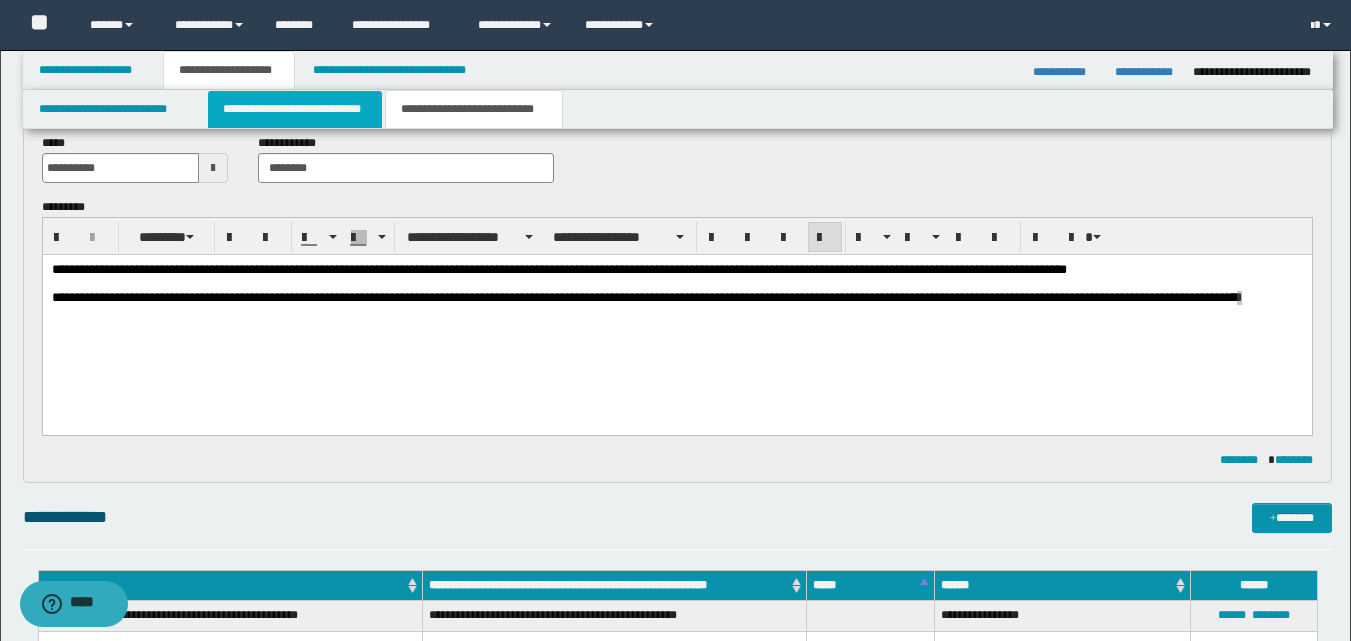 click on "**********" at bounding box center [295, 109] 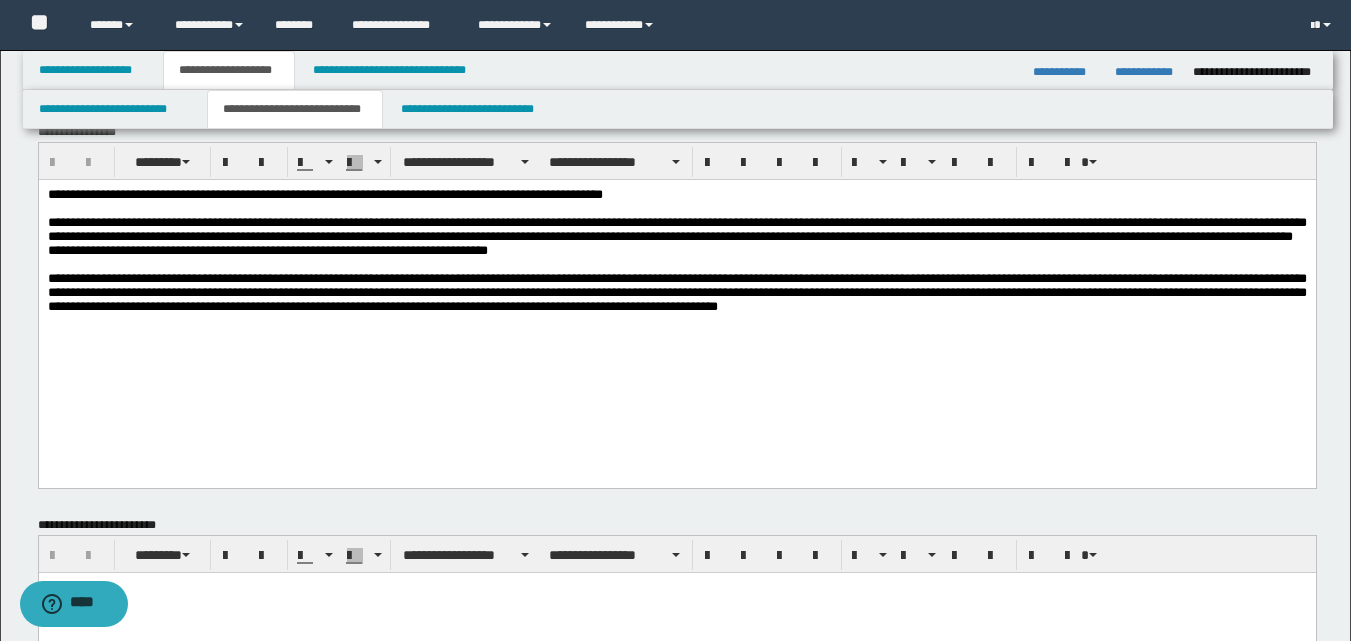 scroll, scrollTop: 0, scrollLeft: 0, axis: both 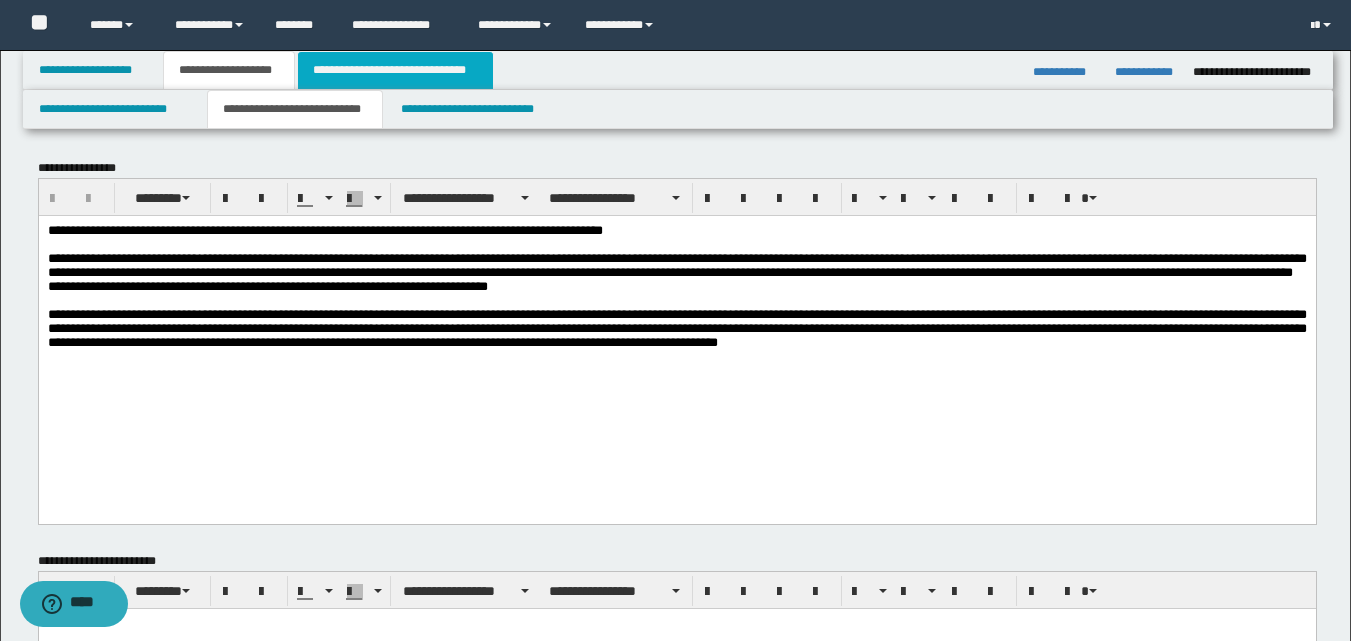 click on "**********" at bounding box center [395, 70] 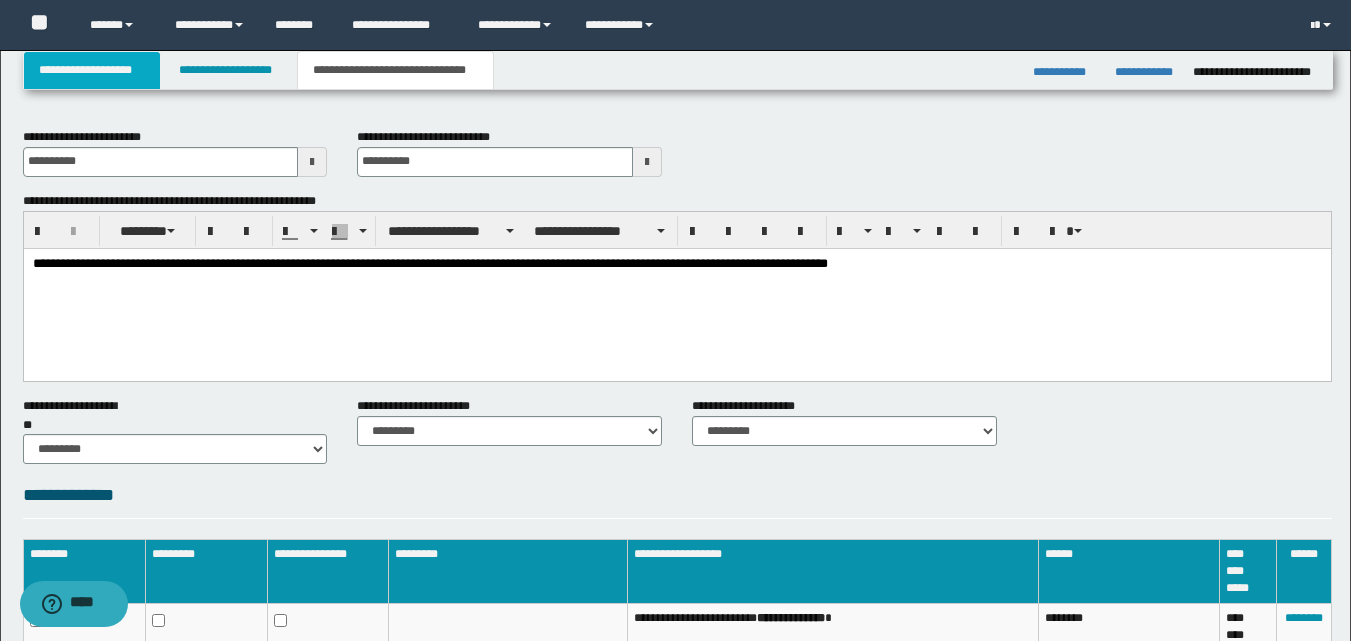 click on "**********" at bounding box center [92, 70] 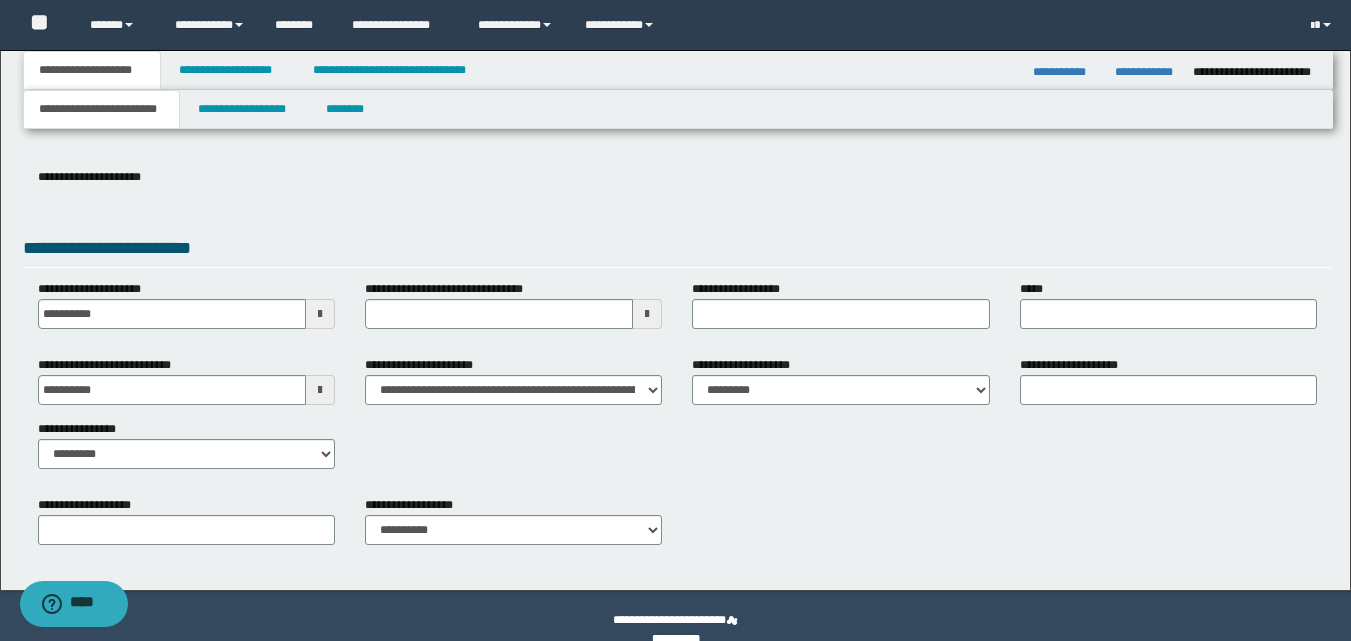 scroll, scrollTop: 300, scrollLeft: 0, axis: vertical 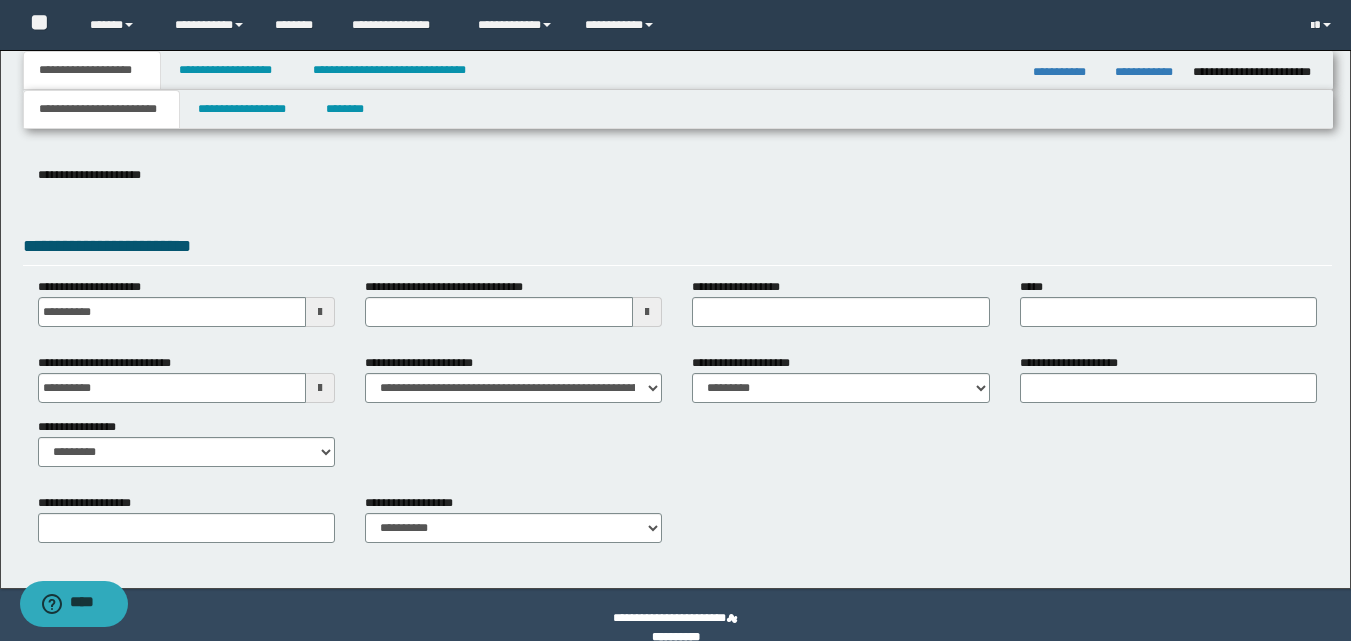 type 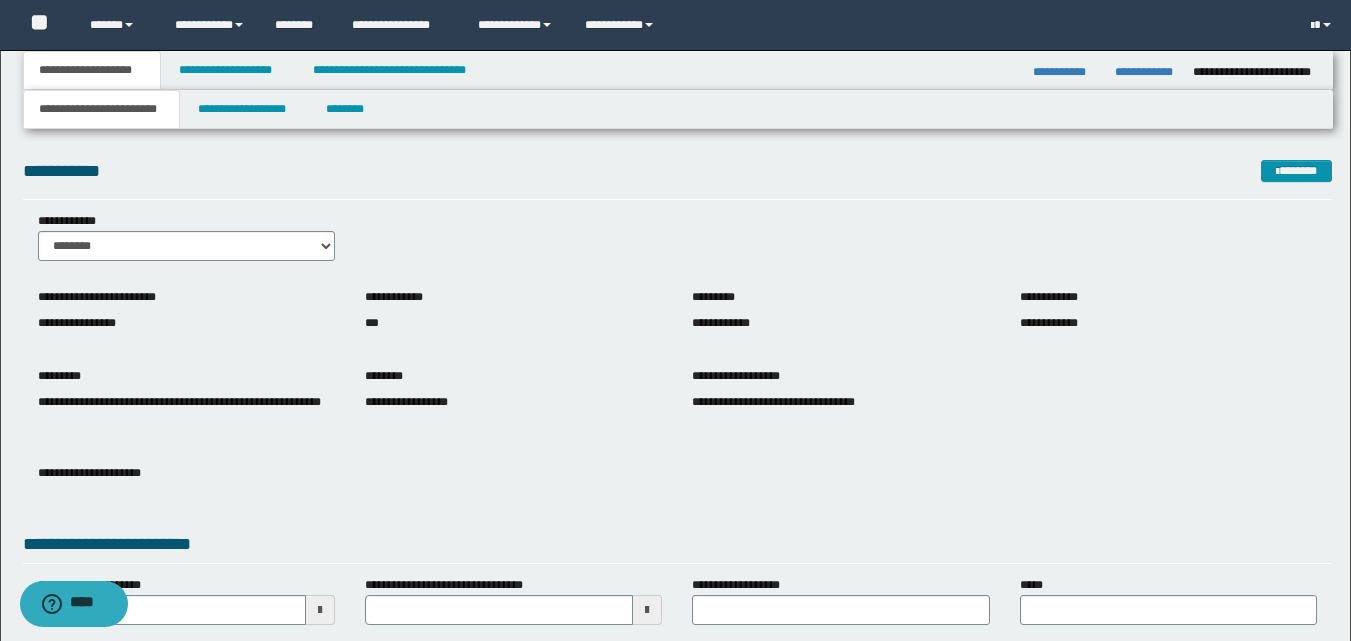 scroll, scrollTop: 0, scrollLeft: 0, axis: both 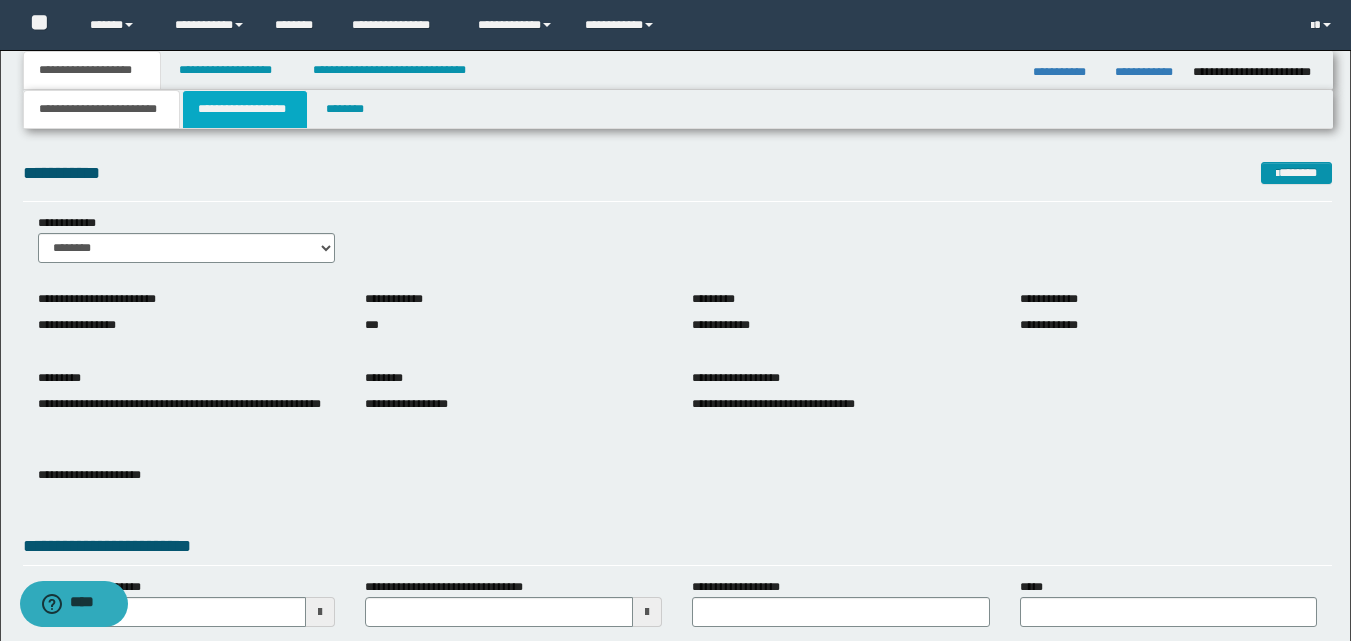 click on "**********" at bounding box center [245, 109] 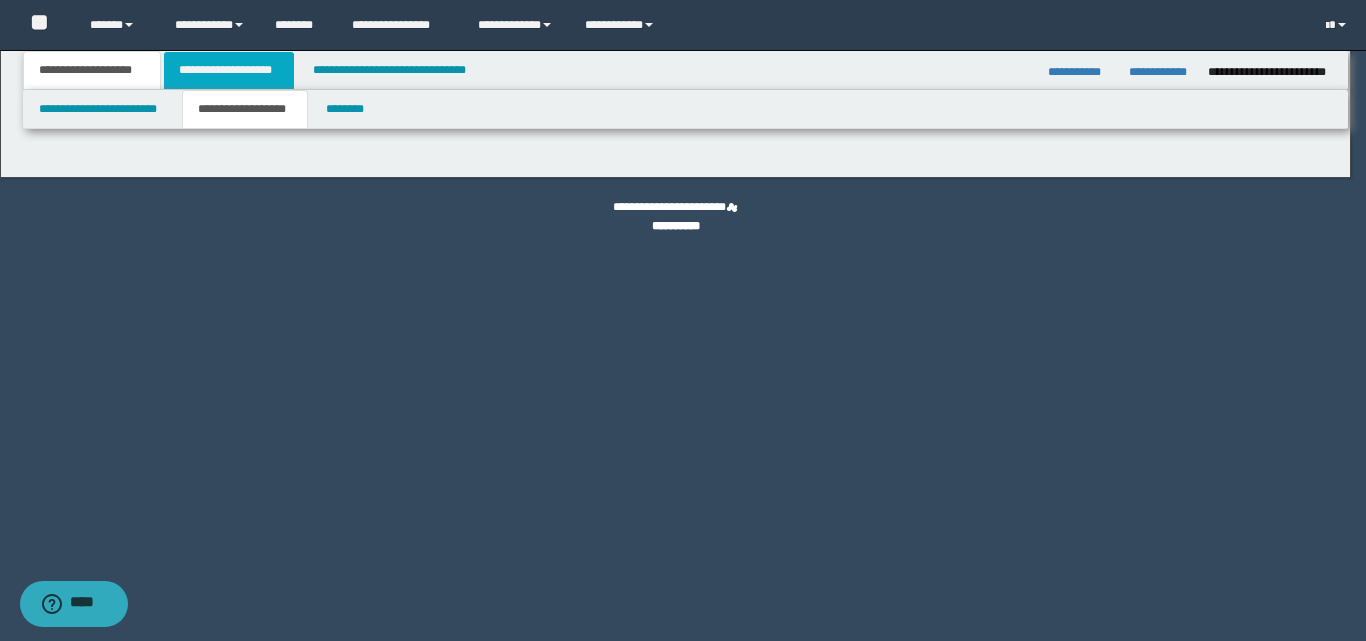 type on "********" 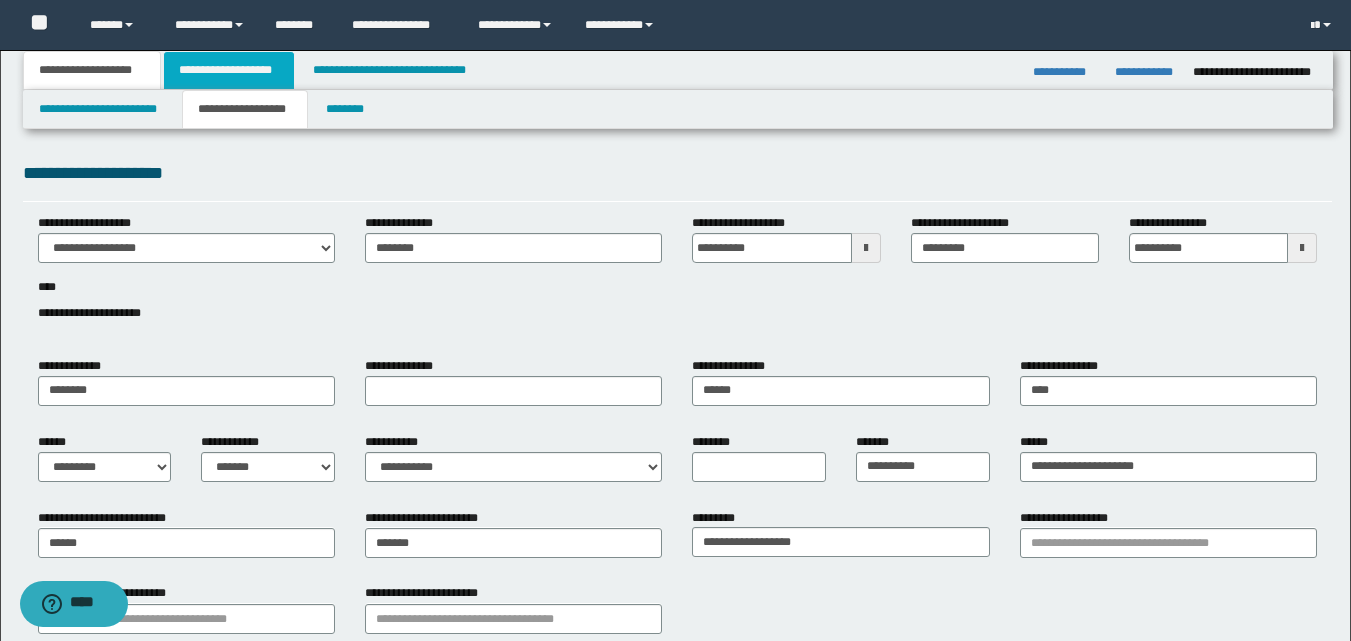 click on "**********" at bounding box center [229, 70] 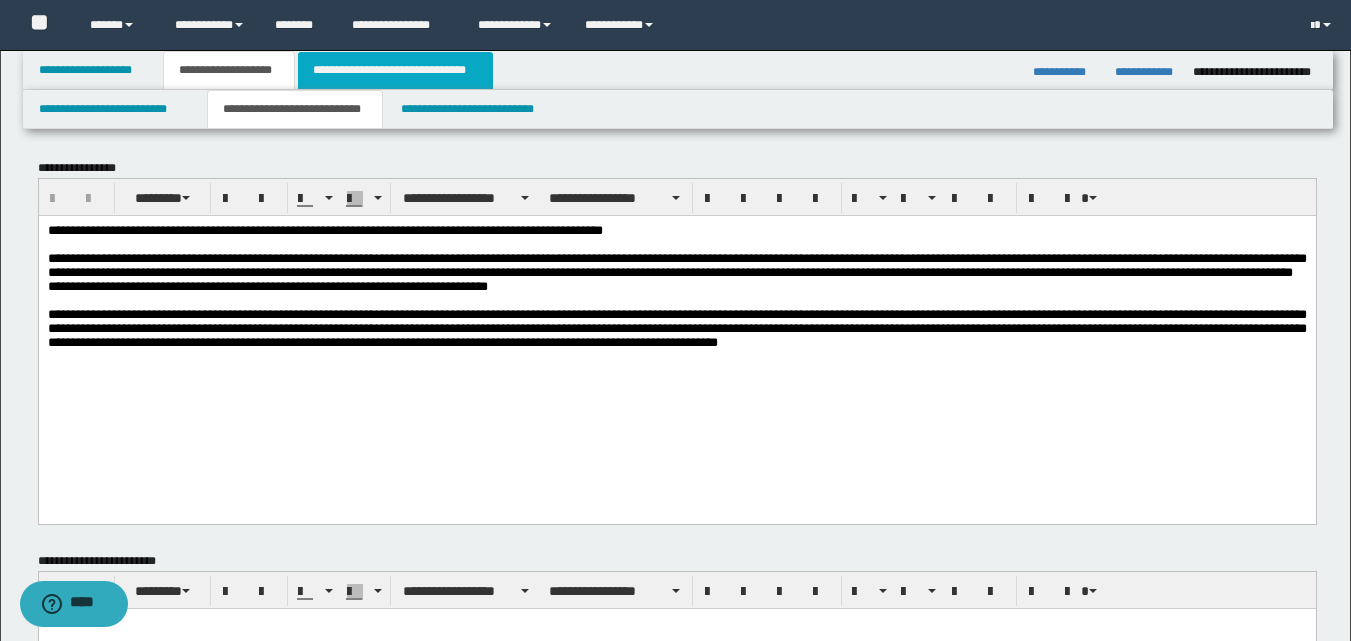 click on "**********" at bounding box center (395, 70) 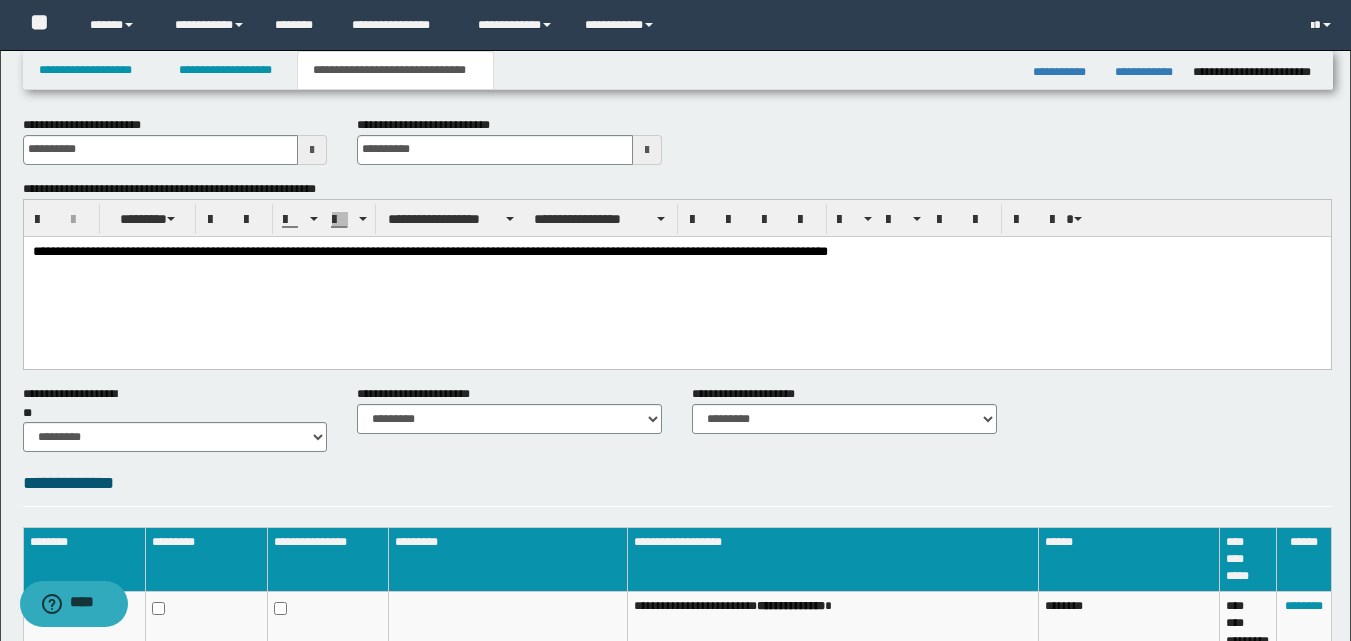 scroll, scrollTop: 0, scrollLeft: 0, axis: both 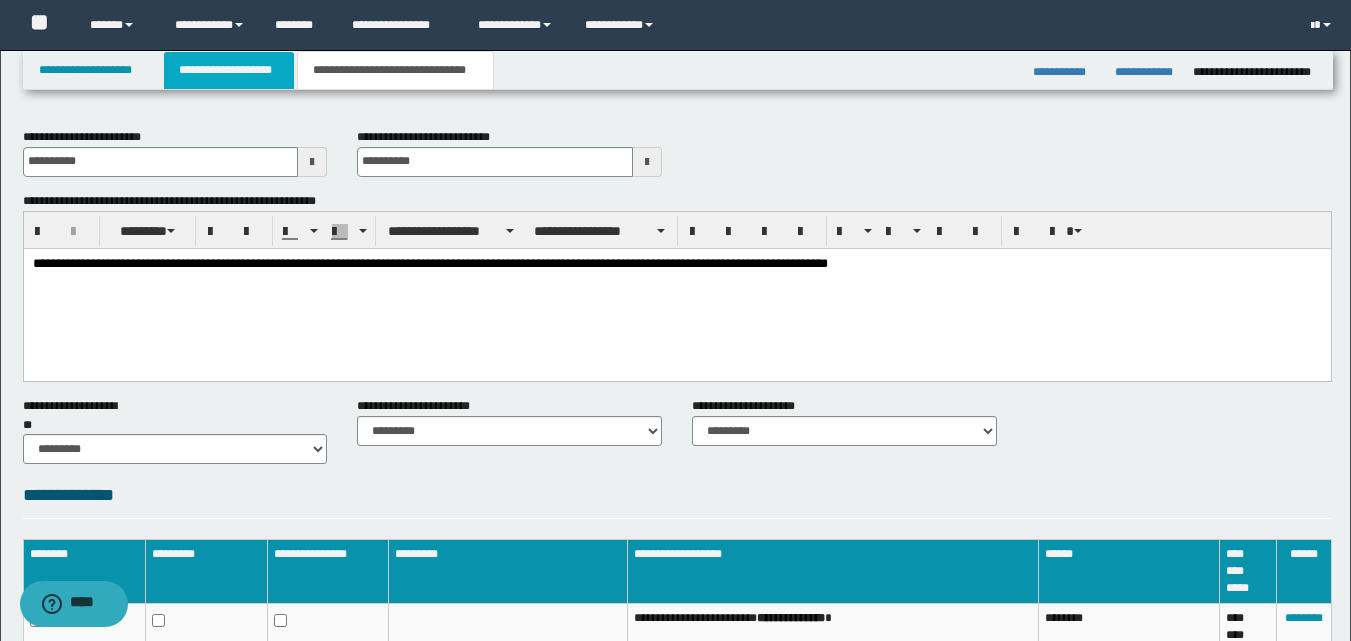 click on "**********" at bounding box center [229, 70] 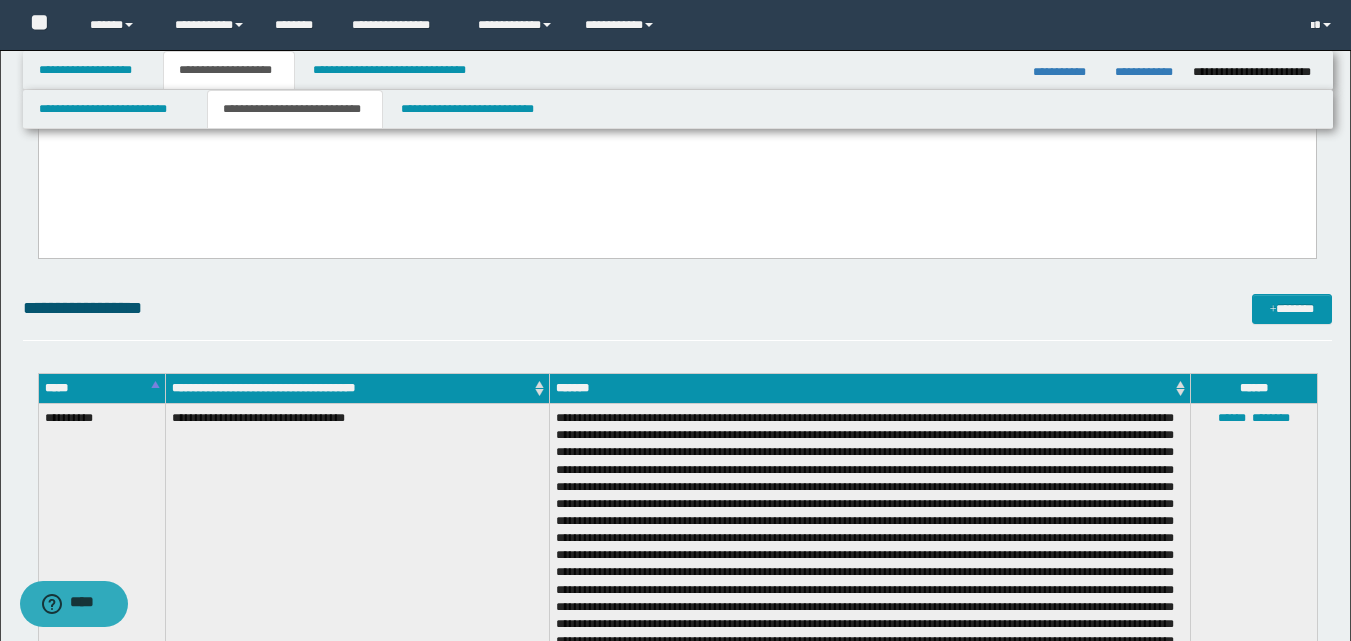 scroll, scrollTop: 600, scrollLeft: 0, axis: vertical 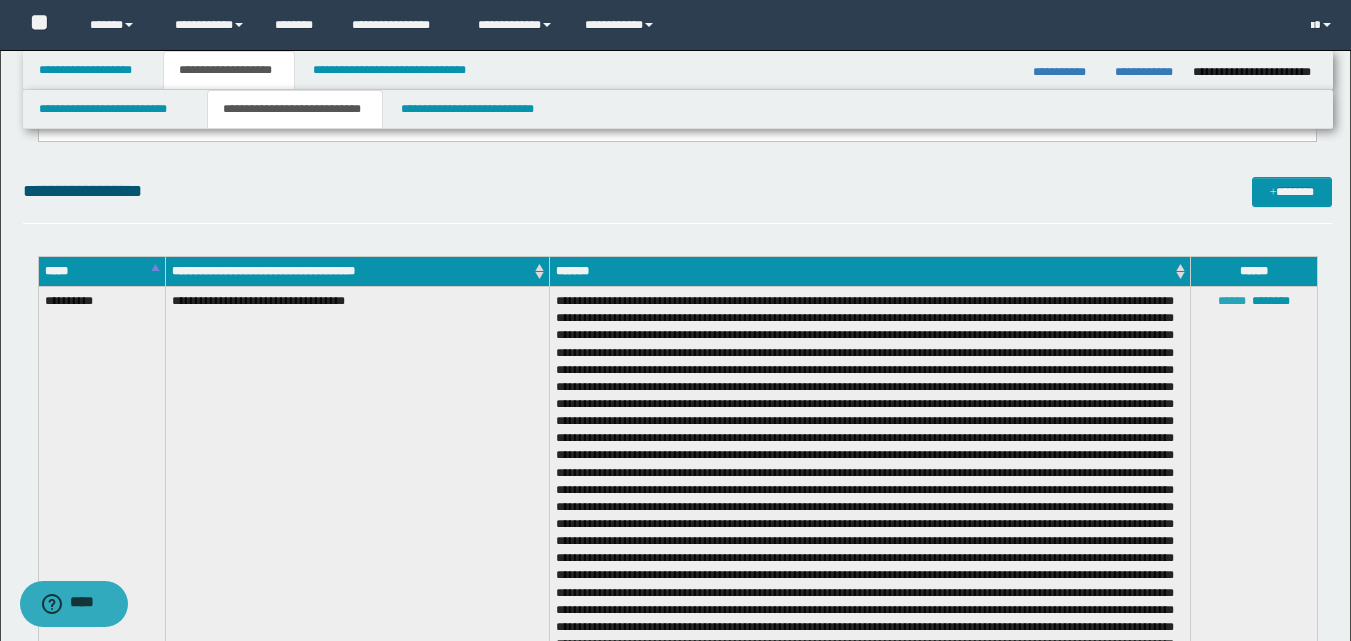 click on "******" at bounding box center (1232, 301) 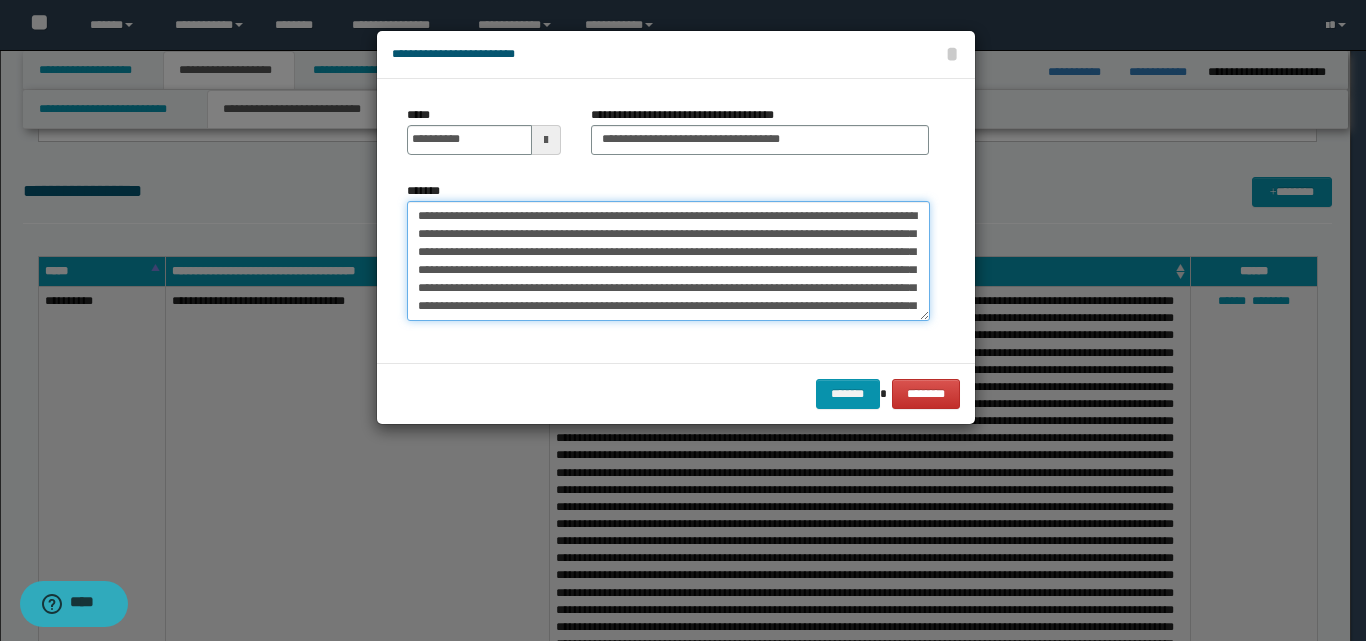 click on "*******" at bounding box center [668, 261] 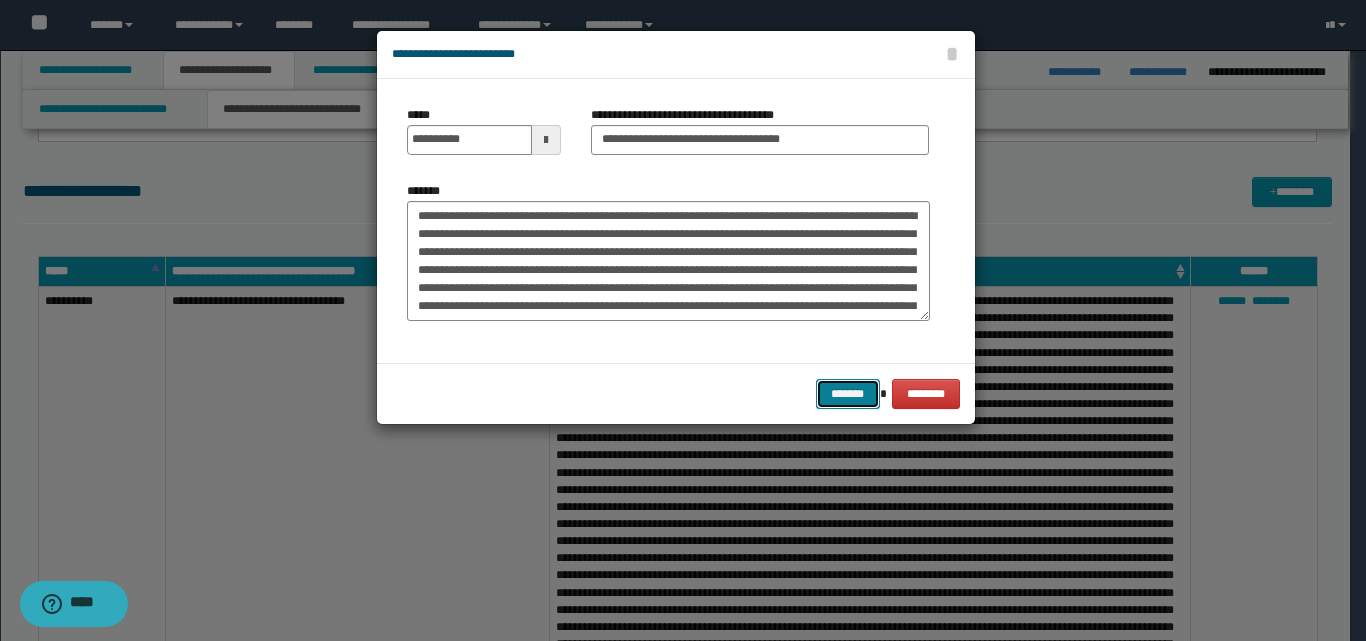 click on "*******" at bounding box center (848, 394) 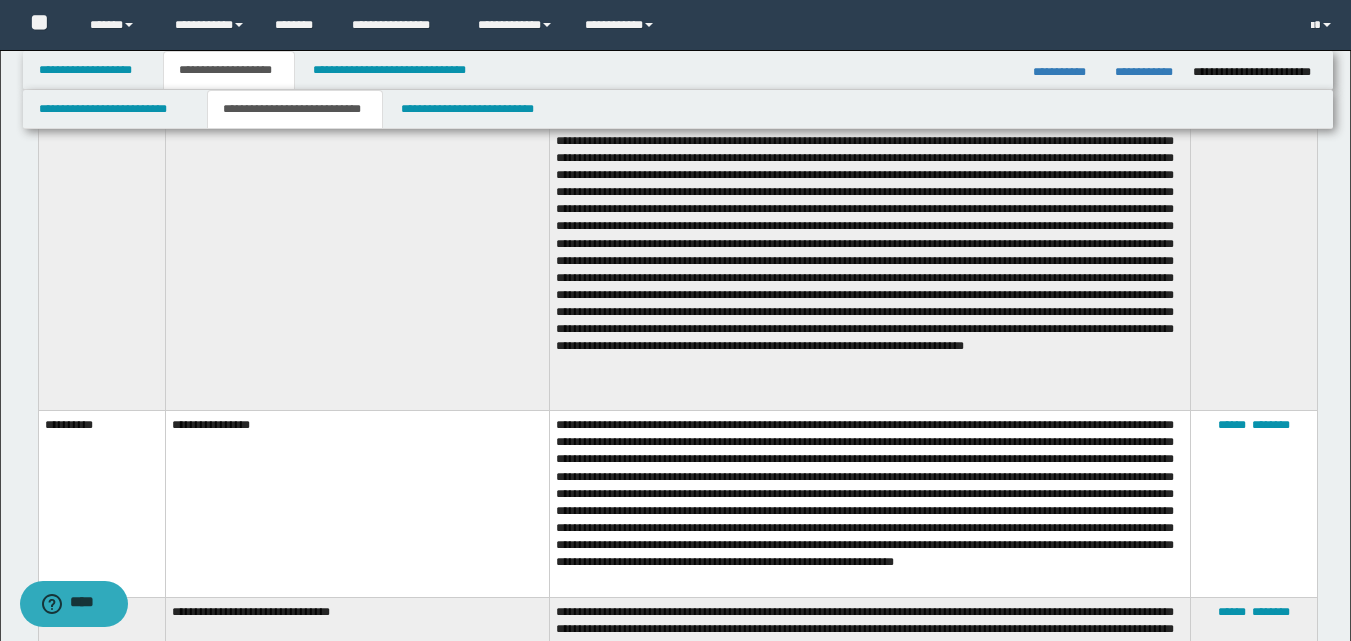 scroll, scrollTop: 1000, scrollLeft: 0, axis: vertical 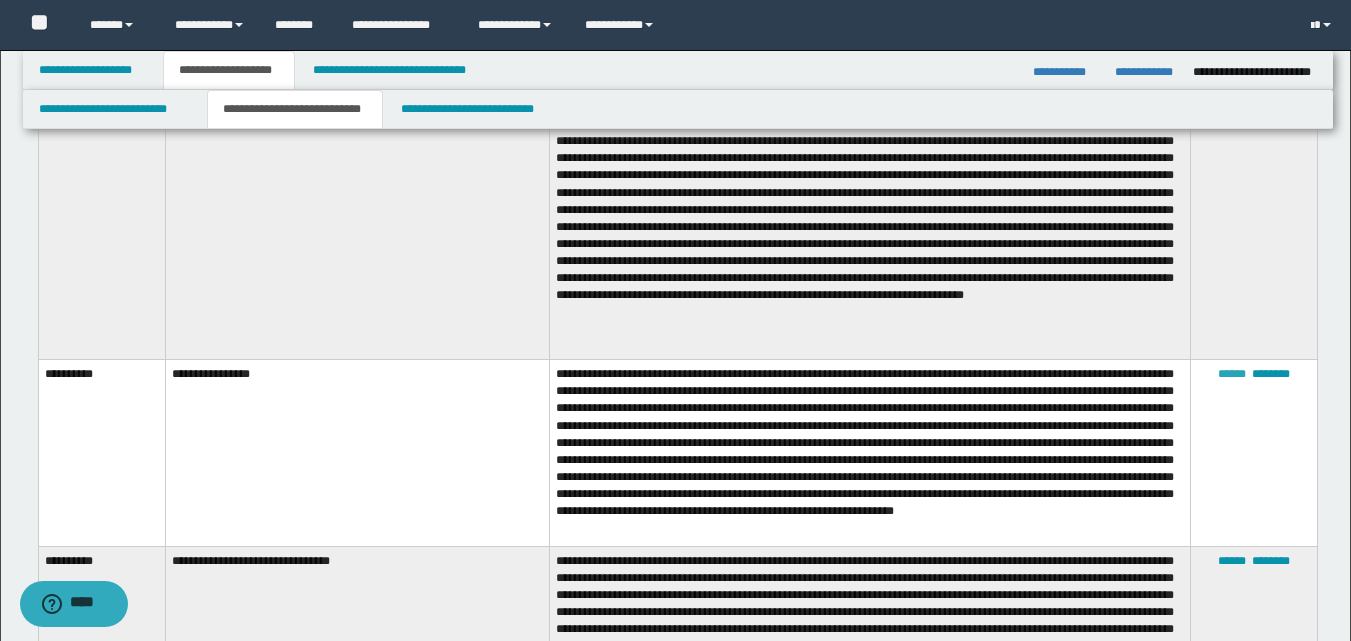 click on "******" at bounding box center (1232, 374) 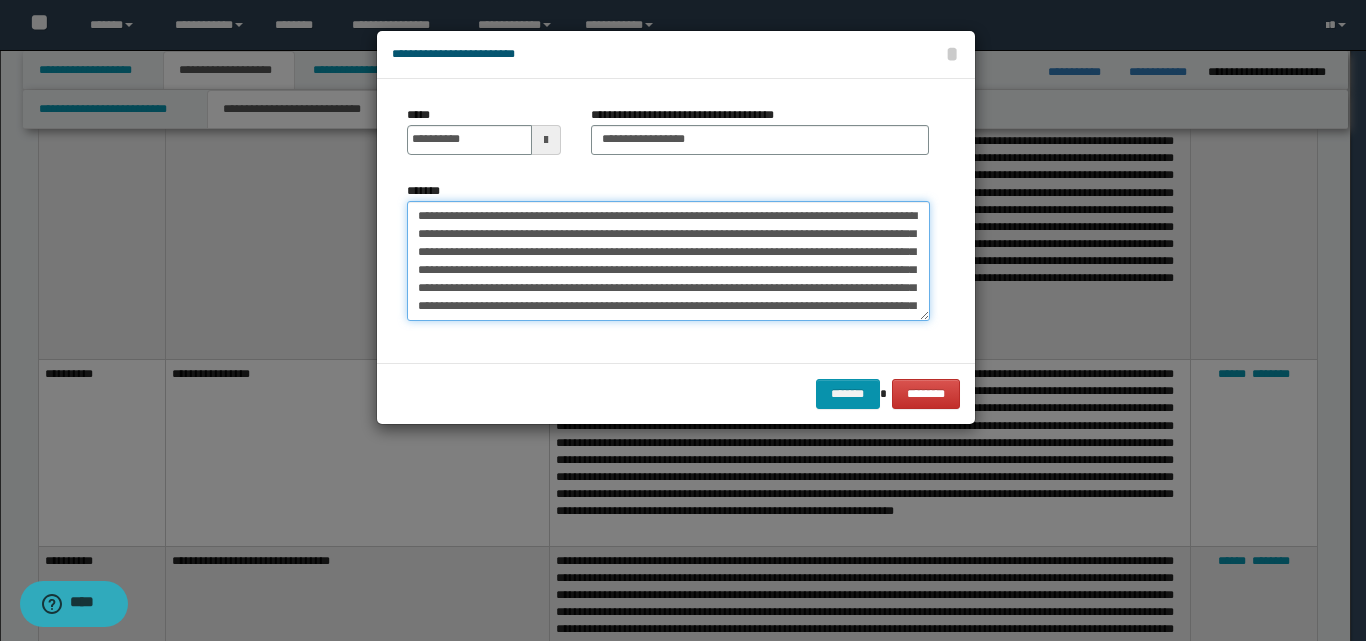 drag, startPoint x: 579, startPoint y: 219, endPoint x: 363, endPoint y: 214, distance: 216.05786 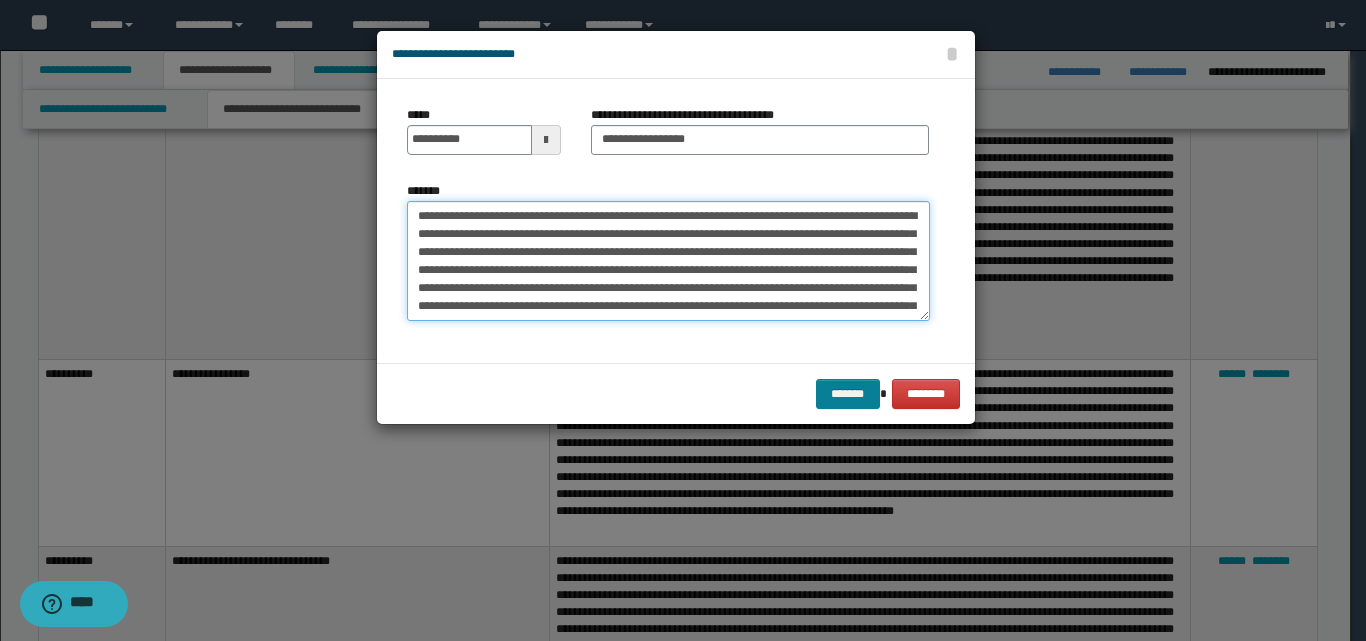 type on "**********" 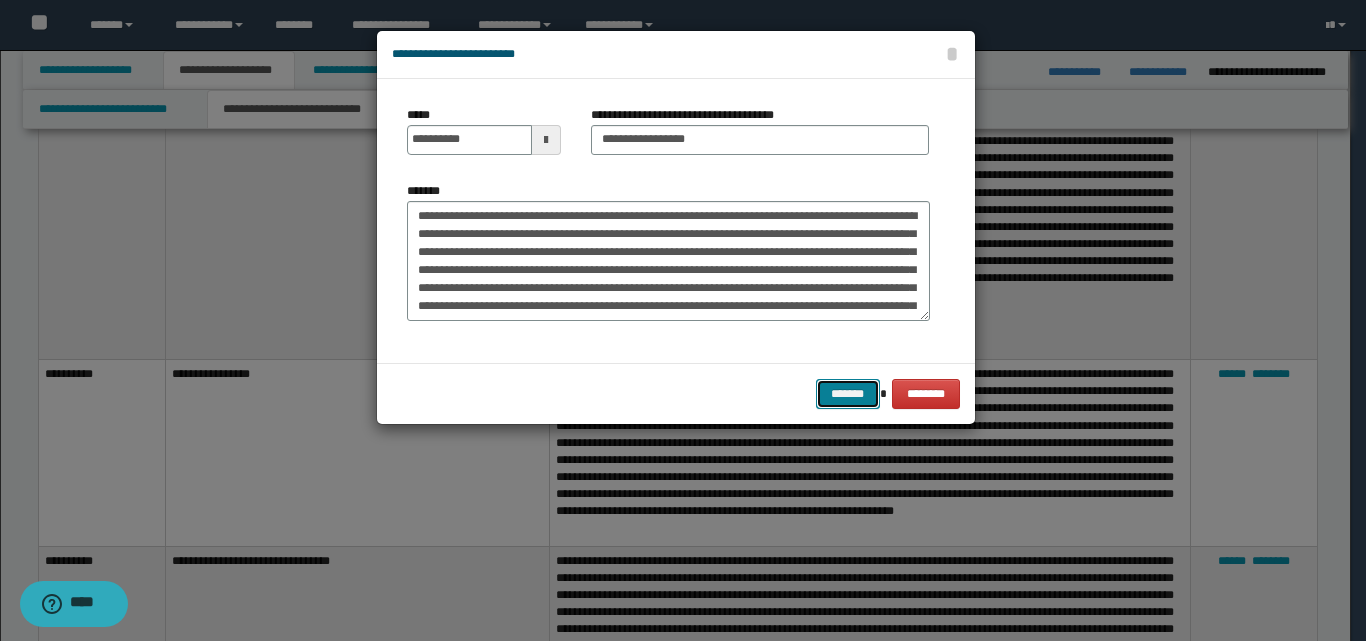 click on "*******" at bounding box center [848, 394] 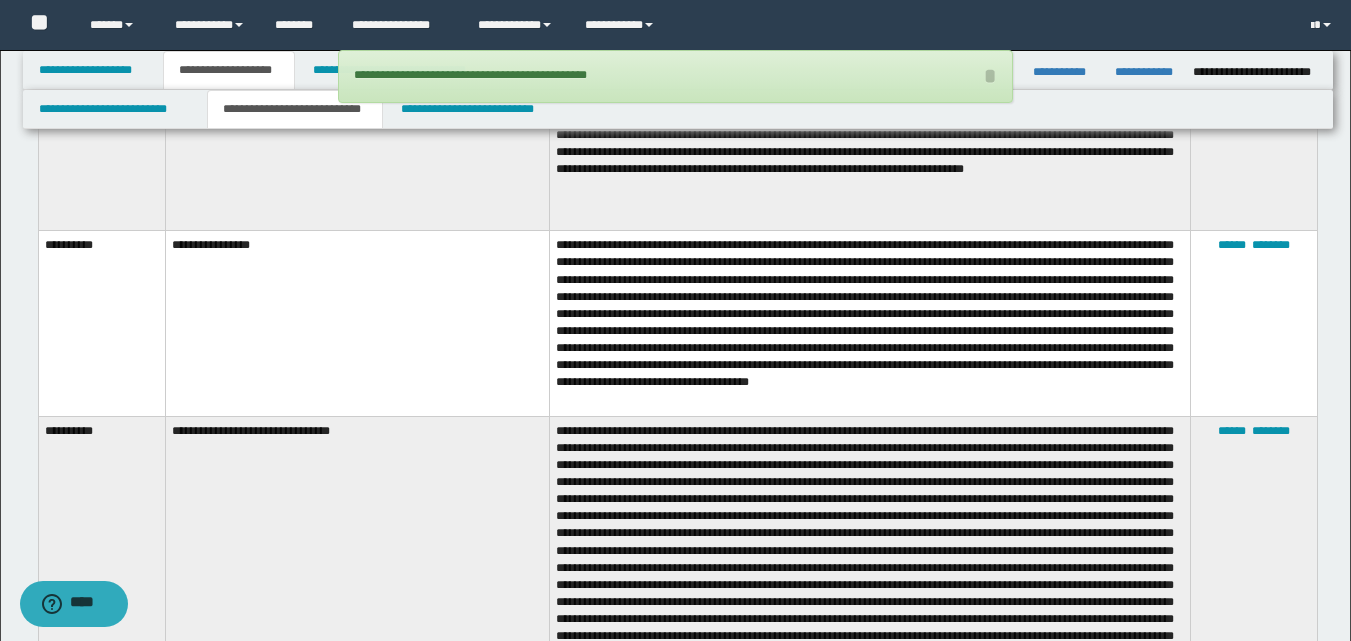 scroll, scrollTop: 1200, scrollLeft: 0, axis: vertical 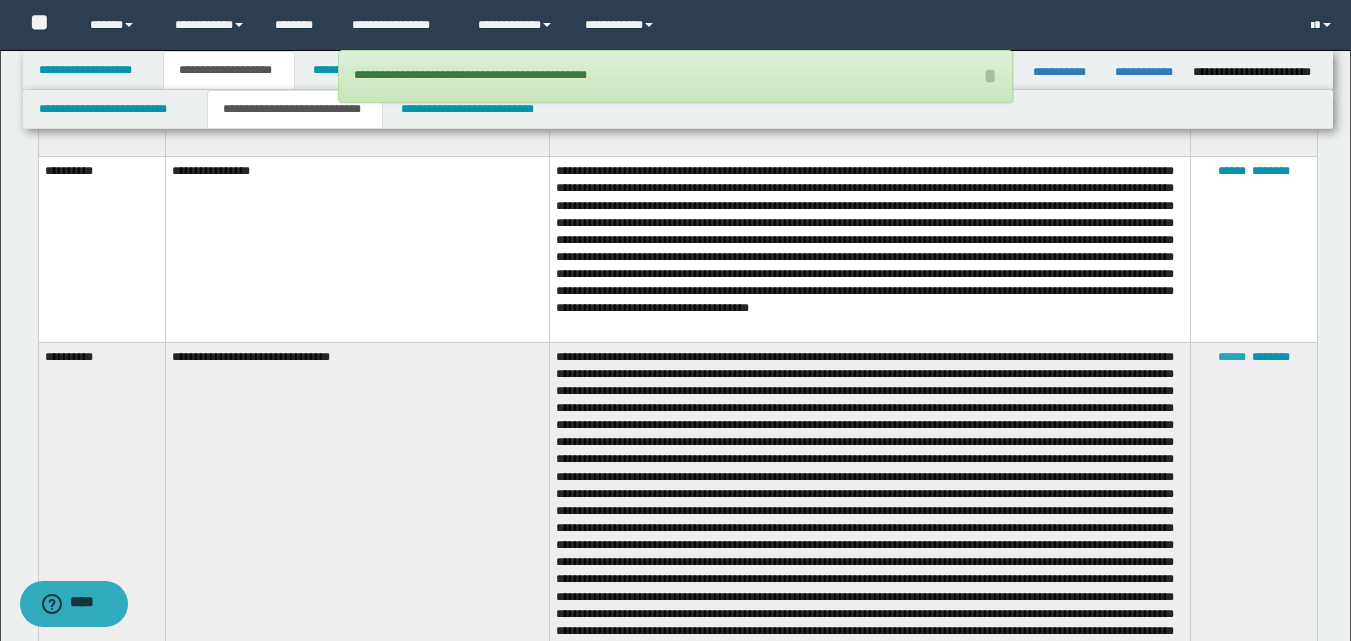 click on "******" at bounding box center (1232, 357) 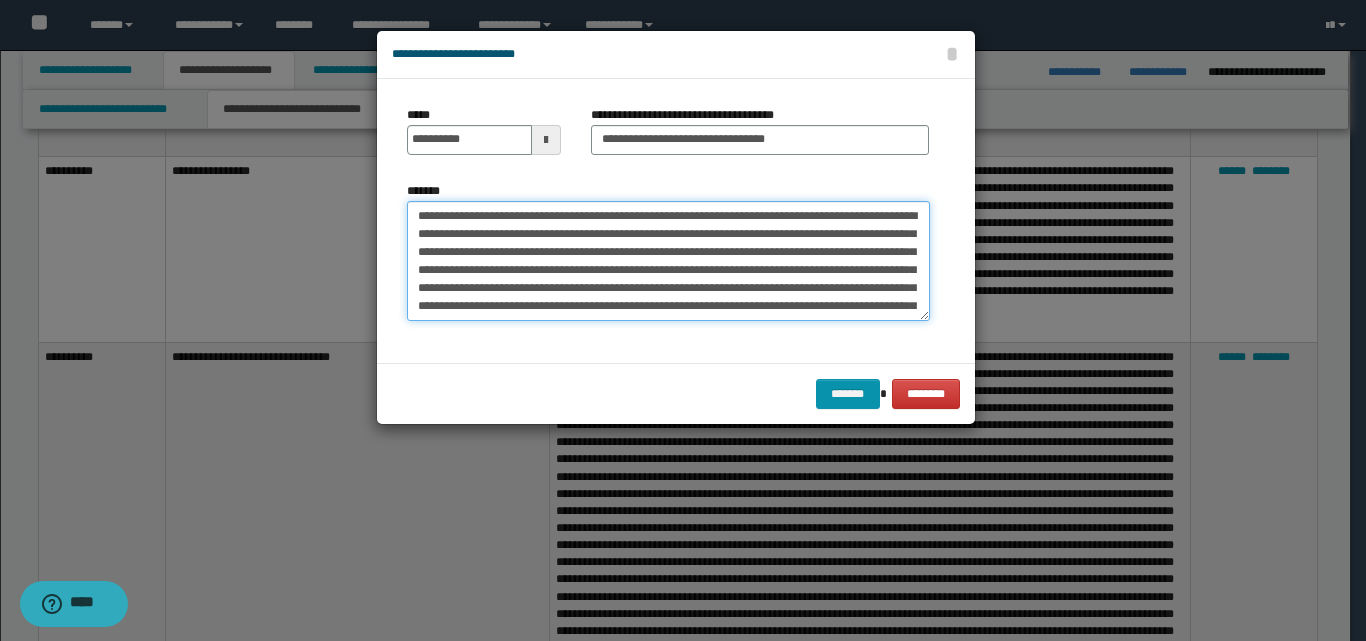 drag, startPoint x: 657, startPoint y: 217, endPoint x: 315, endPoint y: 208, distance: 342.1184 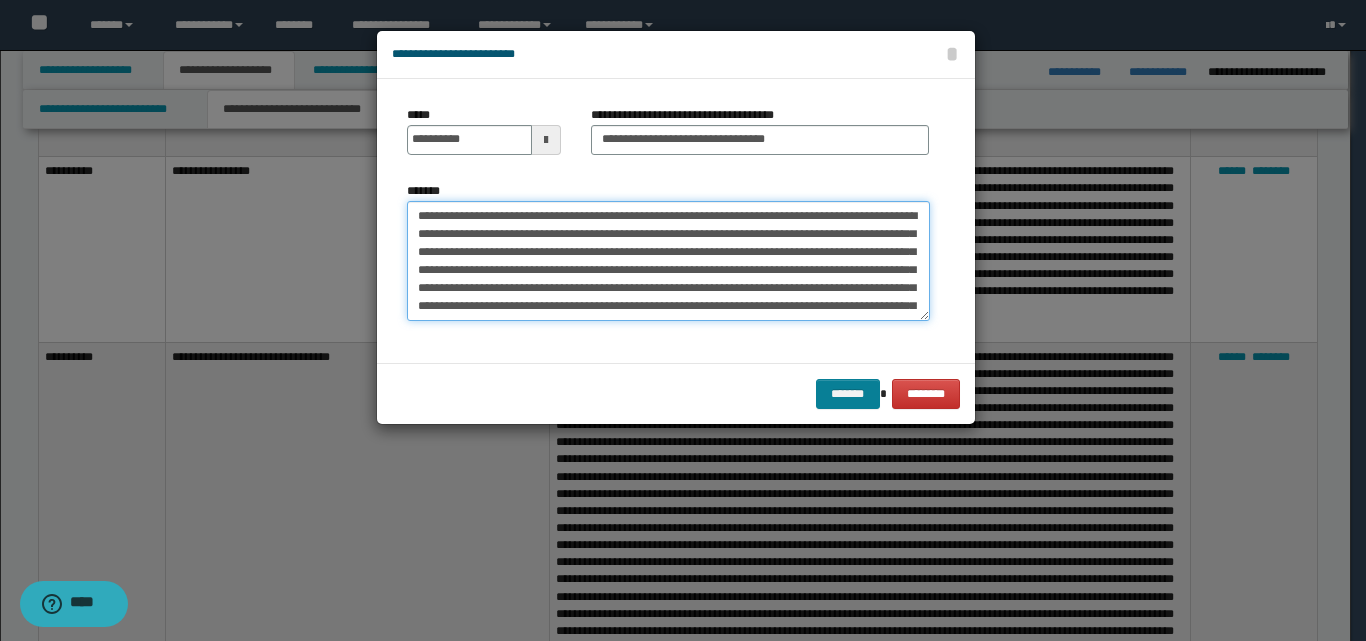 type on "**********" 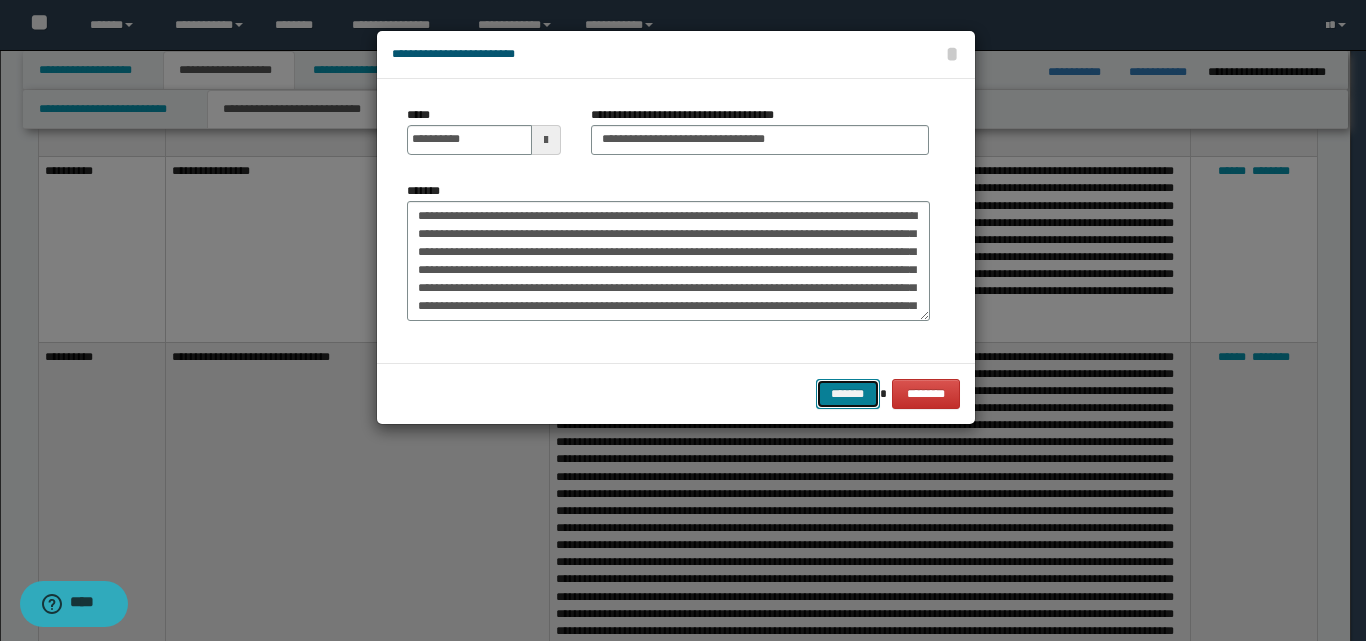 click on "*******" at bounding box center (848, 394) 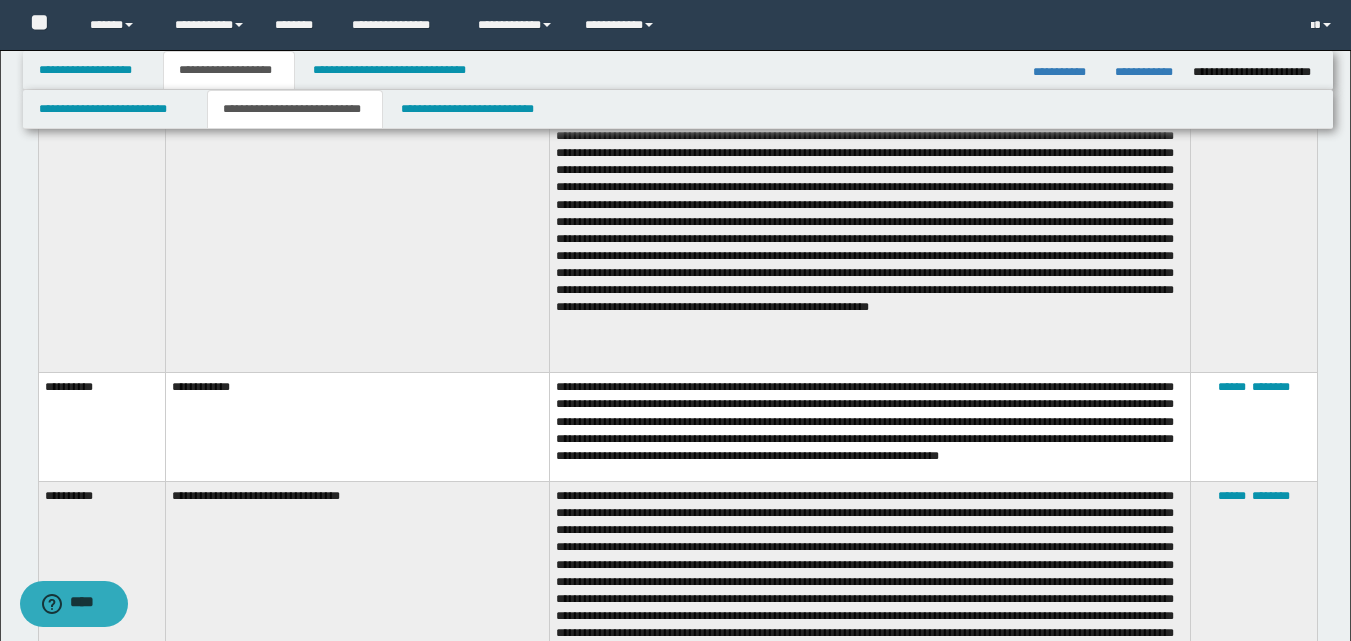 scroll, scrollTop: 1800, scrollLeft: 0, axis: vertical 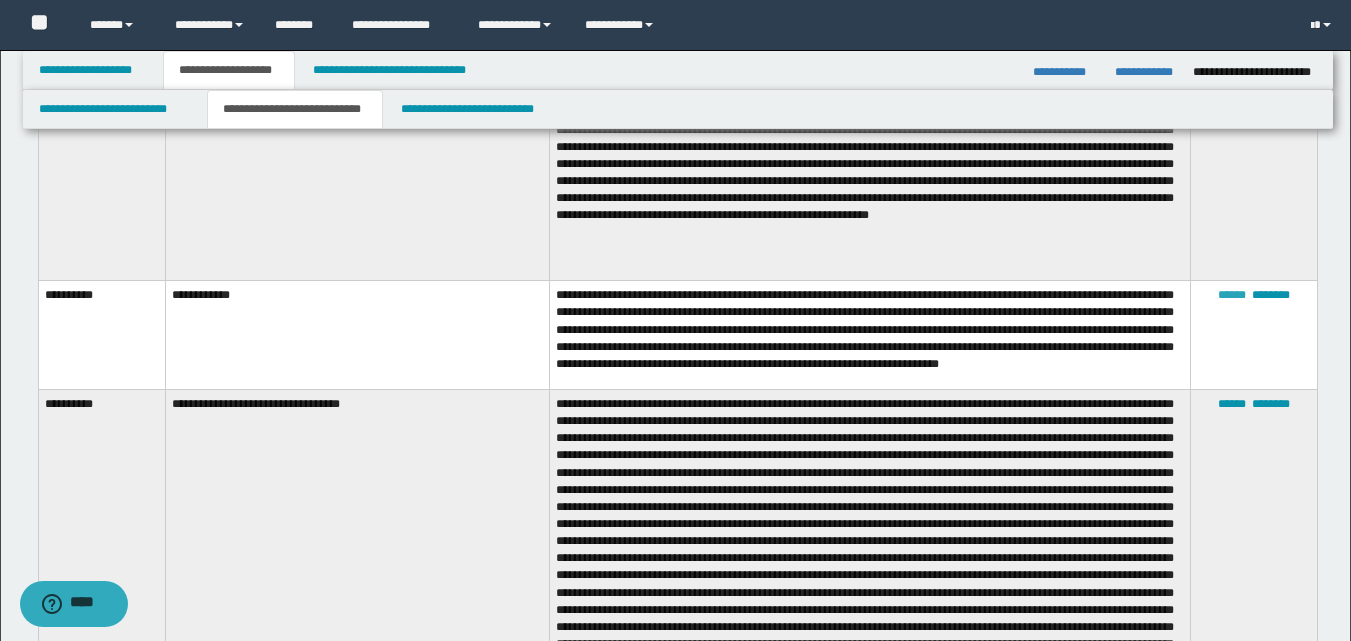 click on "******" at bounding box center (1232, 295) 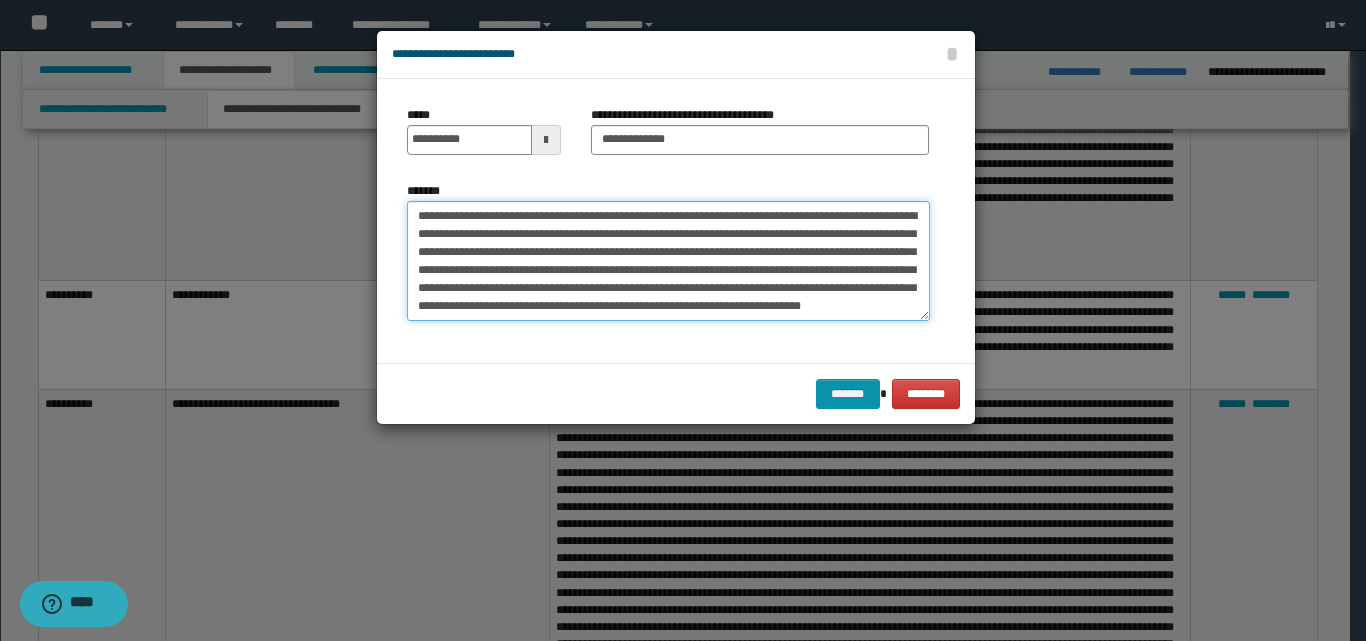 drag, startPoint x: 545, startPoint y: 215, endPoint x: 339, endPoint y: 217, distance: 206.0097 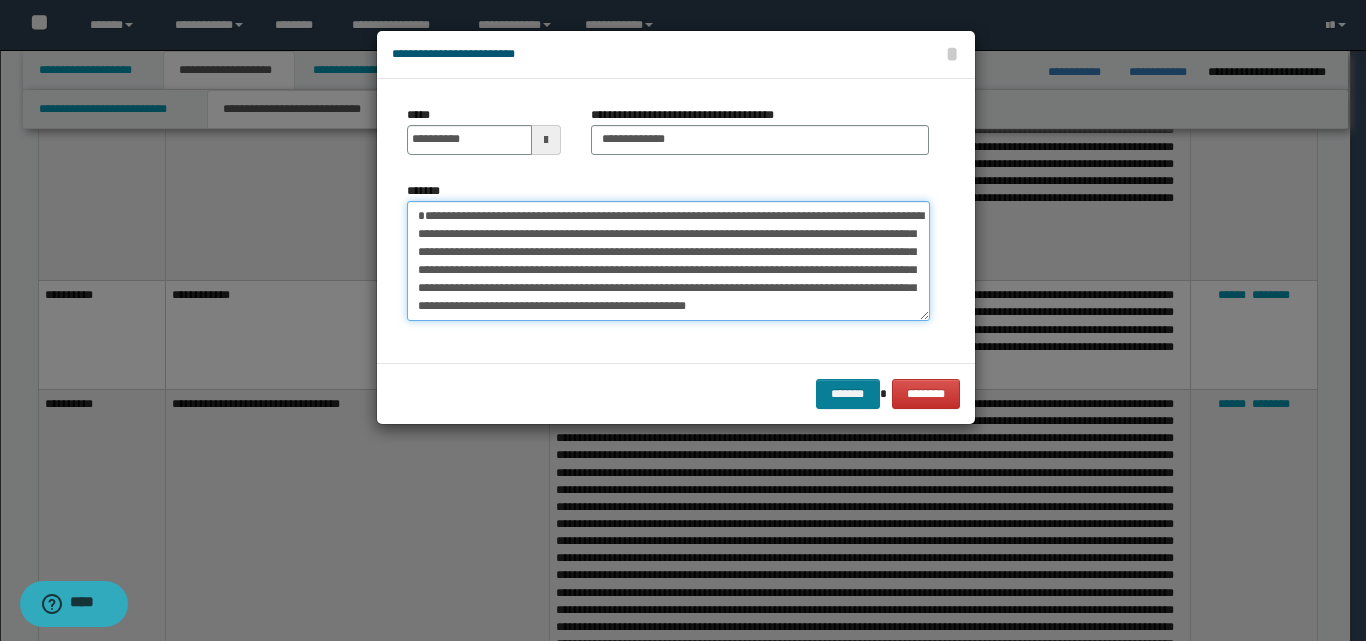 type on "**********" 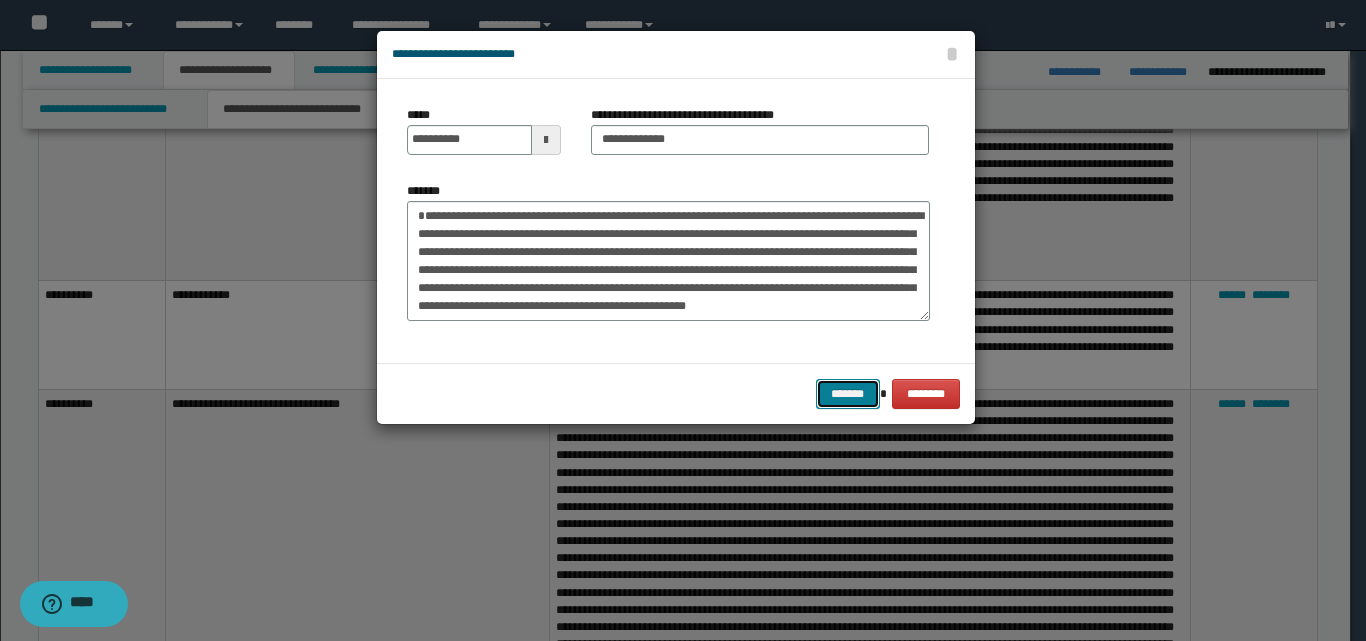 click on "*******" at bounding box center (848, 394) 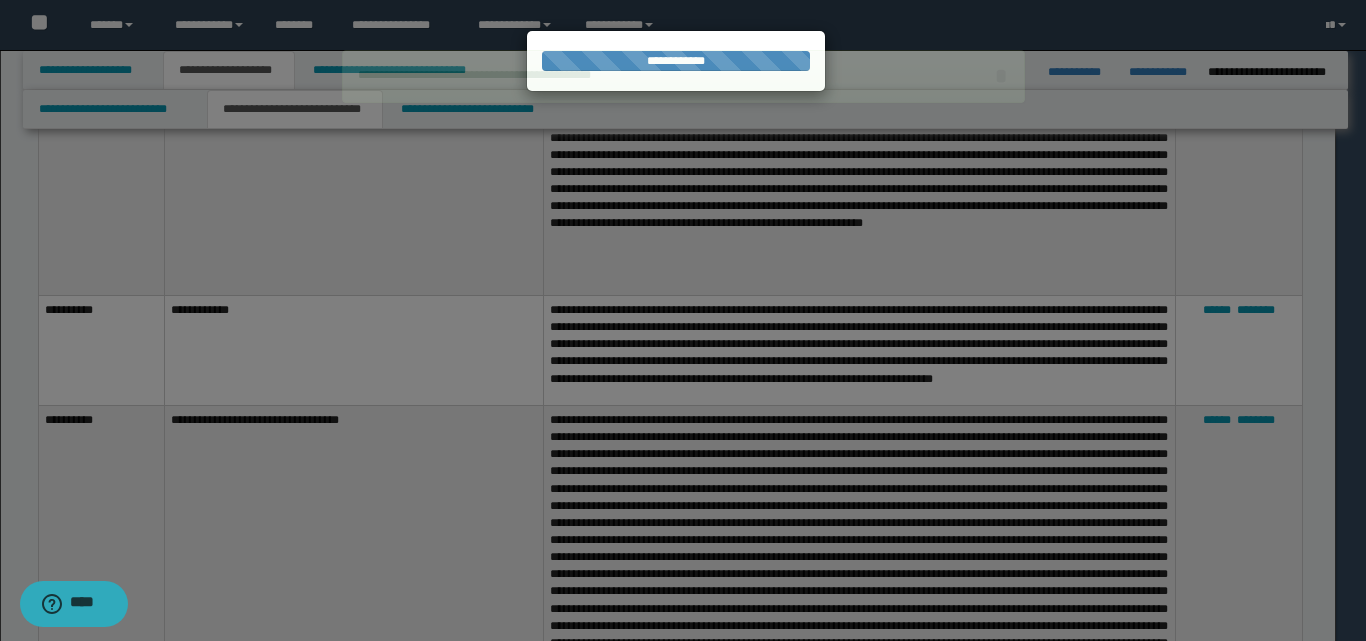 type 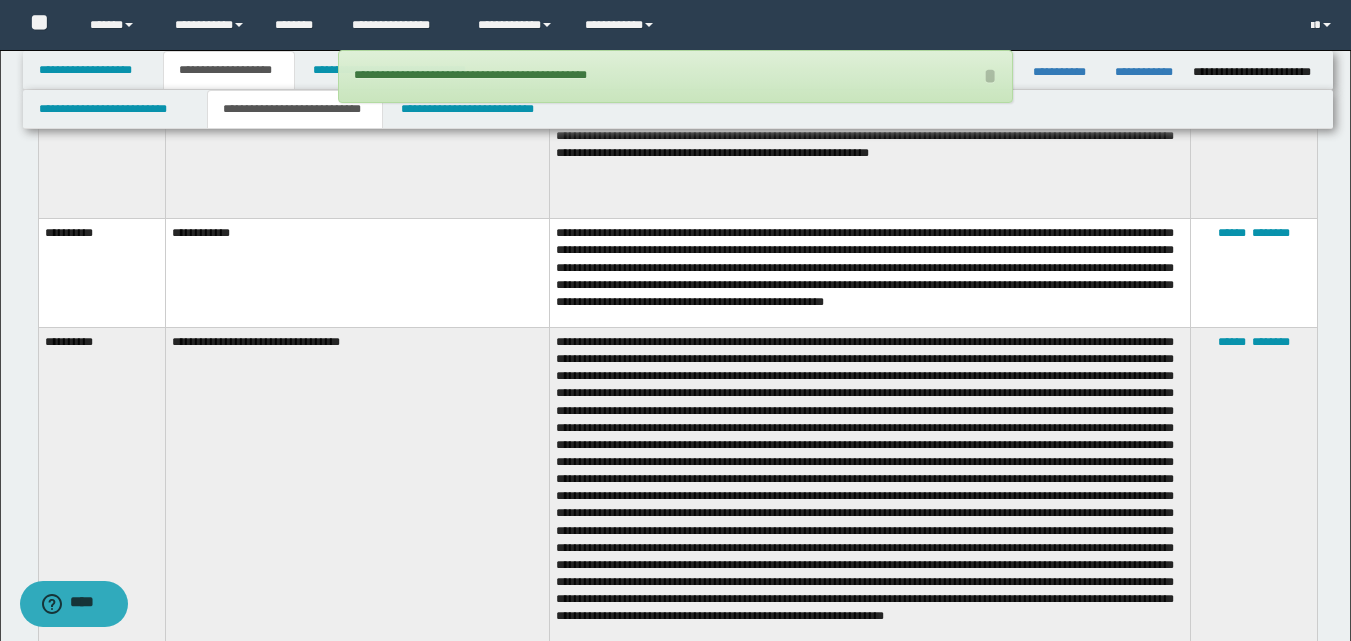 scroll, scrollTop: 1900, scrollLeft: 0, axis: vertical 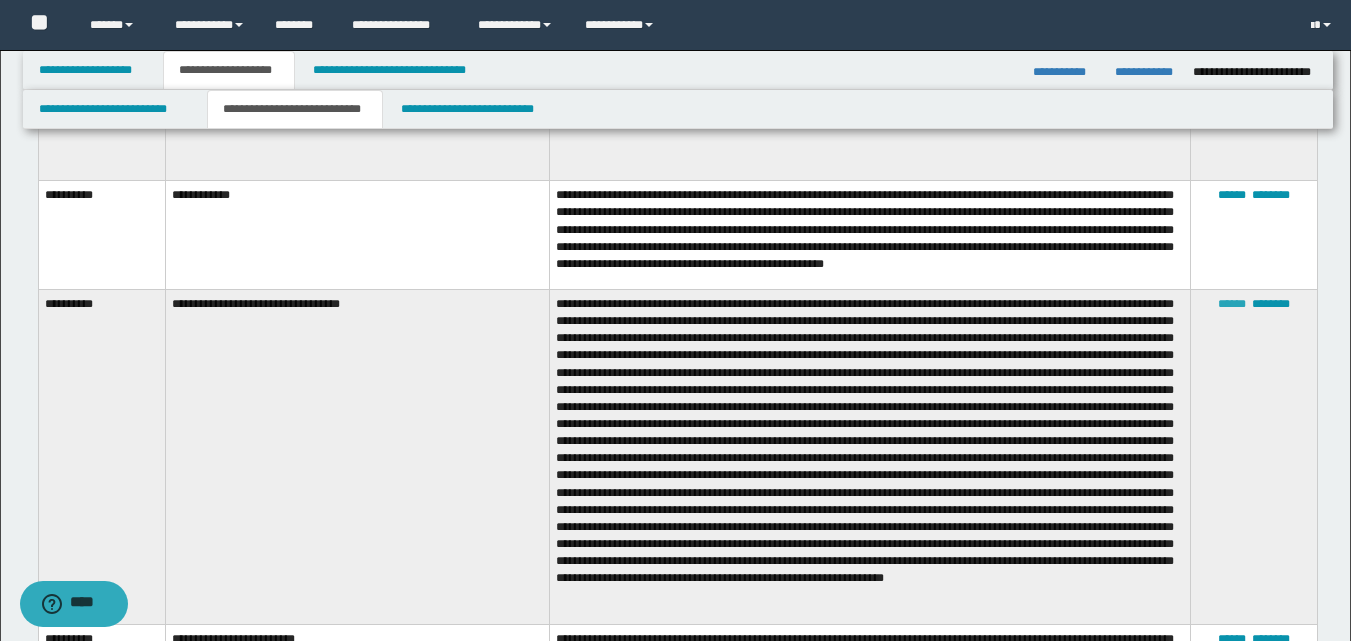 click on "******" at bounding box center [1232, 304] 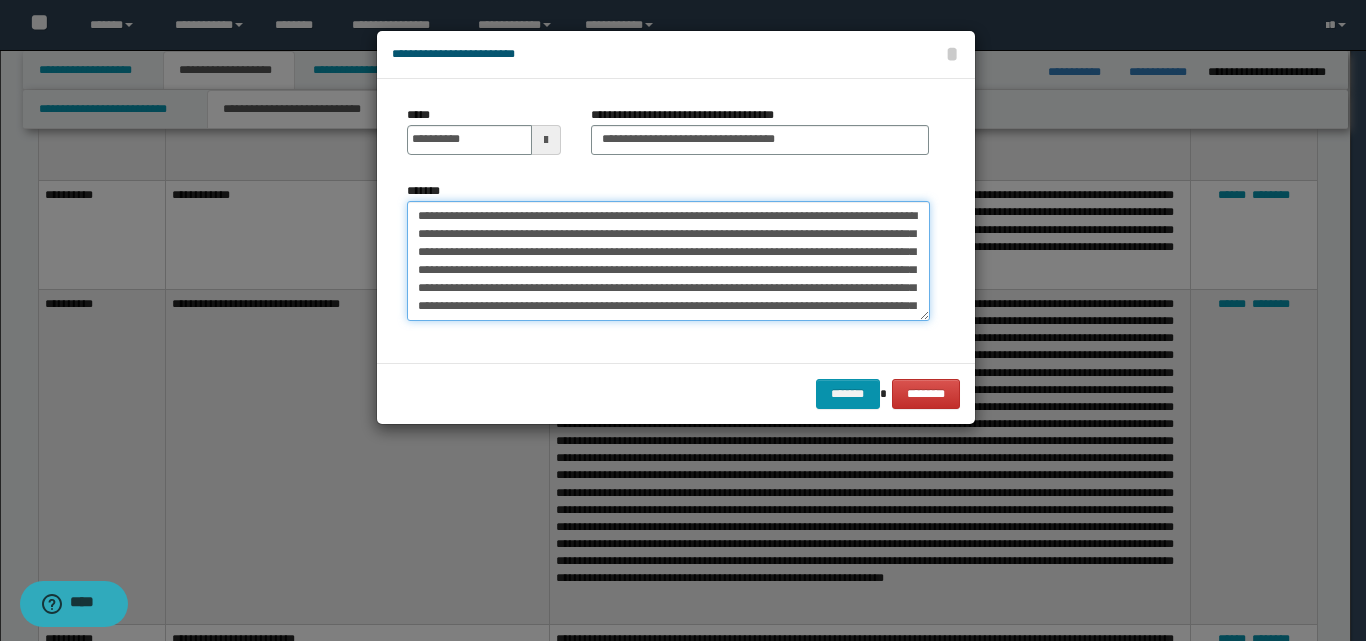 drag, startPoint x: 649, startPoint y: 219, endPoint x: 352, endPoint y: 217, distance: 297.00674 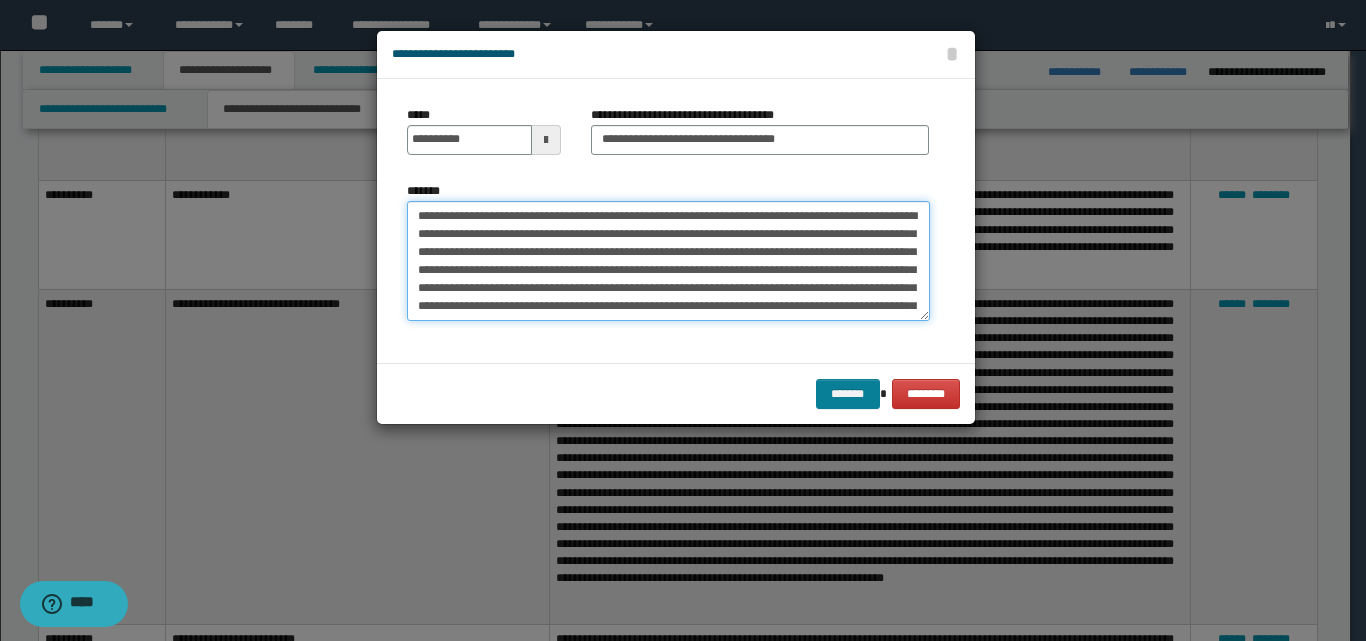 type on "**********" 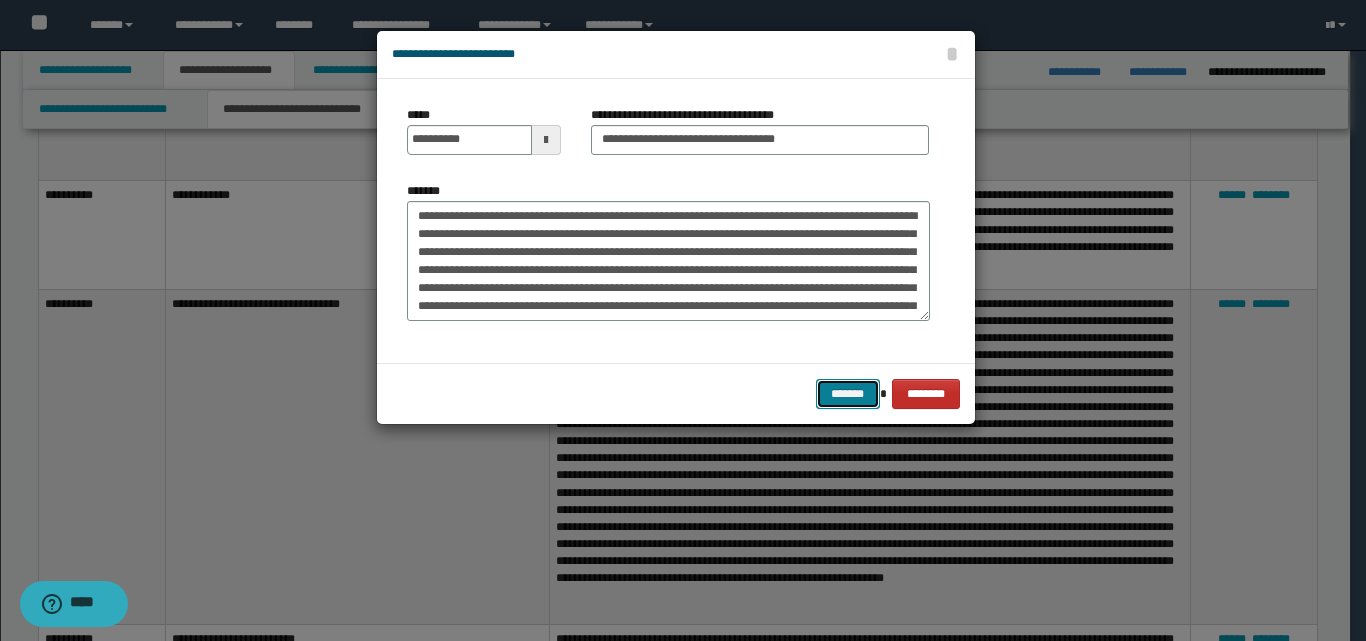 drag, startPoint x: 867, startPoint y: 389, endPoint x: 936, endPoint y: 386, distance: 69.065186 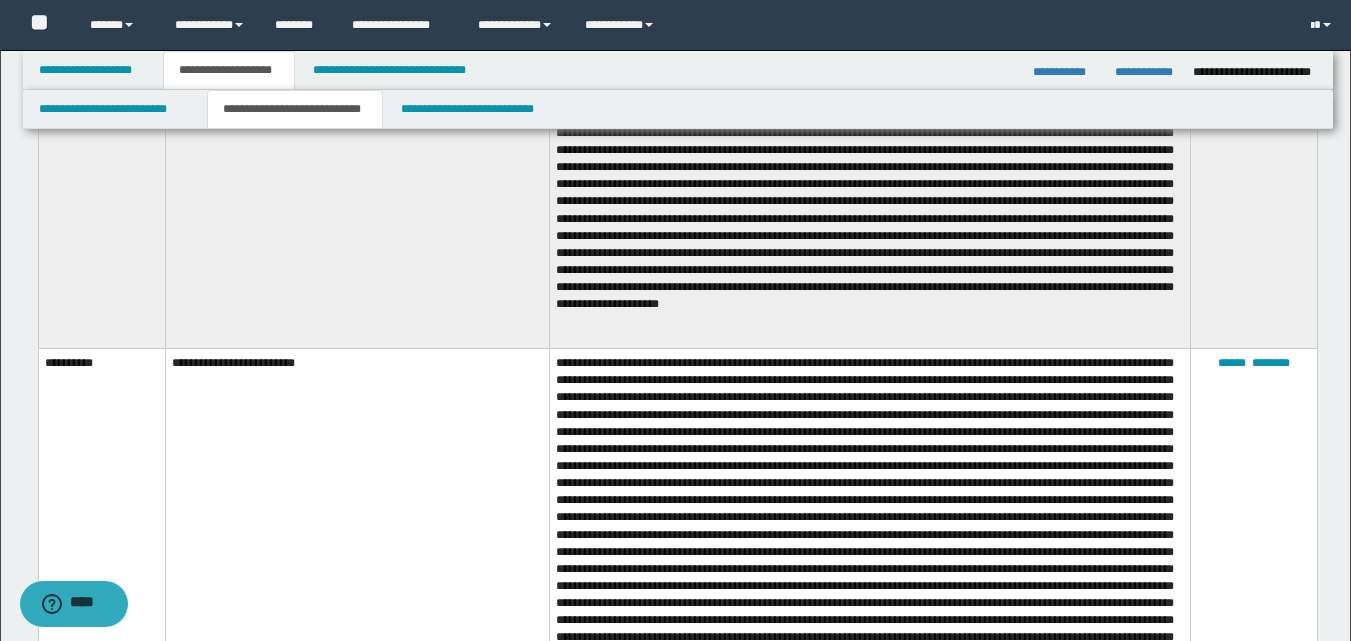scroll, scrollTop: 2200, scrollLeft: 0, axis: vertical 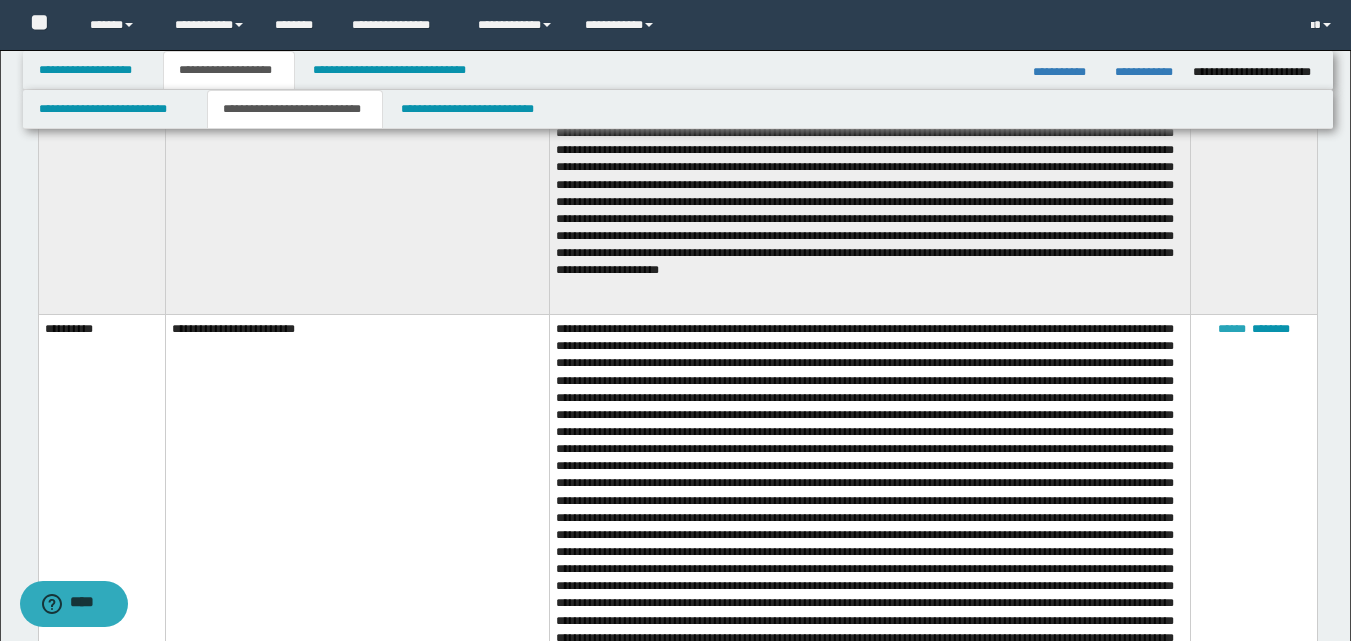 drag, startPoint x: 1225, startPoint y: 310, endPoint x: 1215, endPoint y: 307, distance: 10.440307 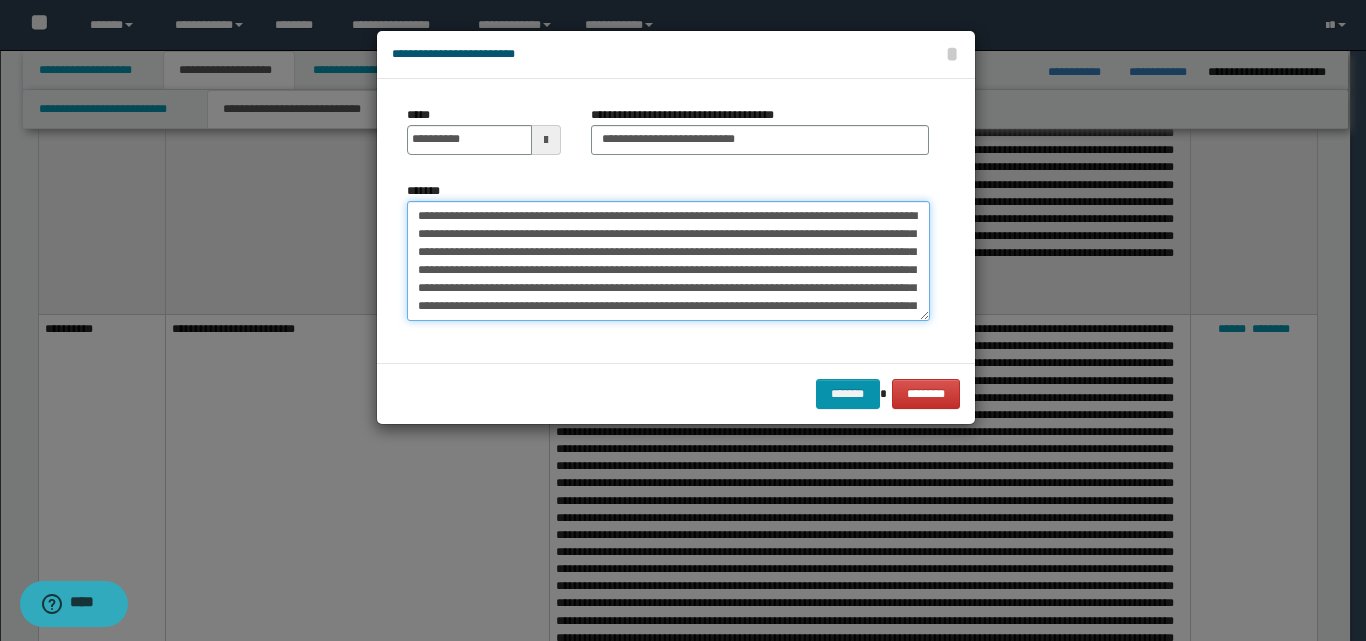 drag, startPoint x: 628, startPoint y: 221, endPoint x: 363, endPoint y: 218, distance: 265.01697 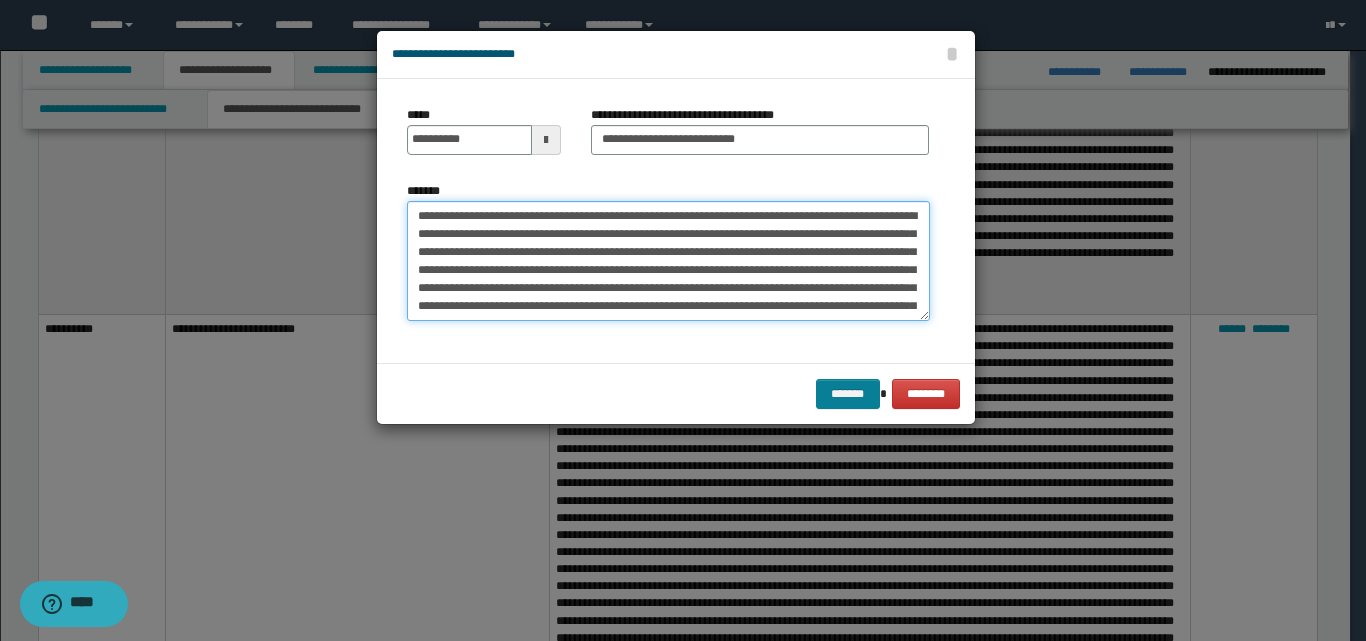 type on "**********" 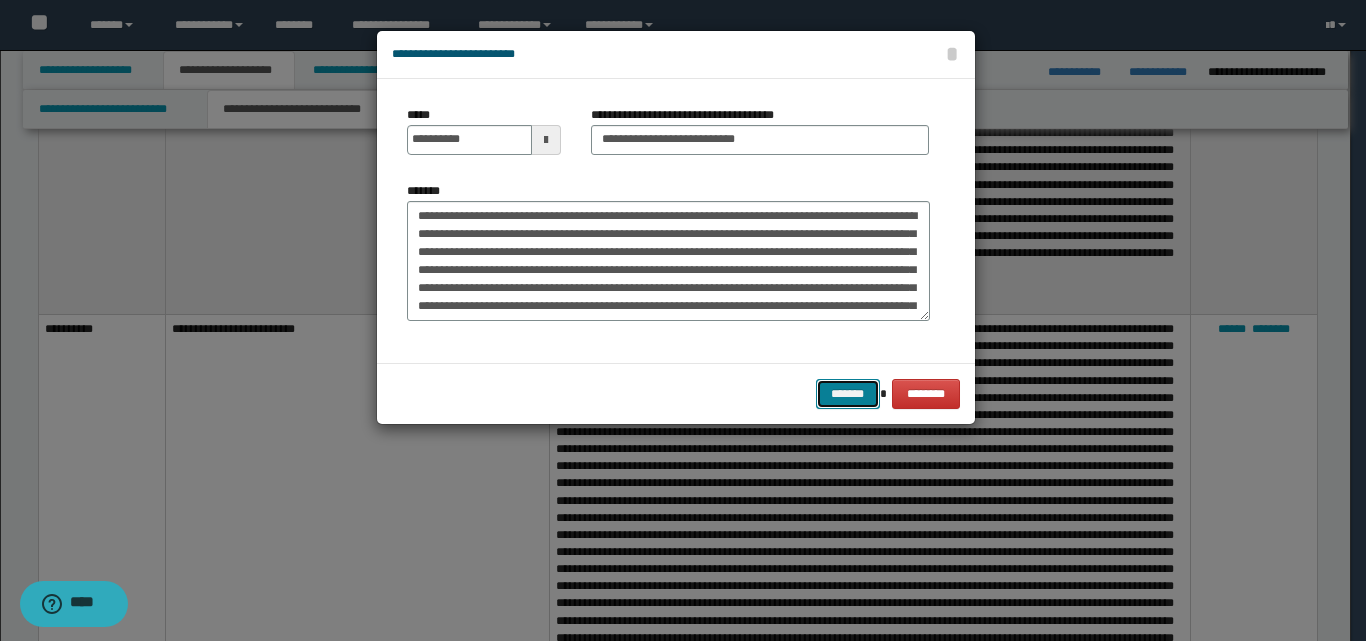 click on "*******" at bounding box center (848, 394) 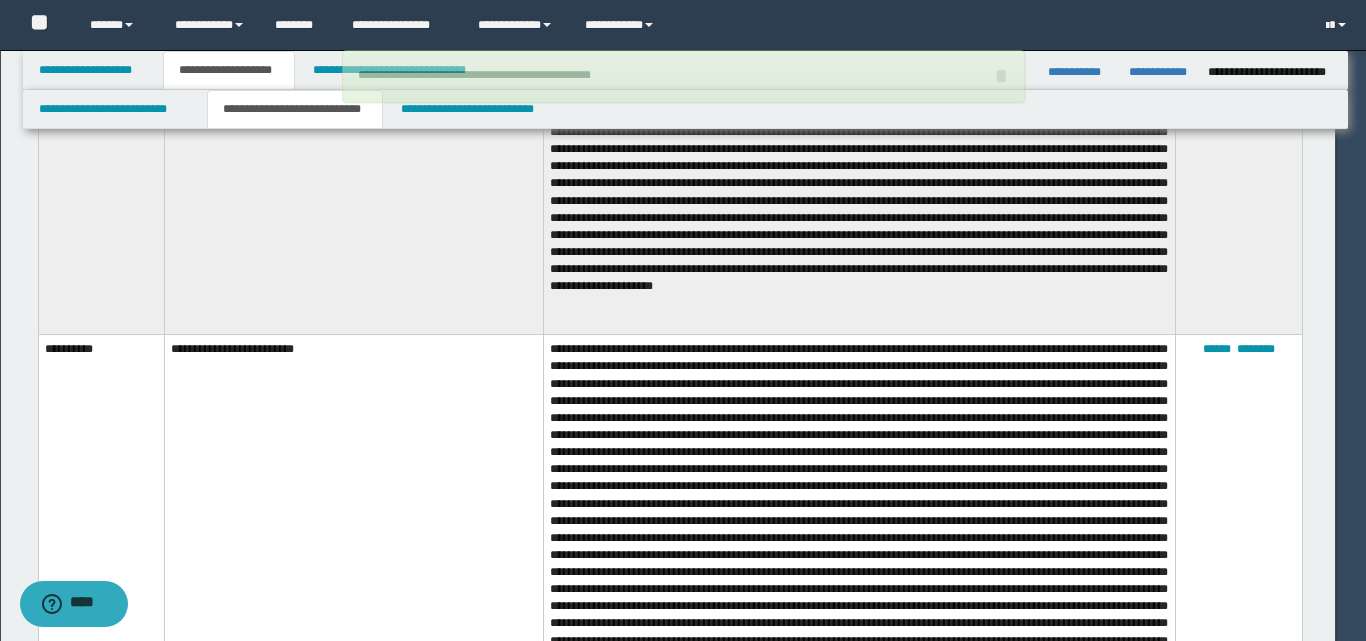 type 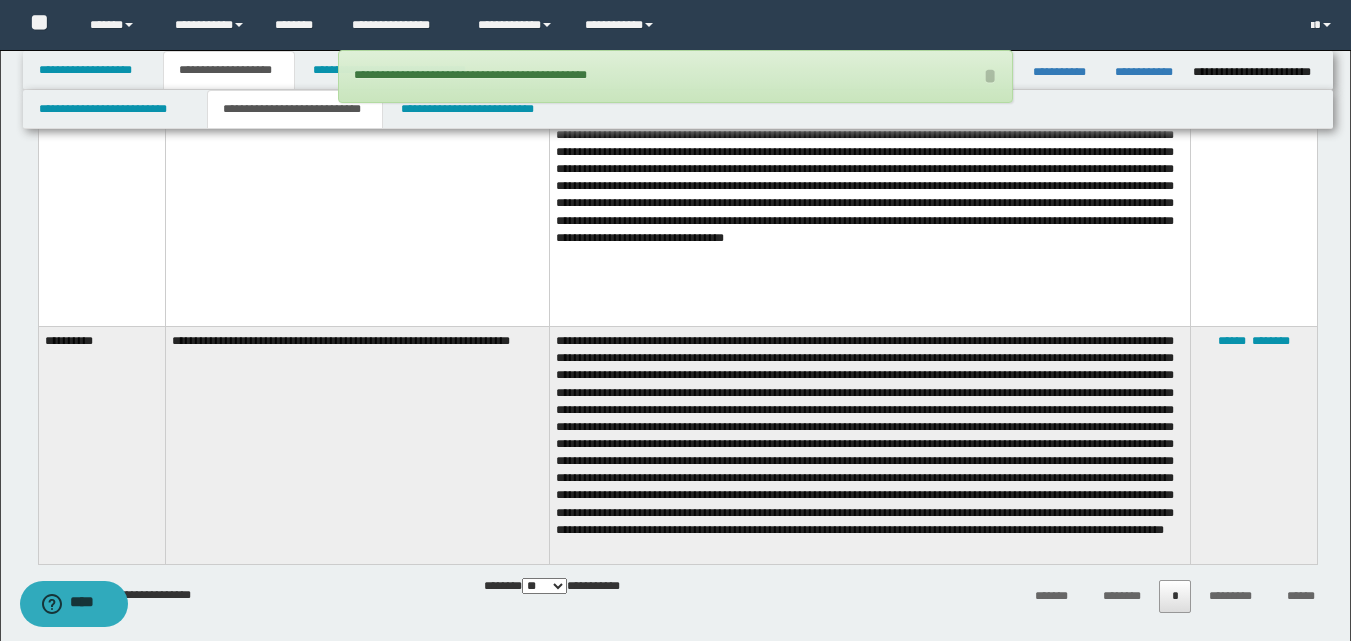 scroll, scrollTop: 3100, scrollLeft: 0, axis: vertical 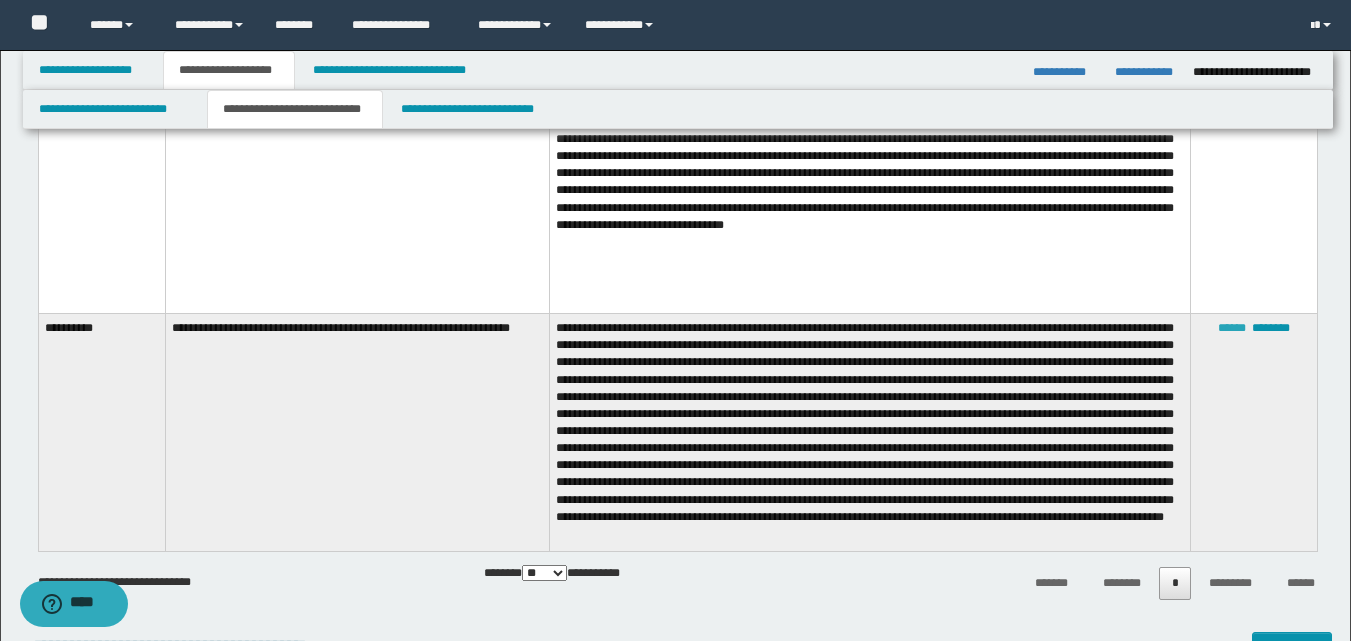 click on "******" at bounding box center (1232, 328) 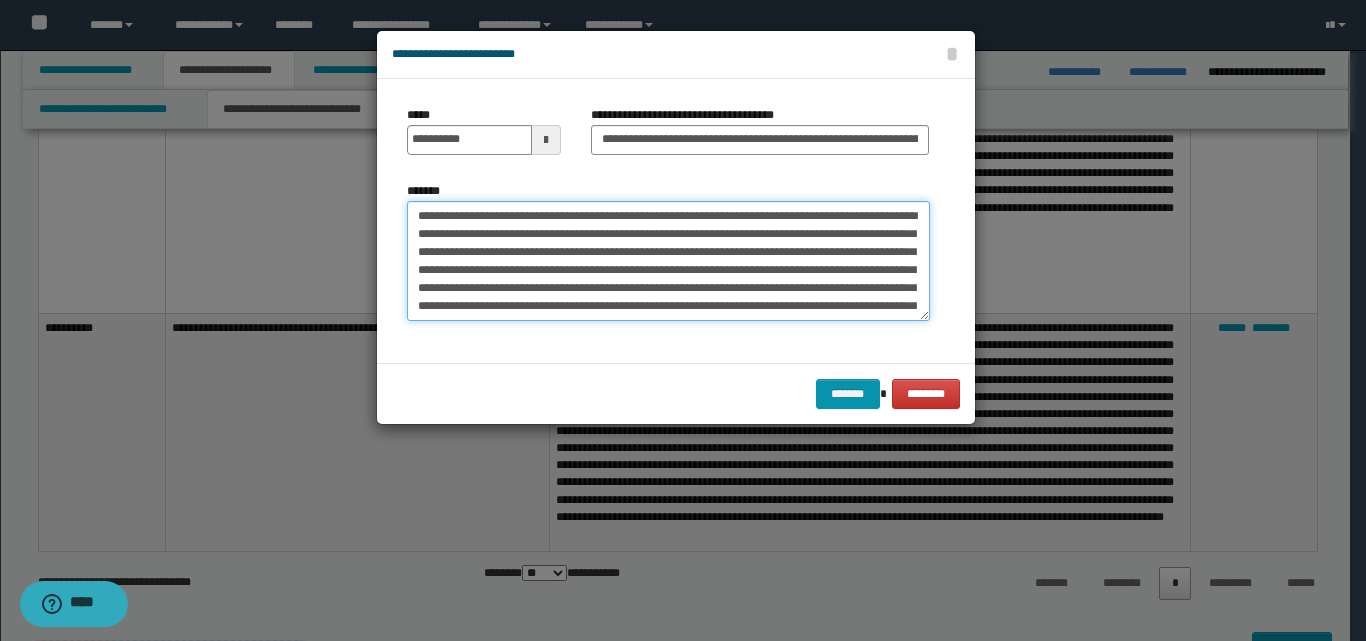 drag, startPoint x: 547, startPoint y: 216, endPoint x: 305, endPoint y: 224, distance: 242.1322 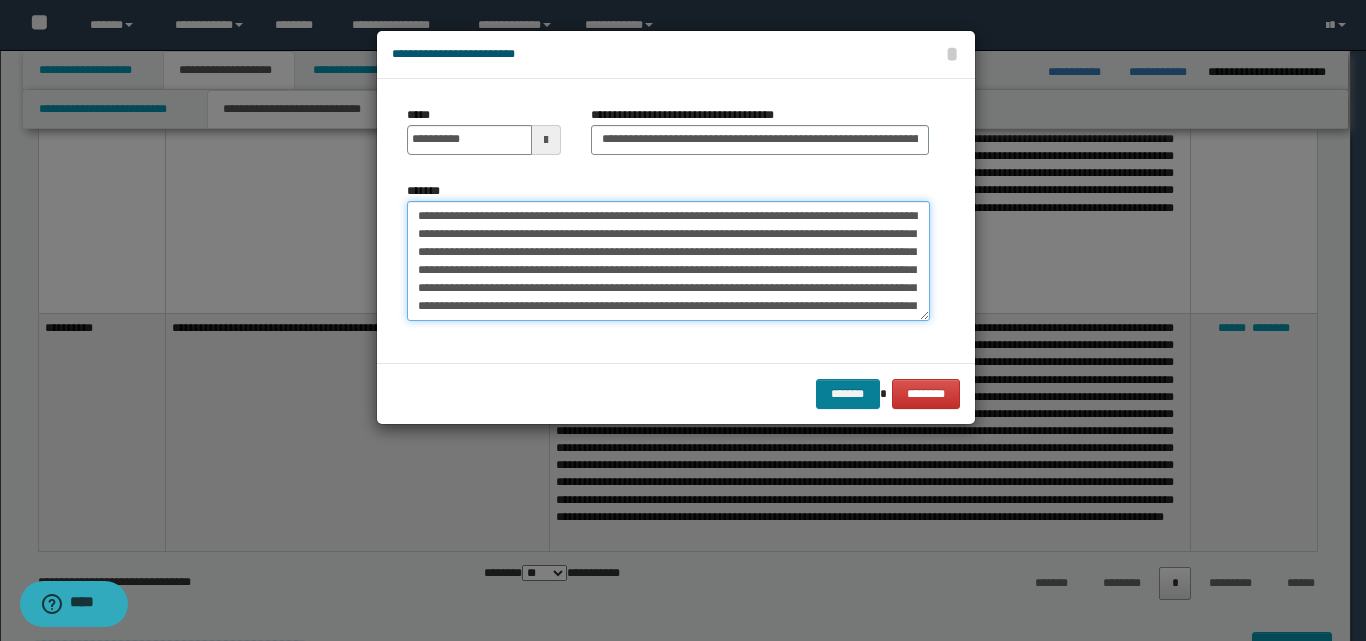 type on "**********" 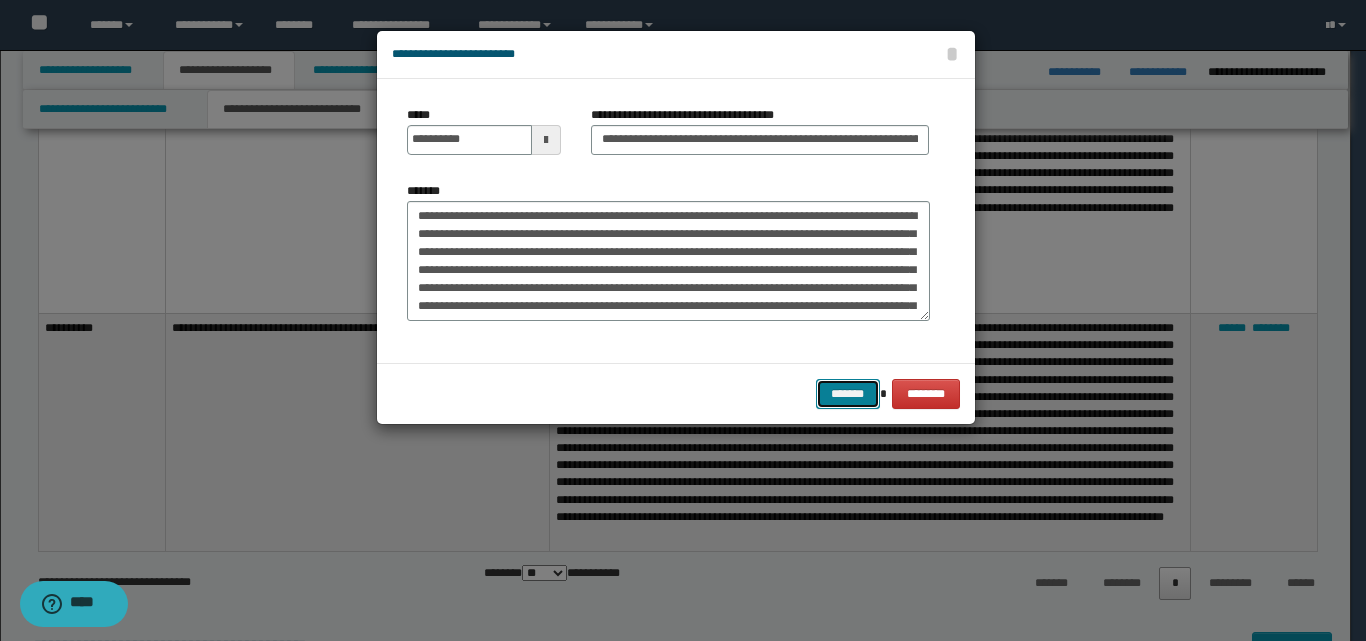 click on "*******" at bounding box center (848, 394) 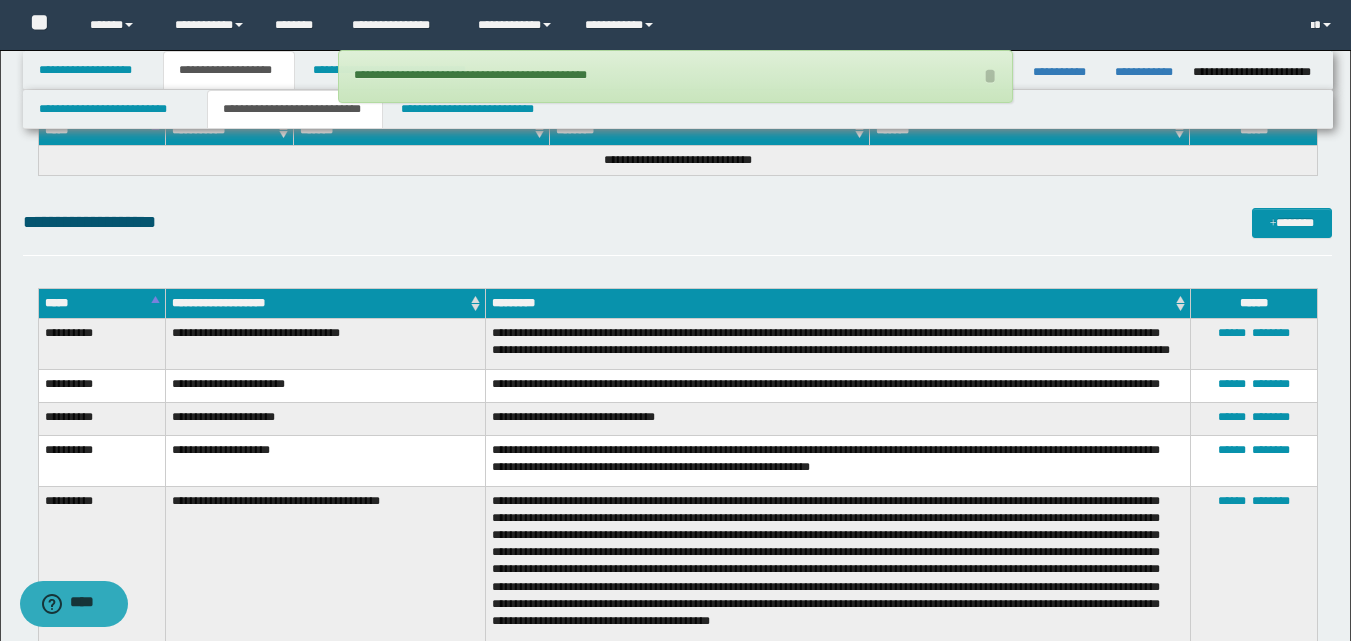 scroll, scrollTop: 3700, scrollLeft: 0, axis: vertical 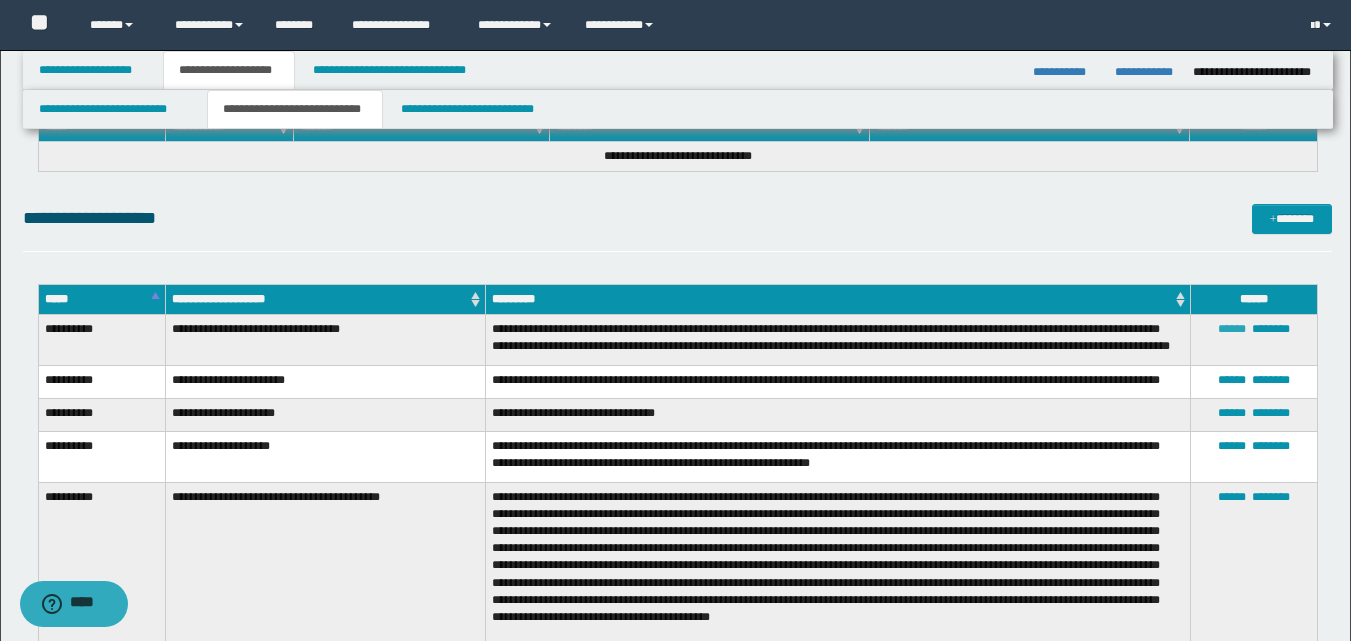 click on "******" at bounding box center (1232, 329) 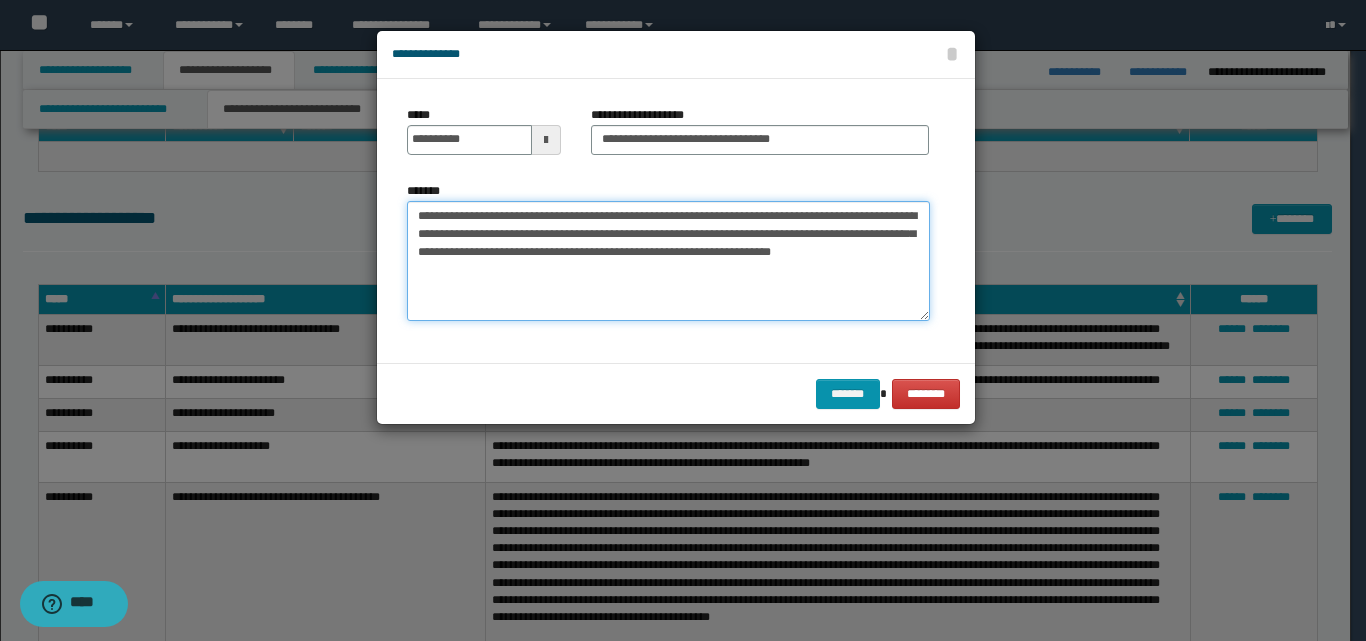 drag, startPoint x: 685, startPoint y: 212, endPoint x: 365, endPoint y: 210, distance: 320.00626 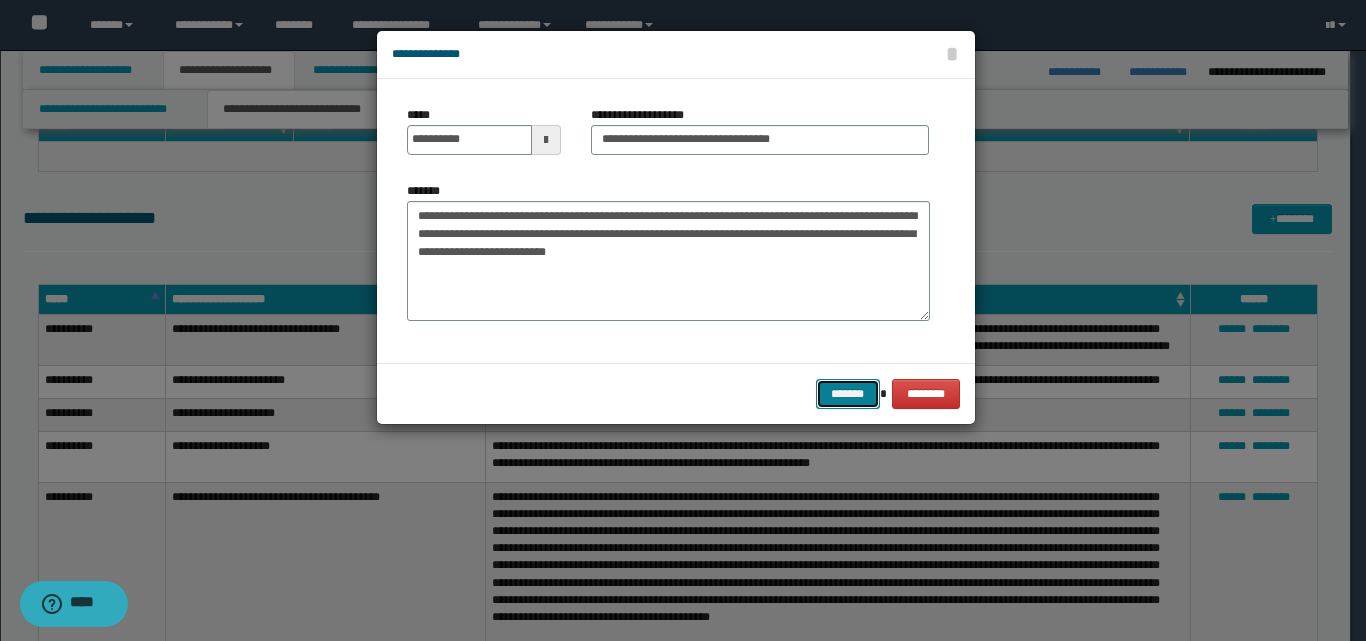 click on "*******" at bounding box center (848, 394) 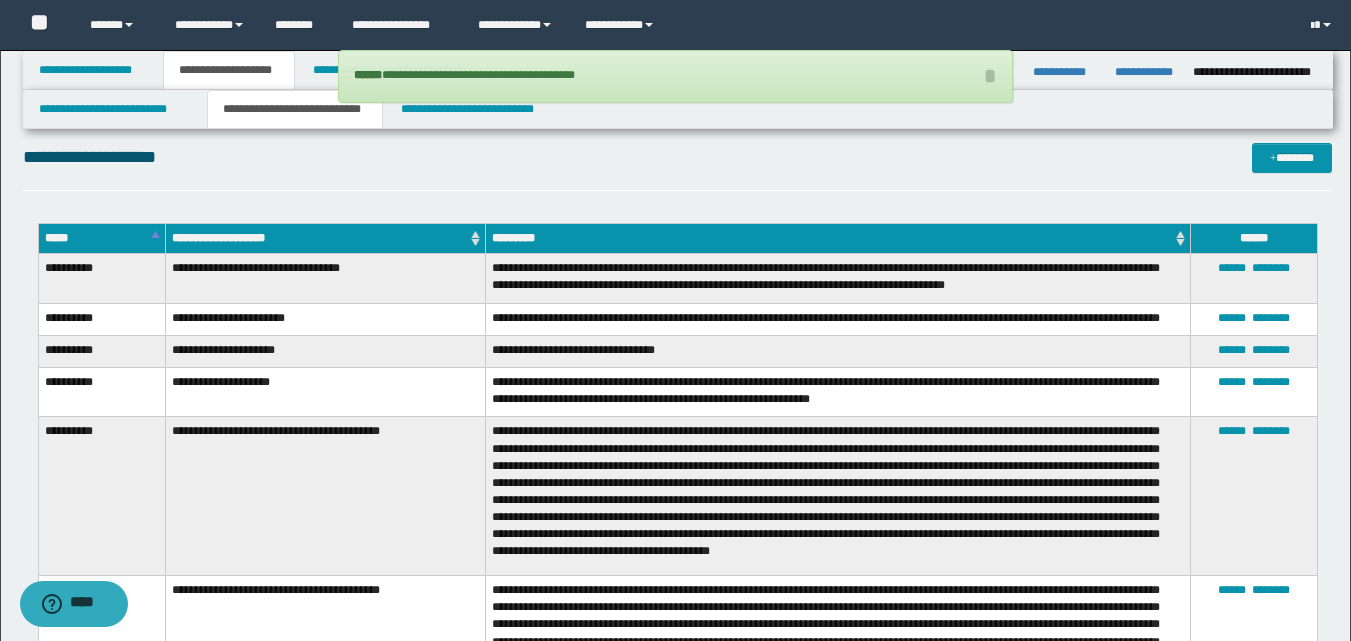 scroll, scrollTop: 3800, scrollLeft: 0, axis: vertical 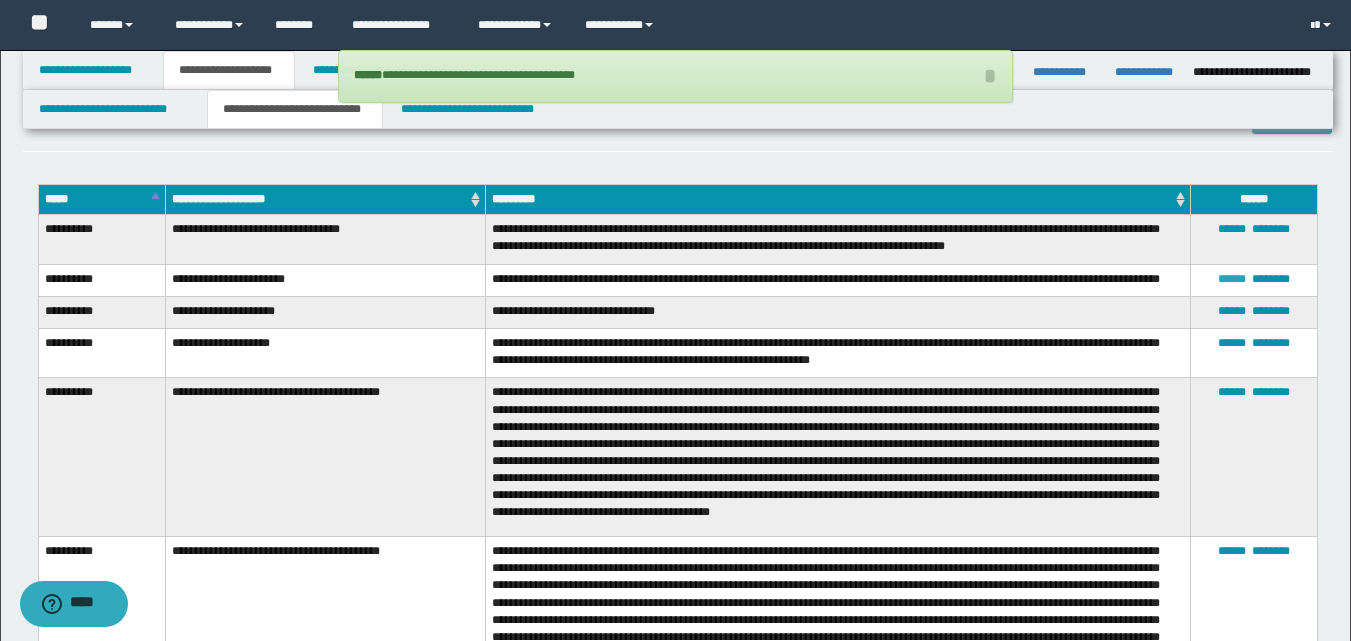 click on "******" at bounding box center (1232, 279) 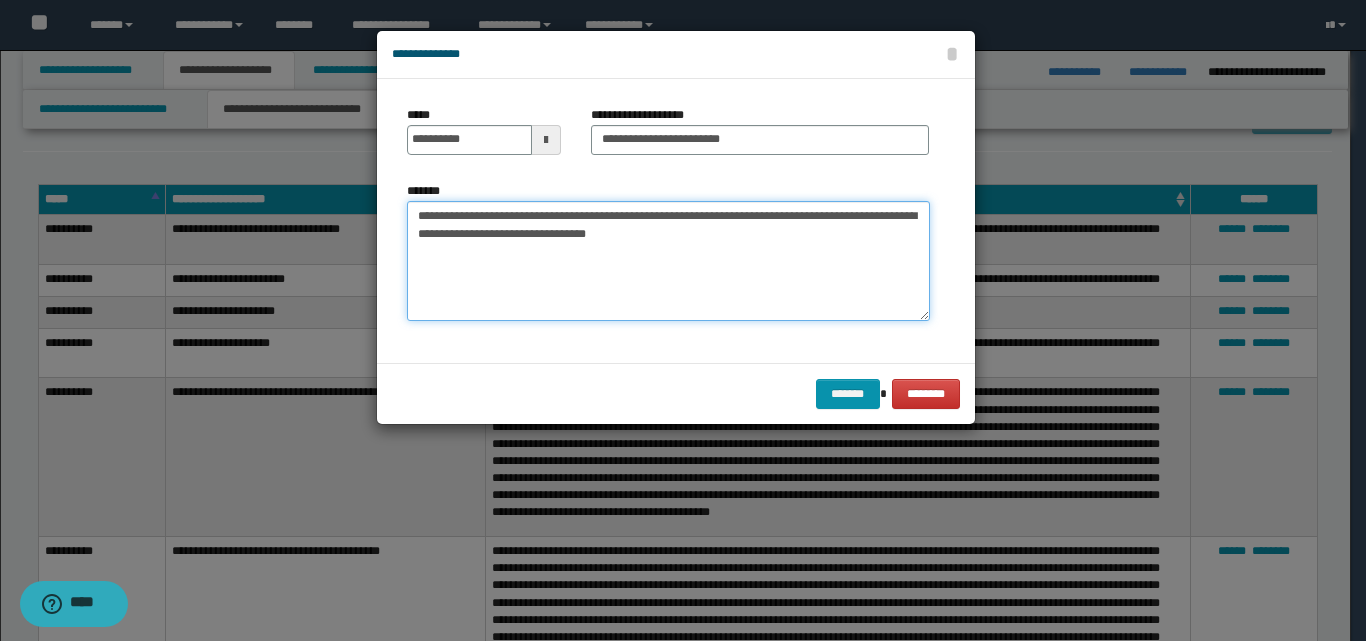 drag, startPoint x: 625, startPoint y: 217, endPoint x: 367, endPoint y: 219, distance: 258.00775 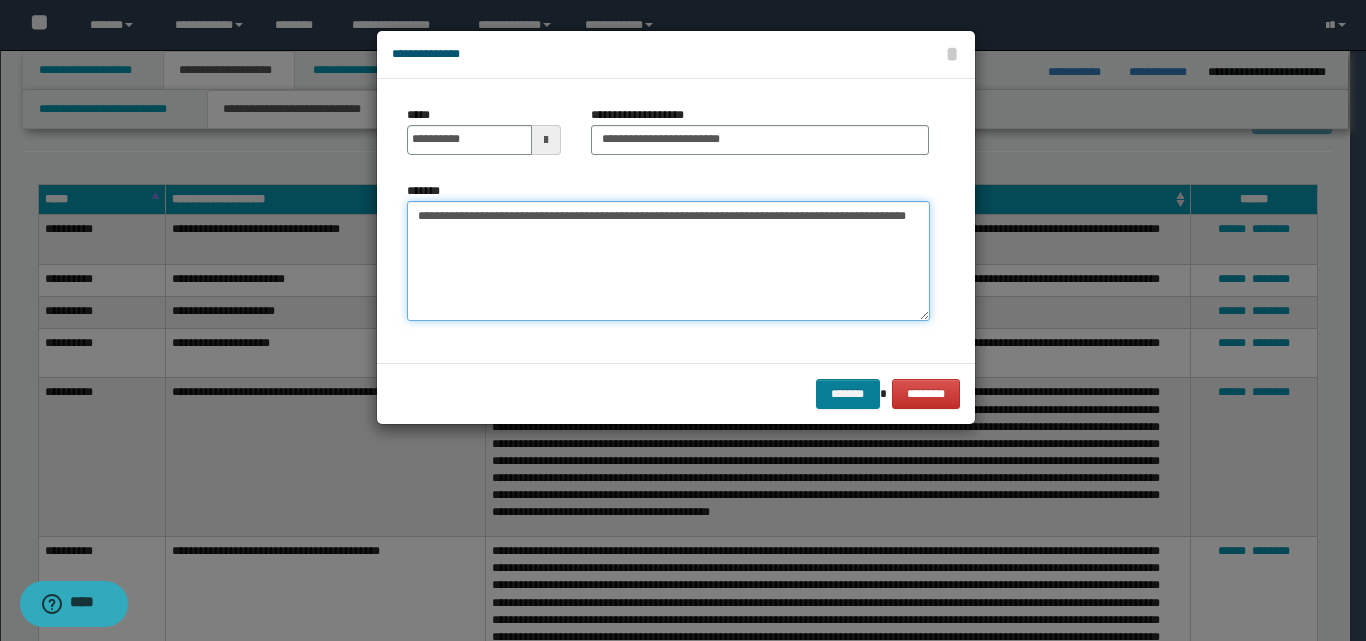 type on "**********" 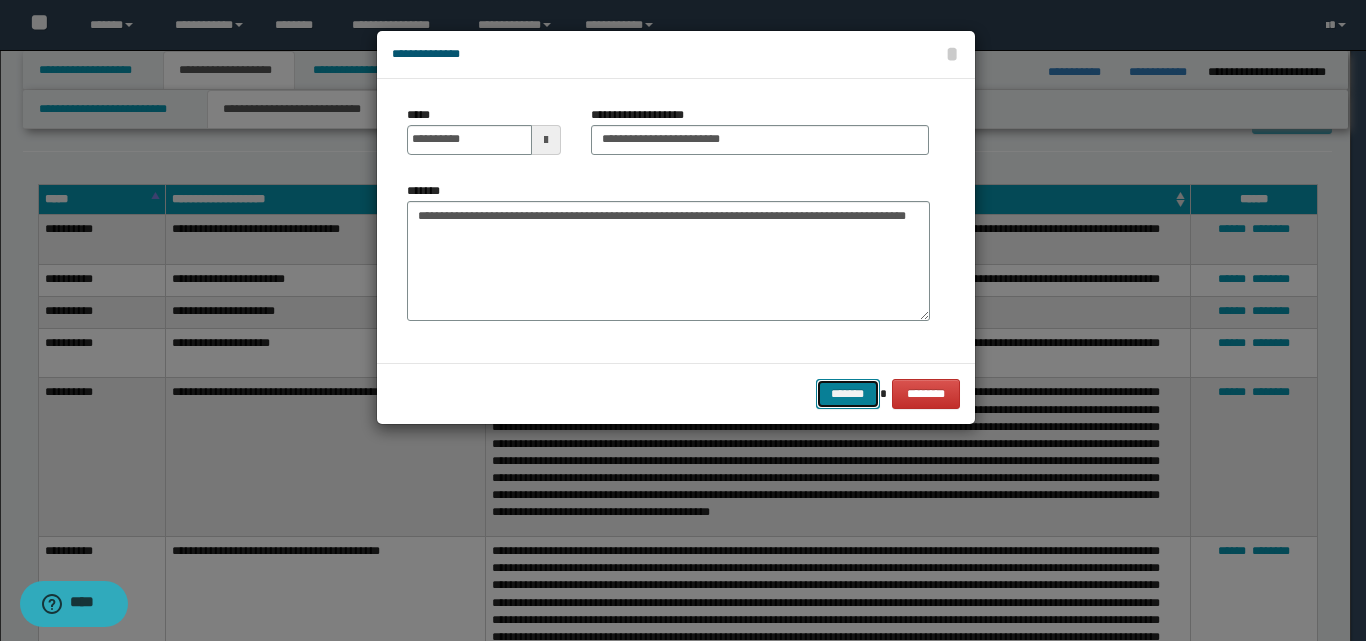 click on "*******" at bounding box center (848, 394) 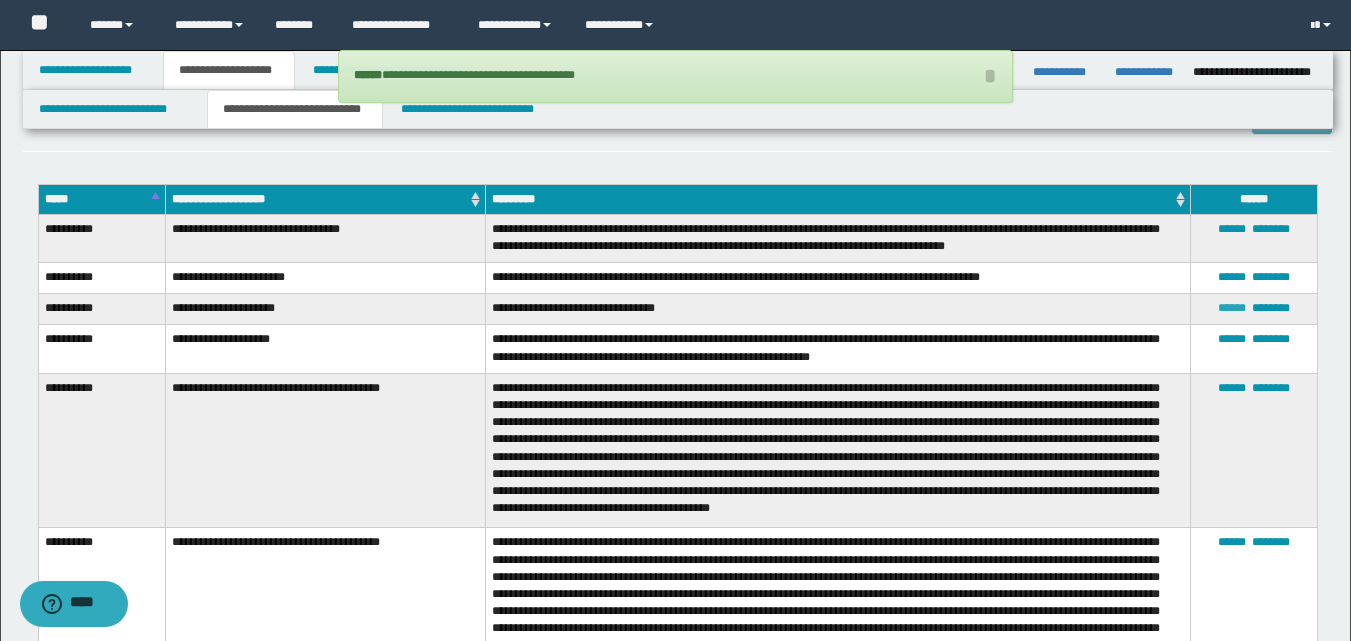 click on "******" at bounding box center [1232, 308] 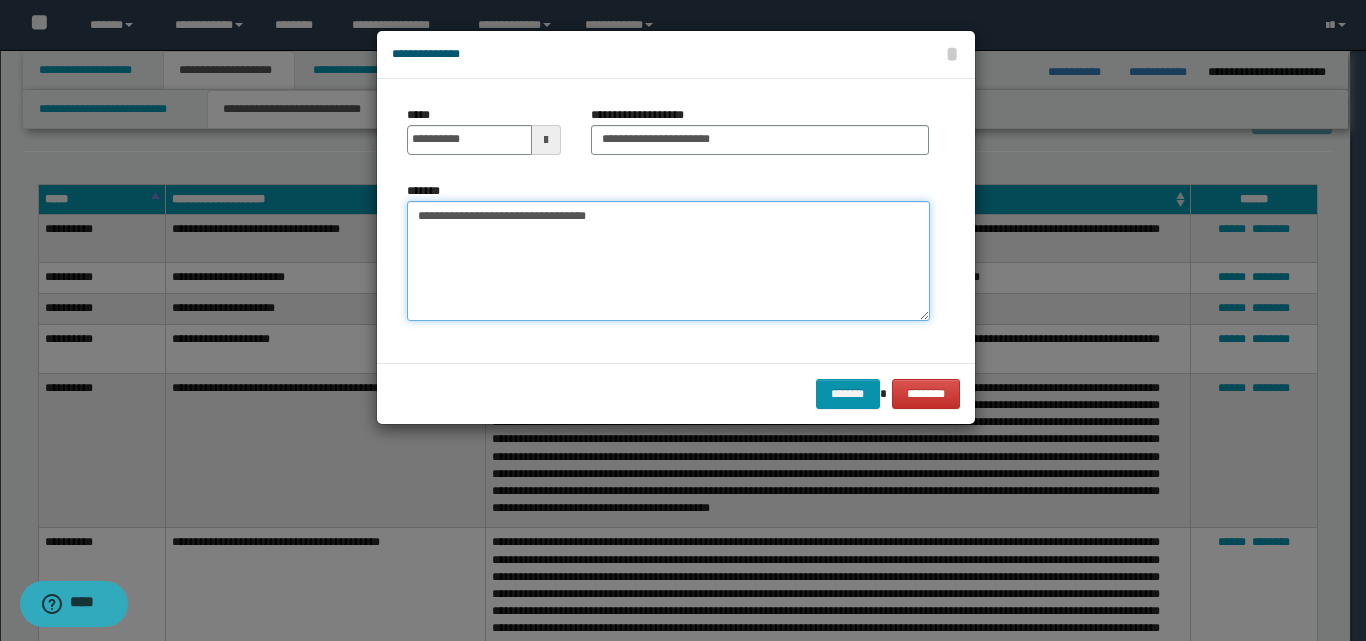 drag, startPoint x: 485, startPoint y: 214, endPoint x: 371, endPoint y: 209, distance: 114.1096 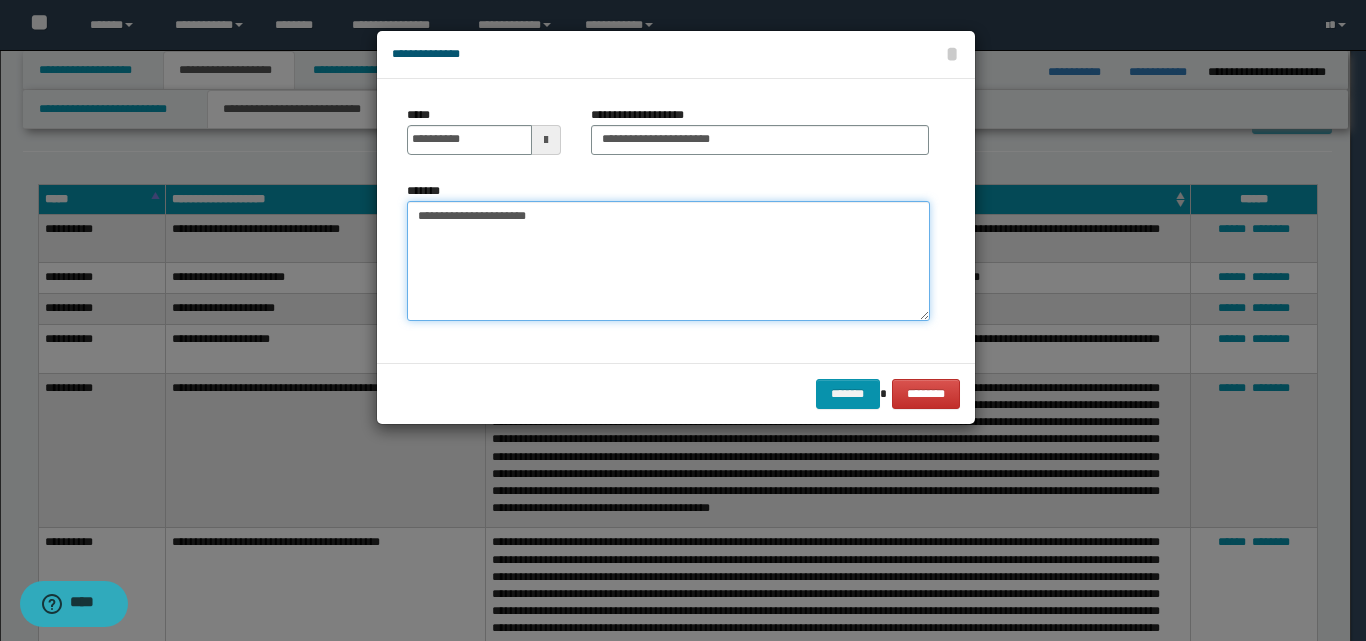 type on "**********" 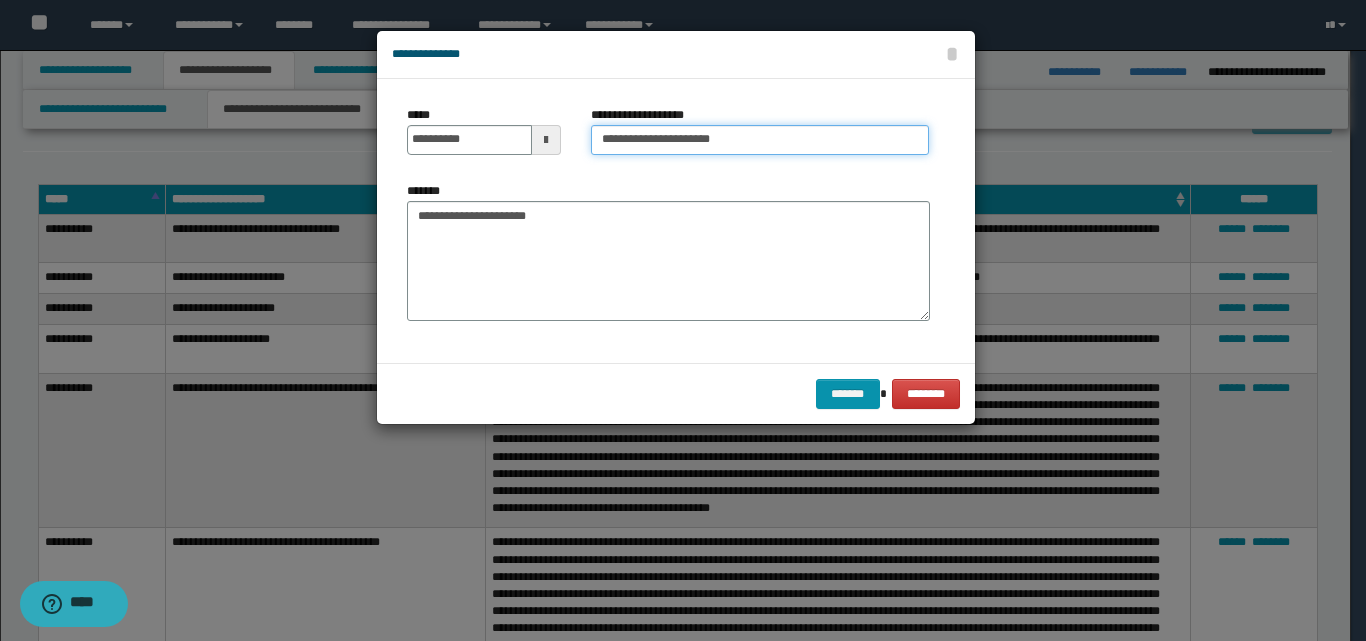 click on "**********" at bounding box center (760, 140) 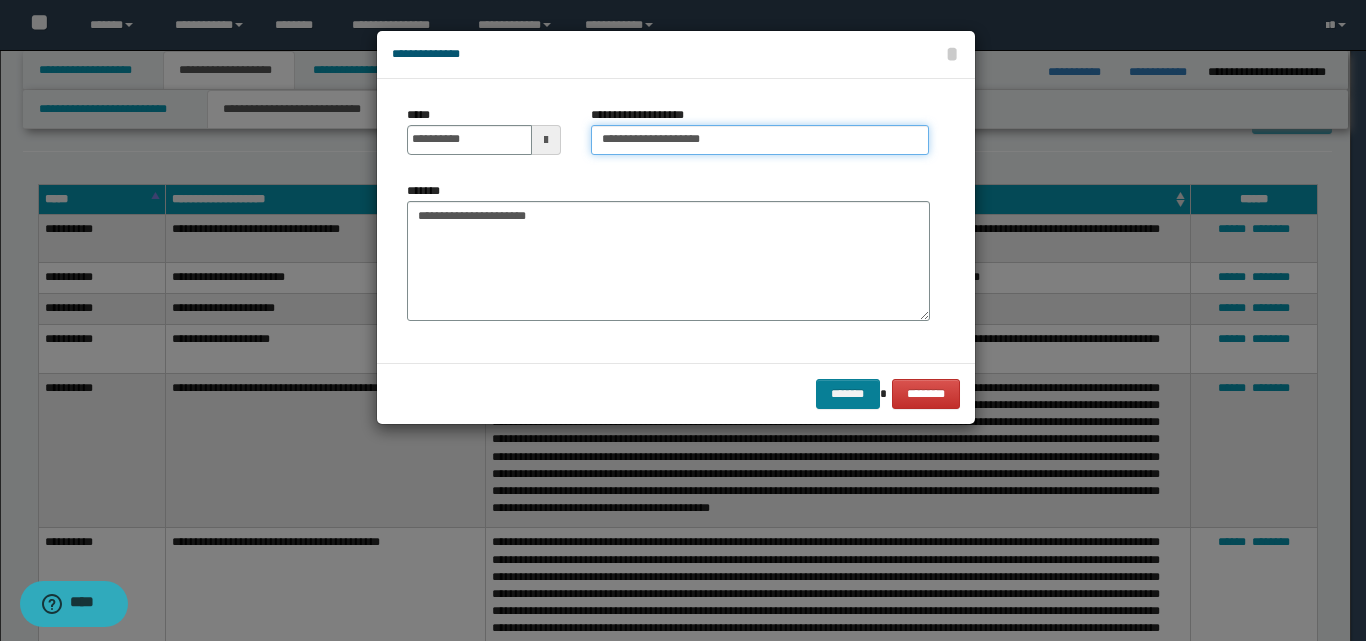type on "**********" 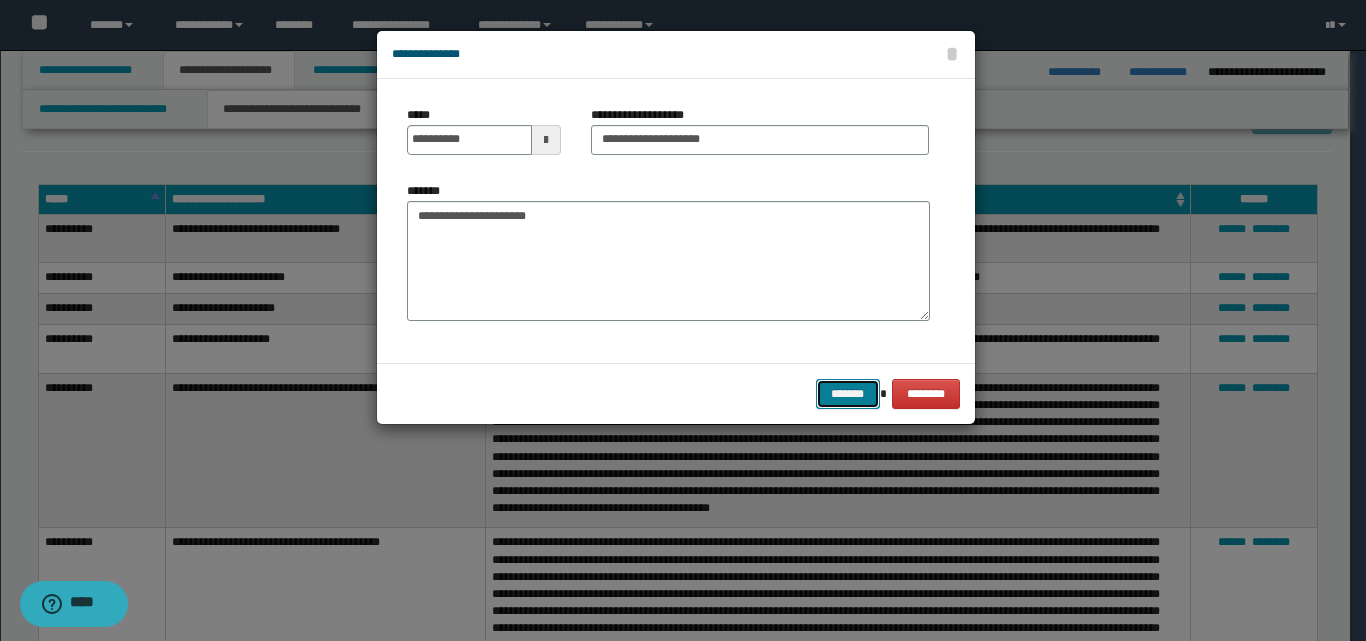 click on "*******" at bounding box center [848, 394] 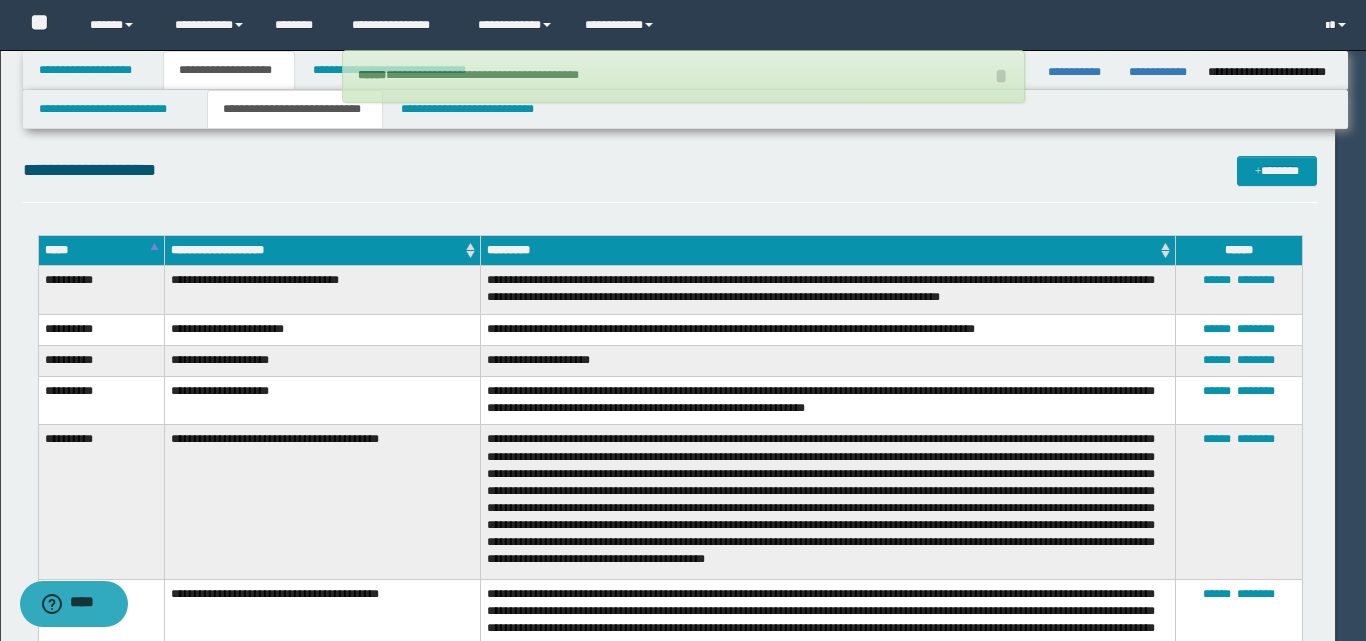type 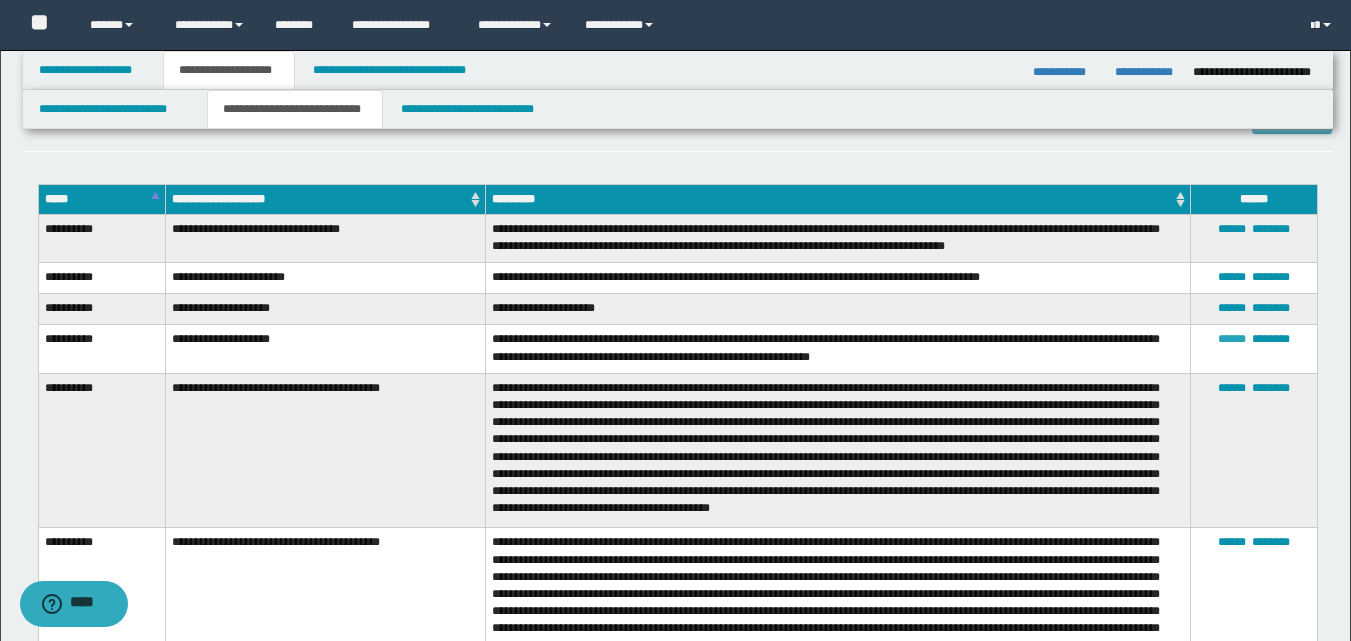 click on "******" at bounding box center [1232, 339] 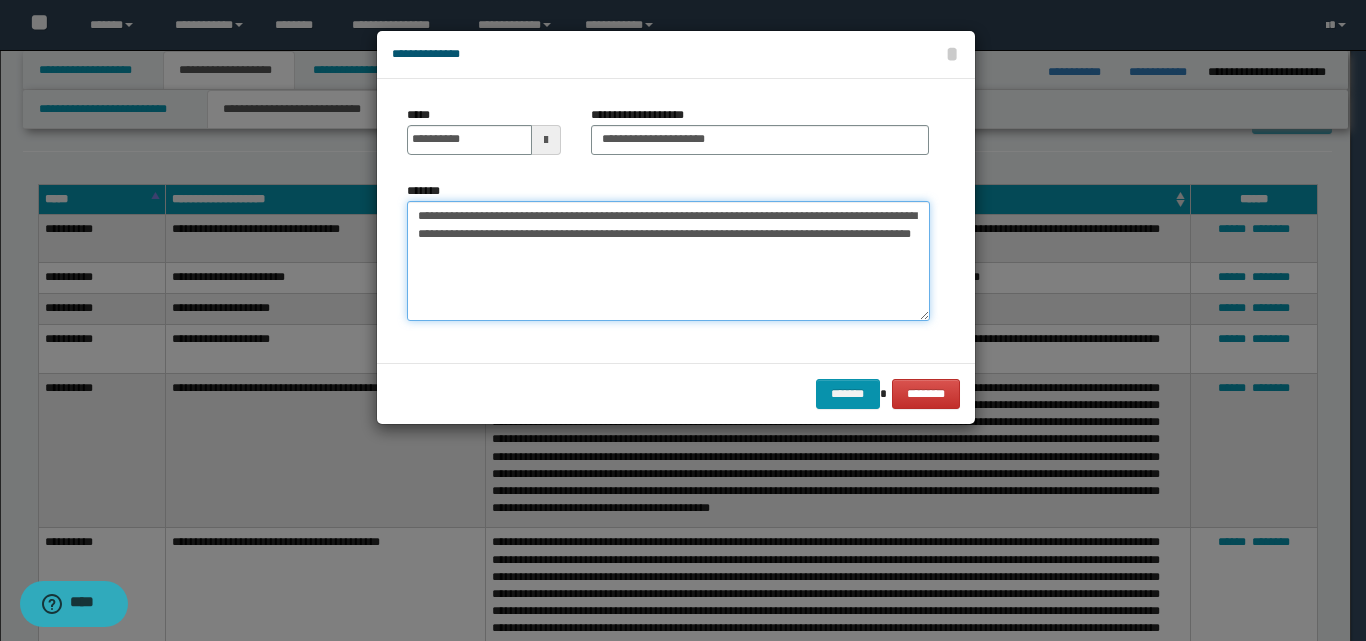 drag, startPoint x: 606, startPoint y: 215, endPoint x: 340, endPoint y: 217, distance: 266.0075 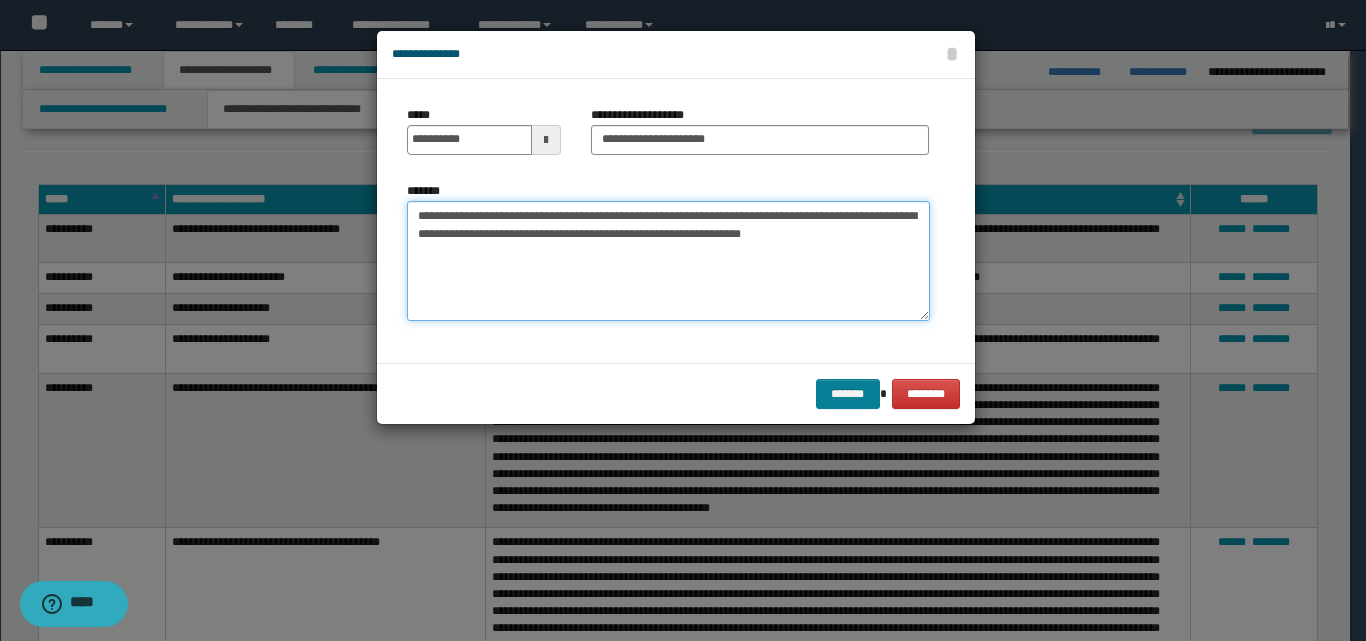 type on "**********" 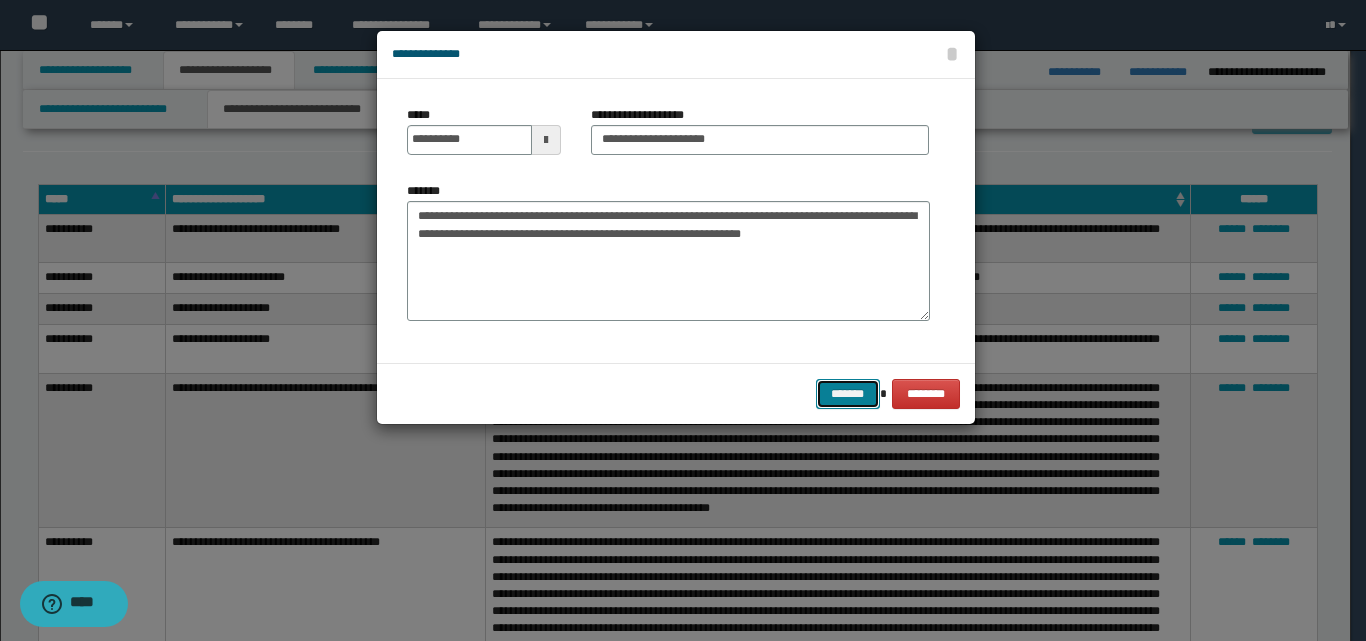 click on "*******" at bounding box center (848, 394) 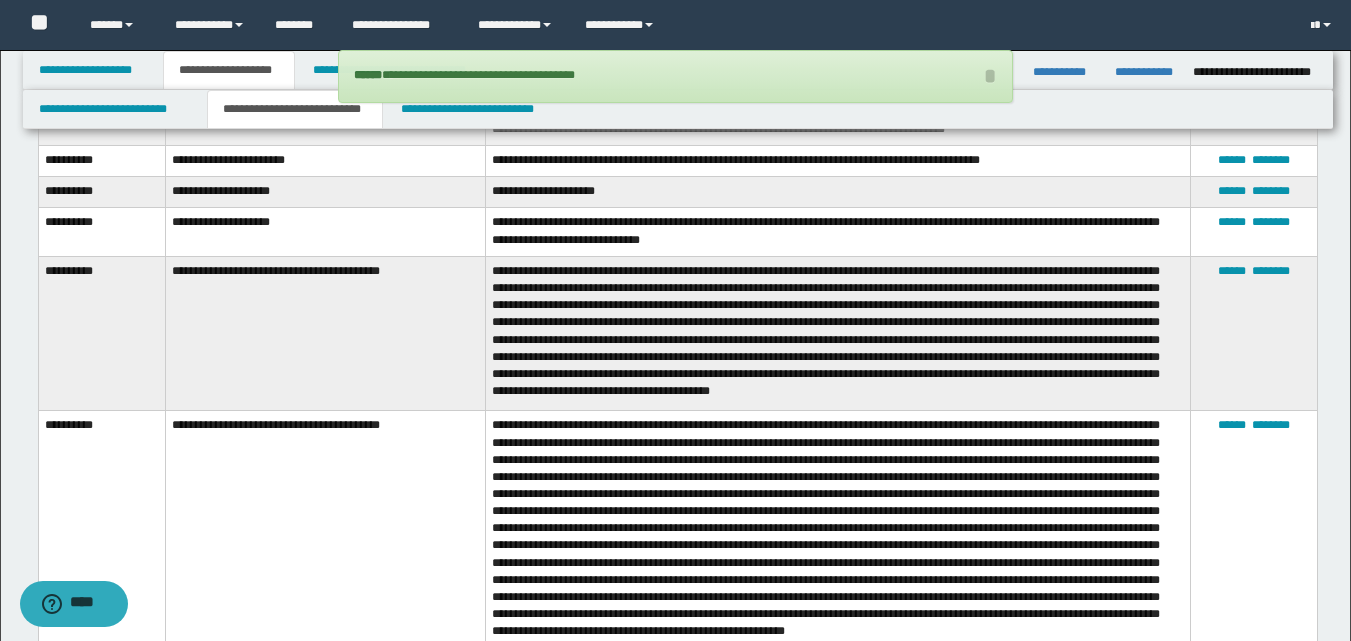 scroll, scrollTop: 4000, scrollLeft: 0, axis: vertical 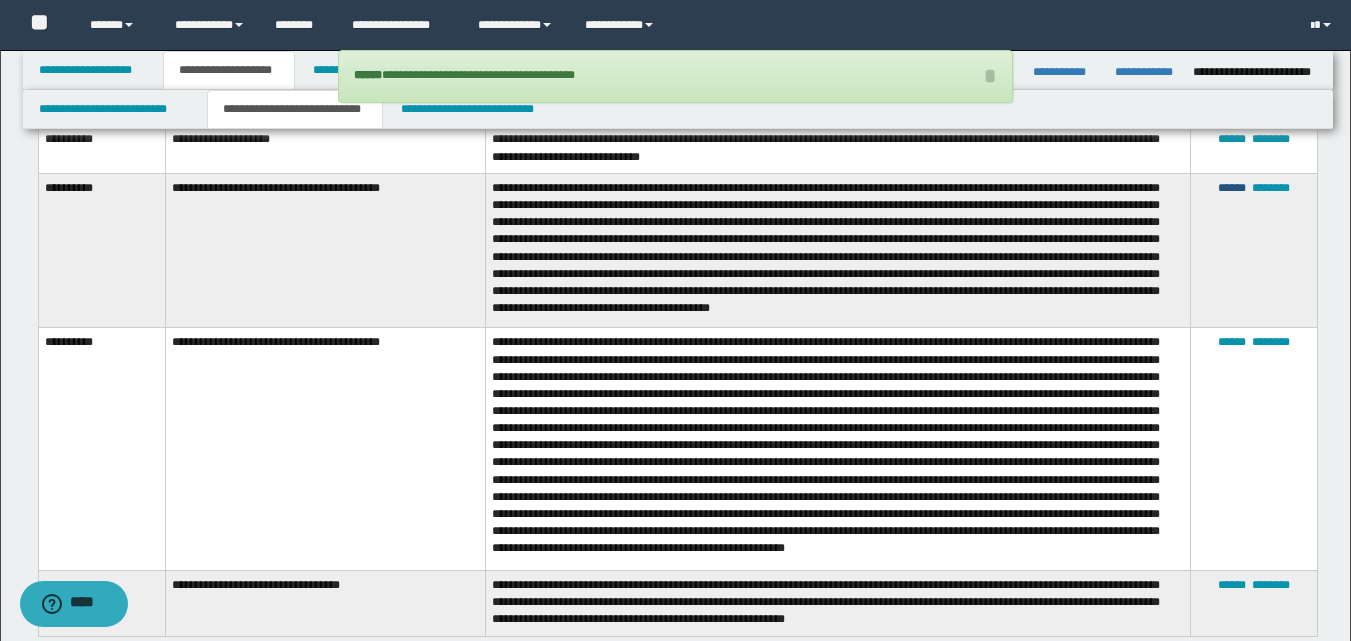 click on "******" at bounding box center (1232, 188) 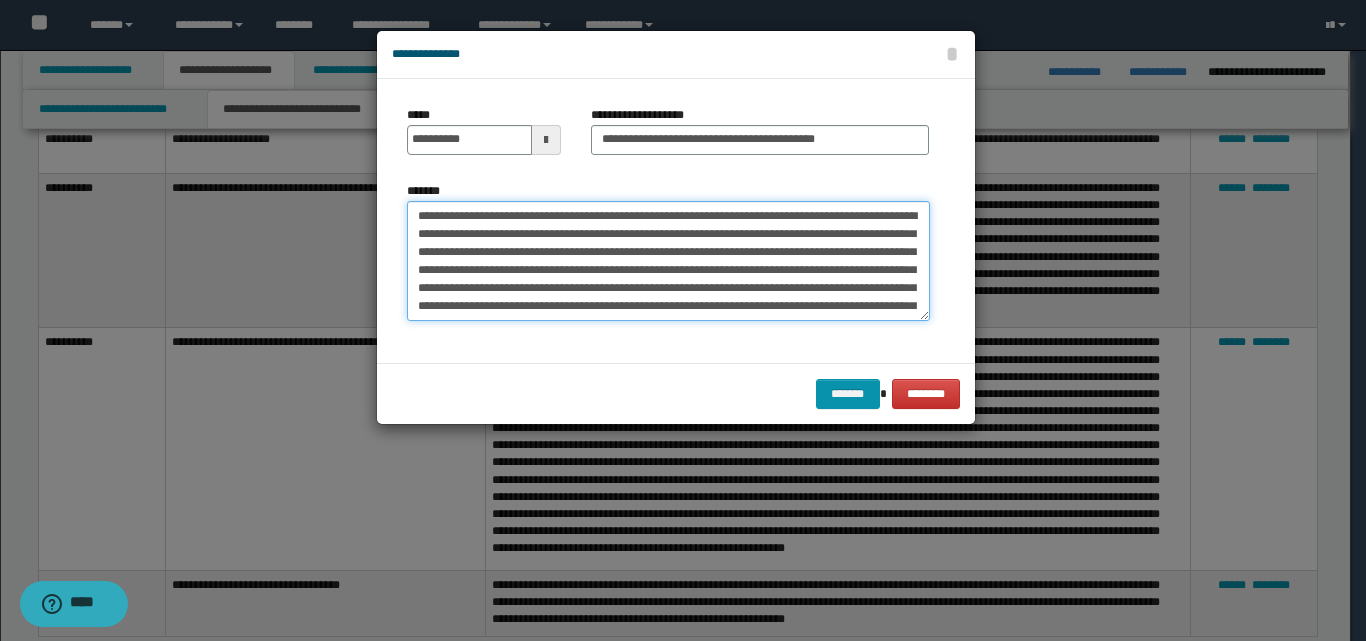 drag, startPoint x: 715, startPoint y: 214, endPoint x: 362, endPoint y: 213, distance: 353.0014 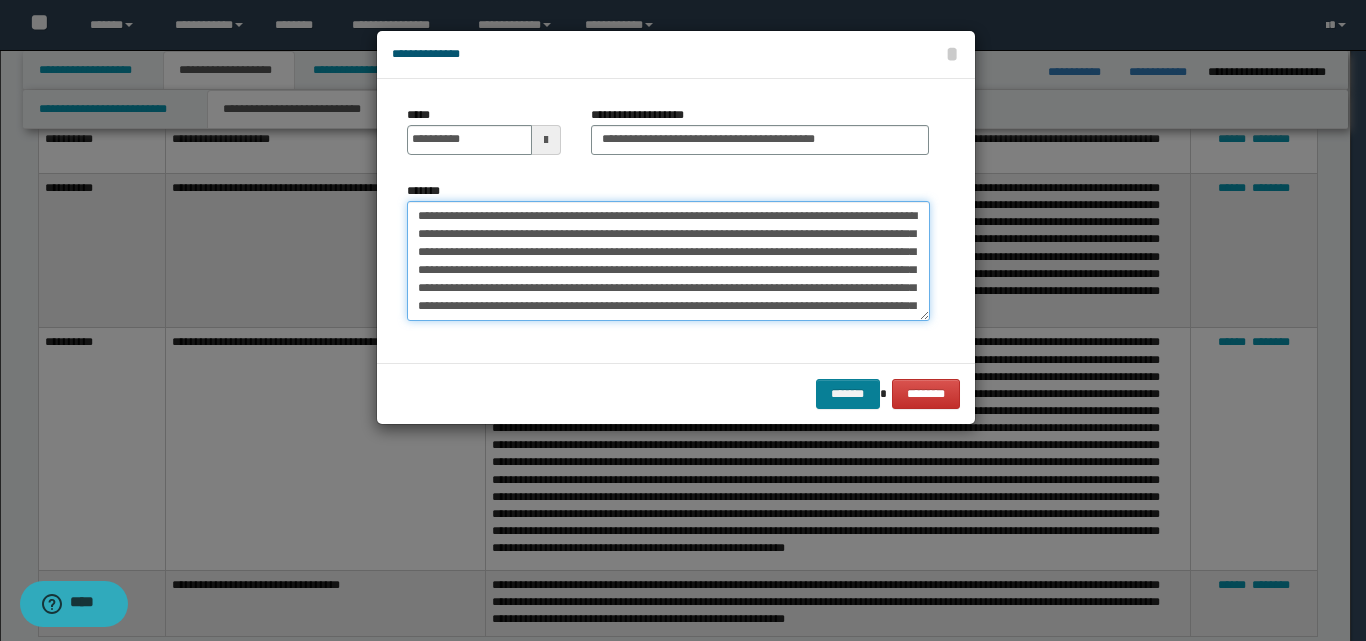 type on "**********" 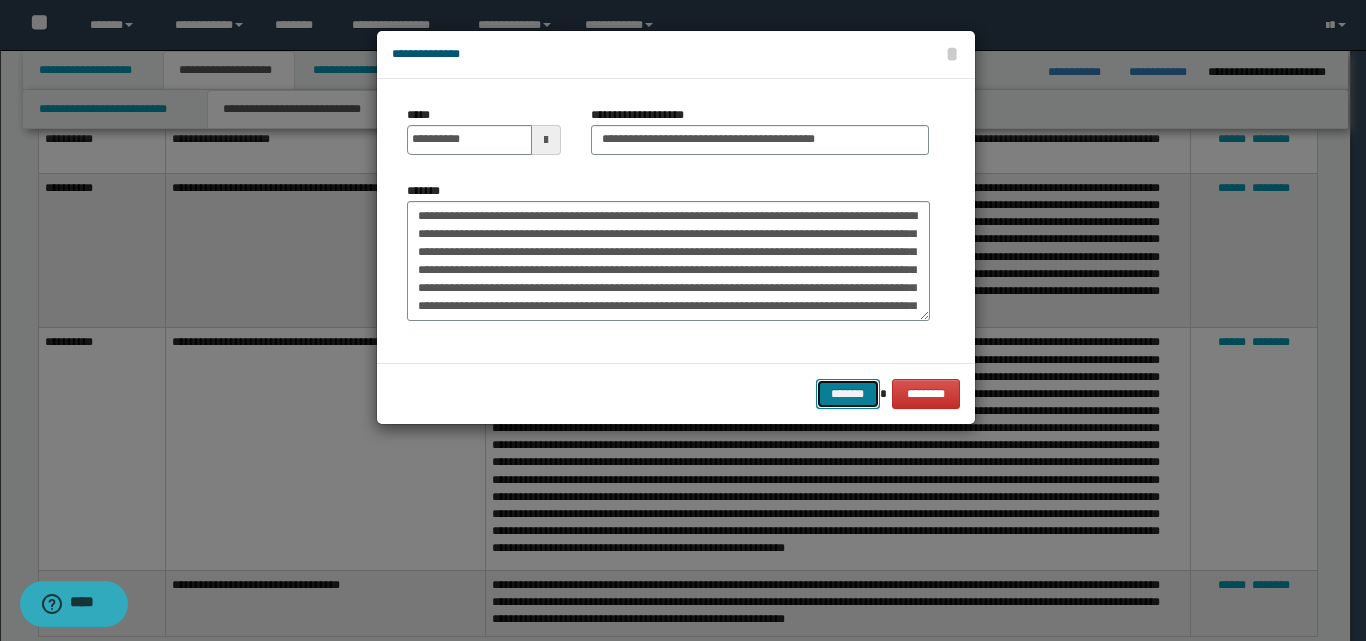 drag, startPoint x: 859, startPoint y: 392, endPoint x: 812, endPoint y: 386, distance: 47.38143 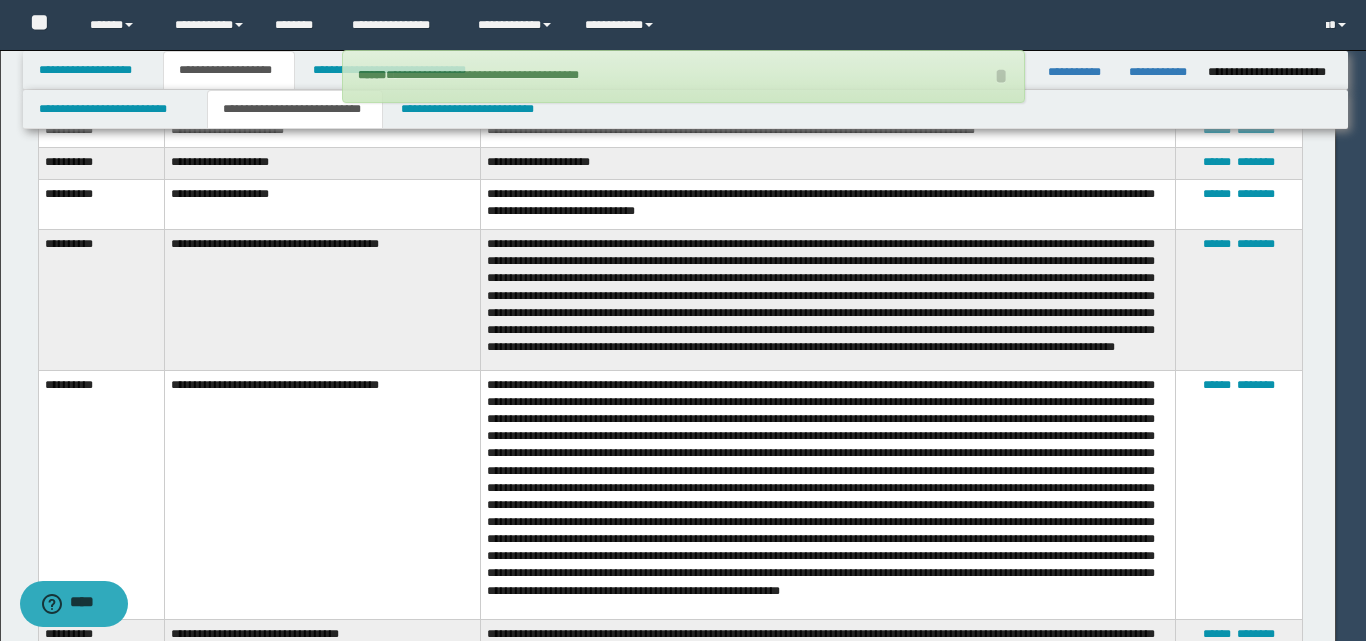 type 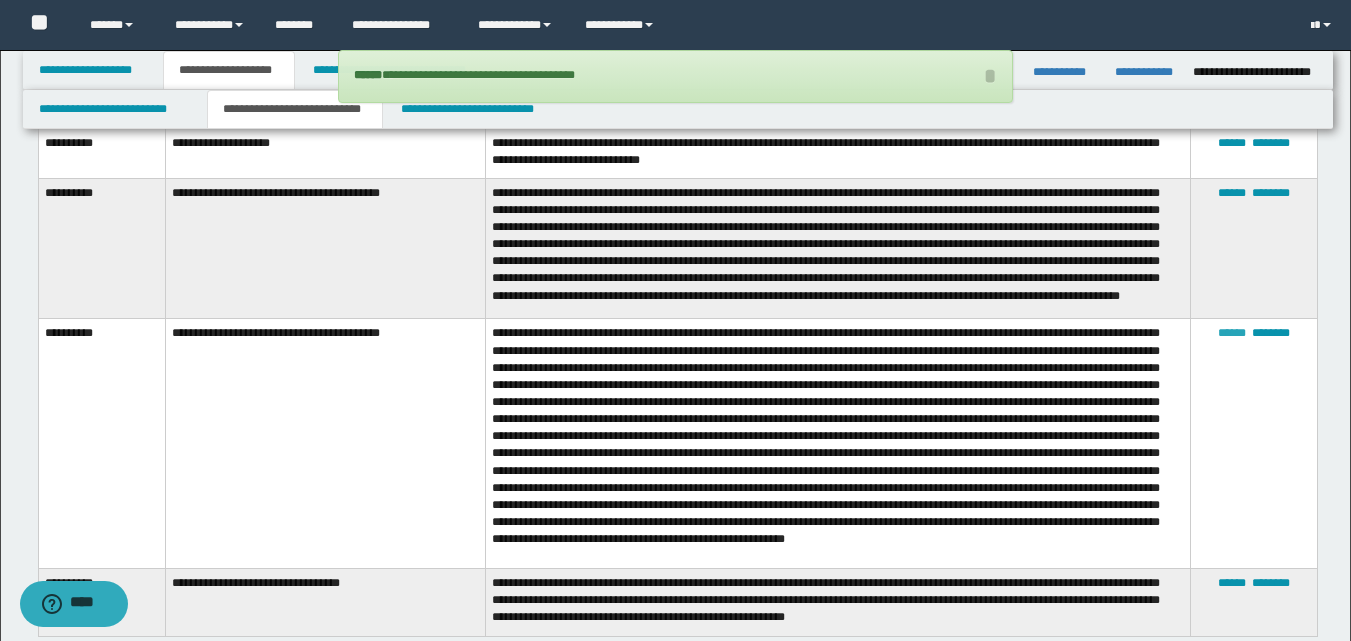 click on "******" at bounding box center [1232, 333] 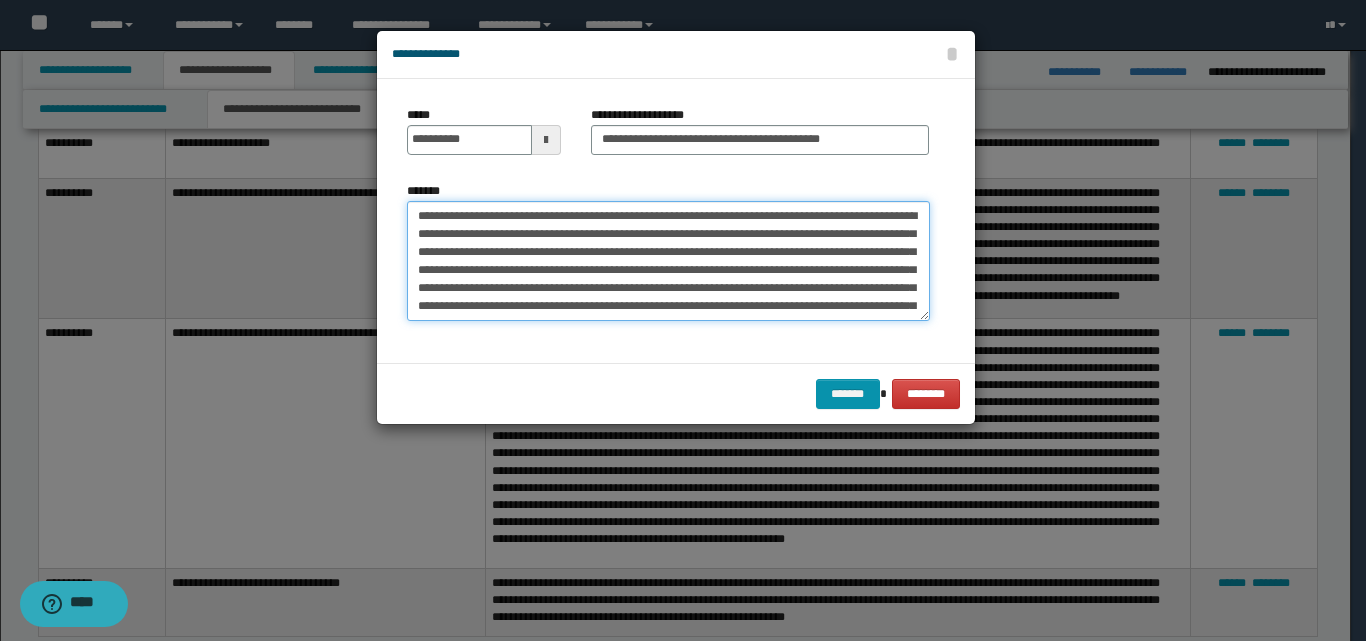 drag, startPoint x: 739, startPoint y: 217, endPoint x: 323, endPoint y: 222, distance: 416.03006 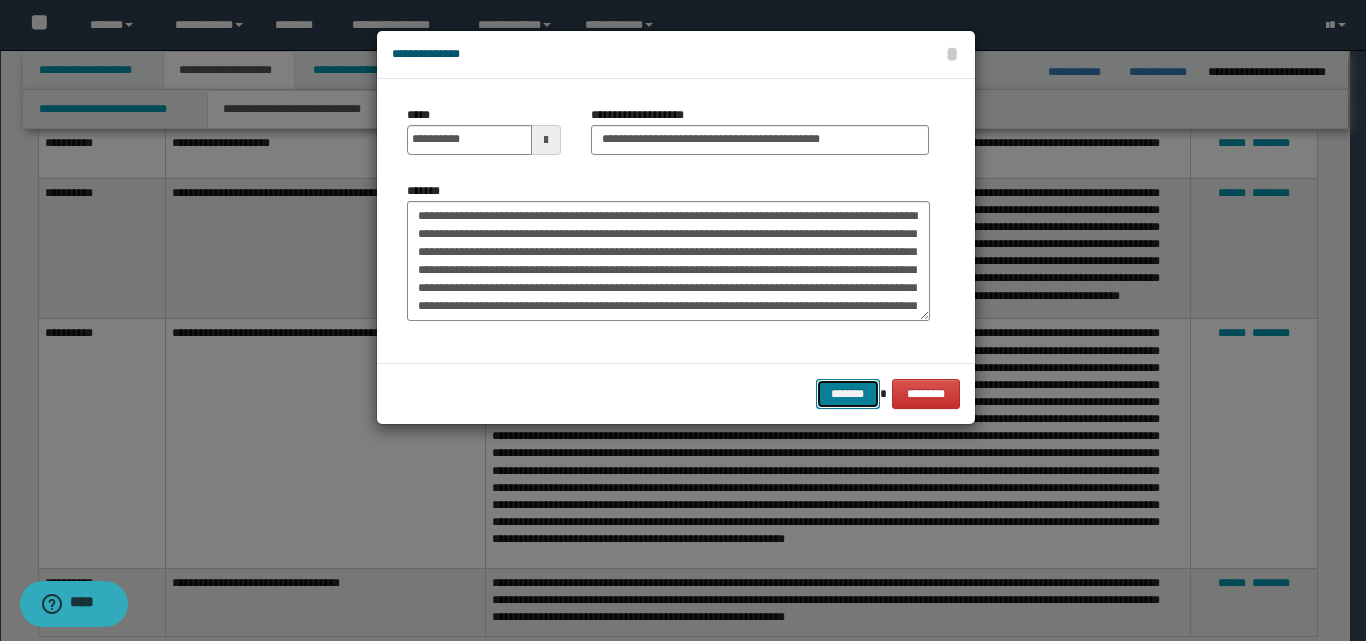 click on "*******" at bounding box center [848, 394] 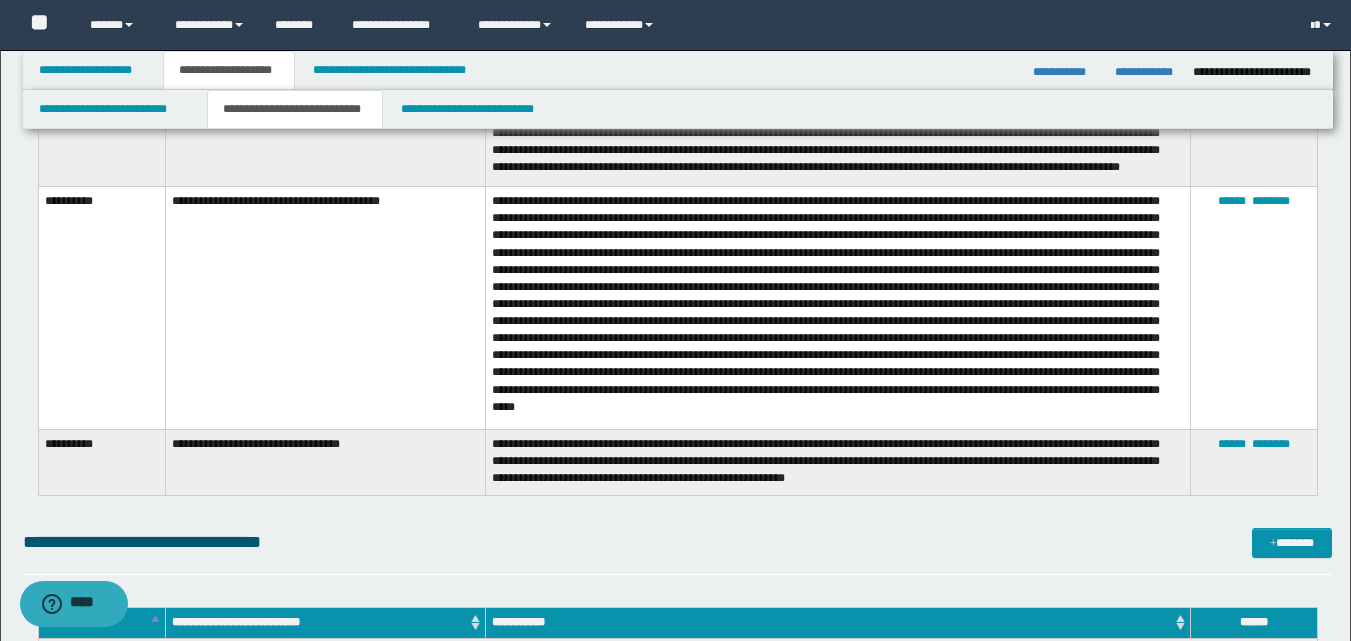 scroll, scrollTop: 4200, scrollLeft: 0, axis: vertical 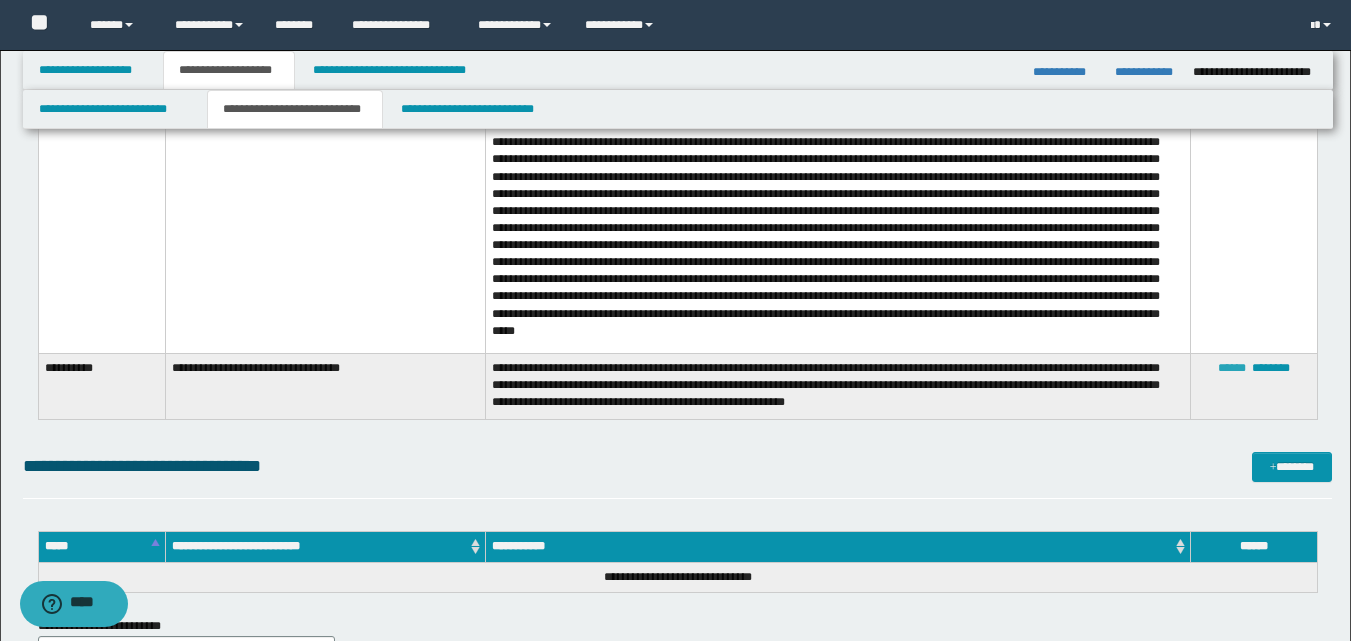 click on "******" at bounding box center (1232, 368) 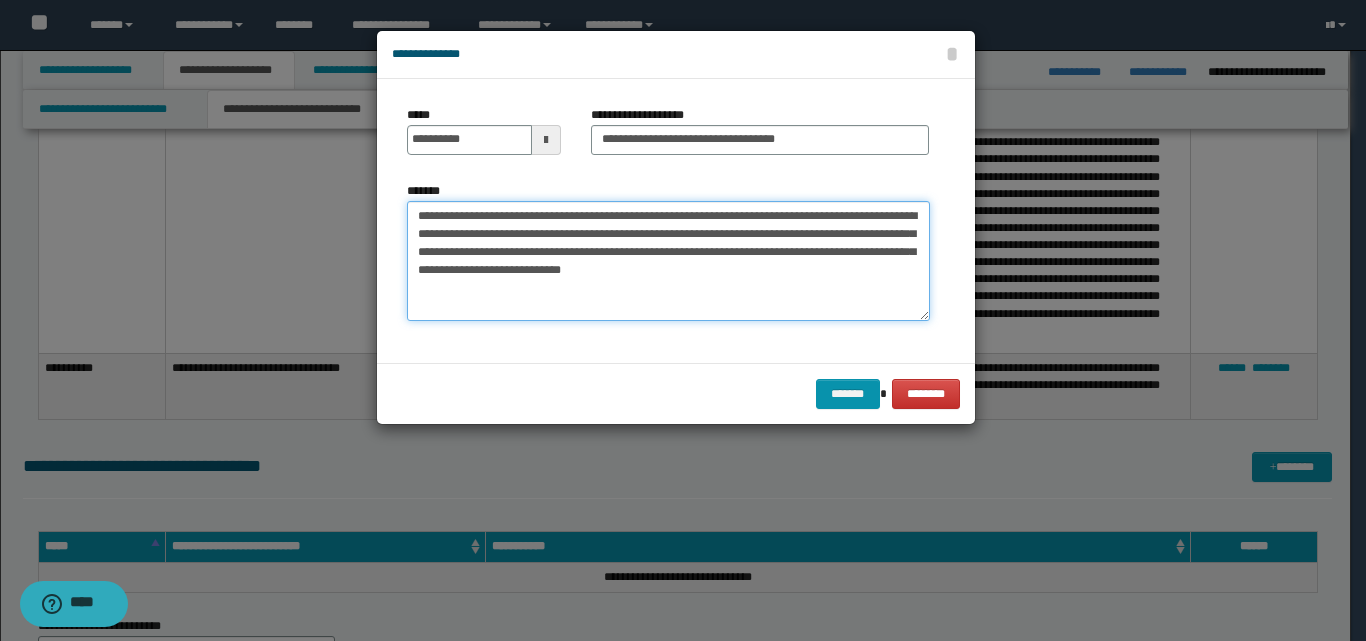 drag, startPoint x: 671, startPoint y: 217, endPoint x: 384, endPoint y: 219, distance: 287.00696 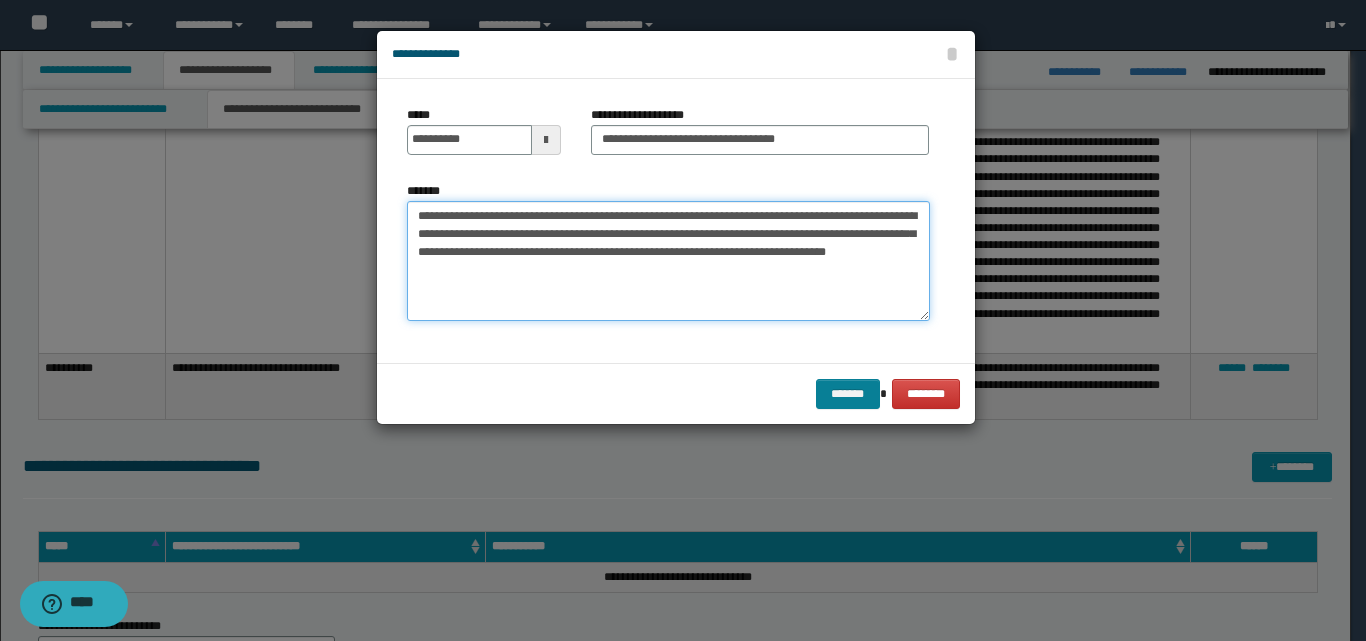 type on "**********" 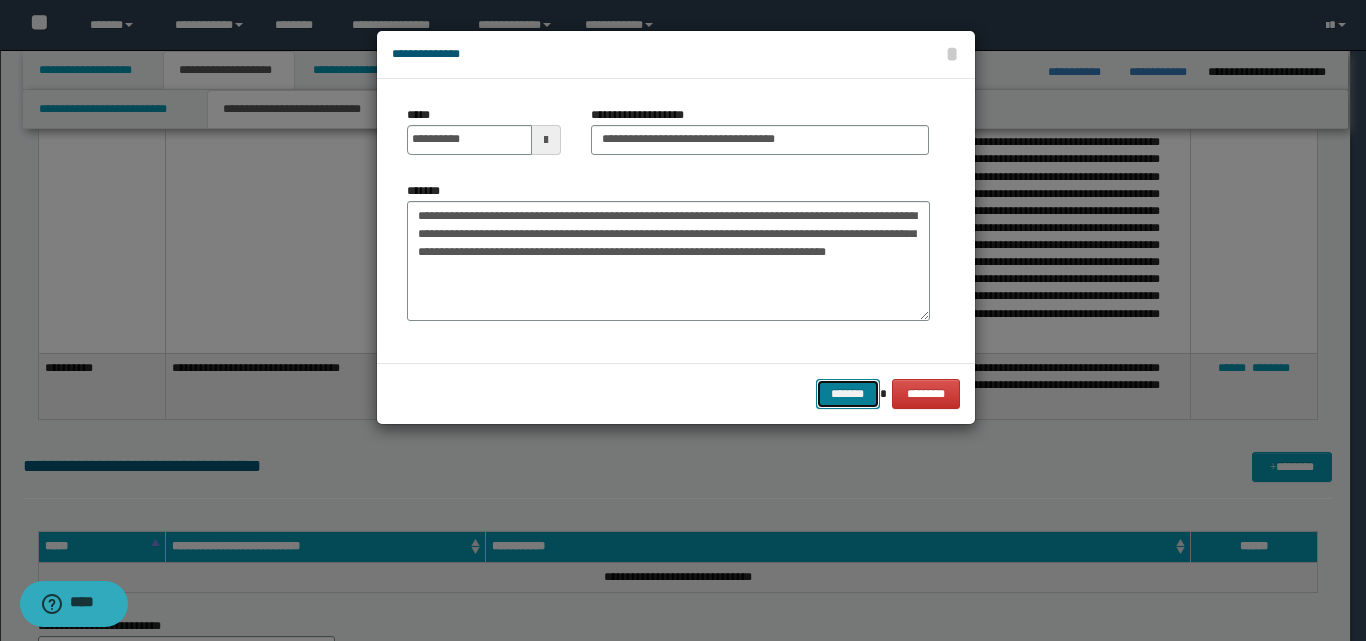 click on "*******" at bounding box center (848, 394) 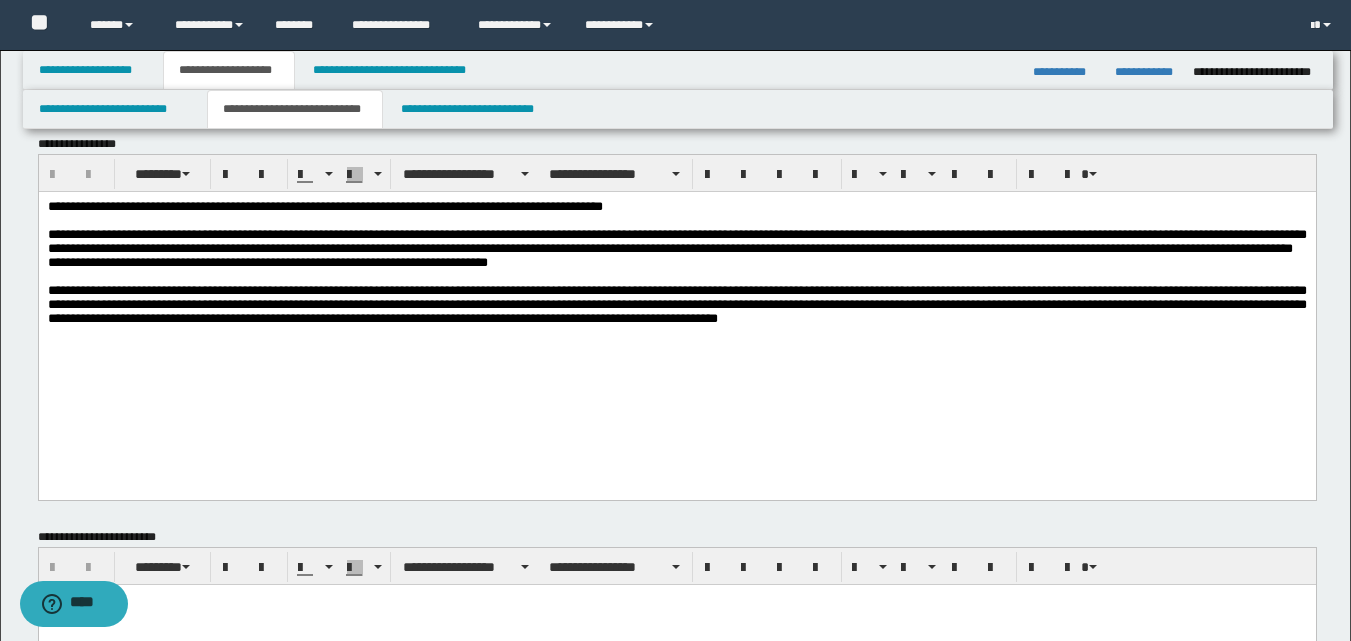 scroll, scrollTop: 0, scrollLeft: 0, axis: both 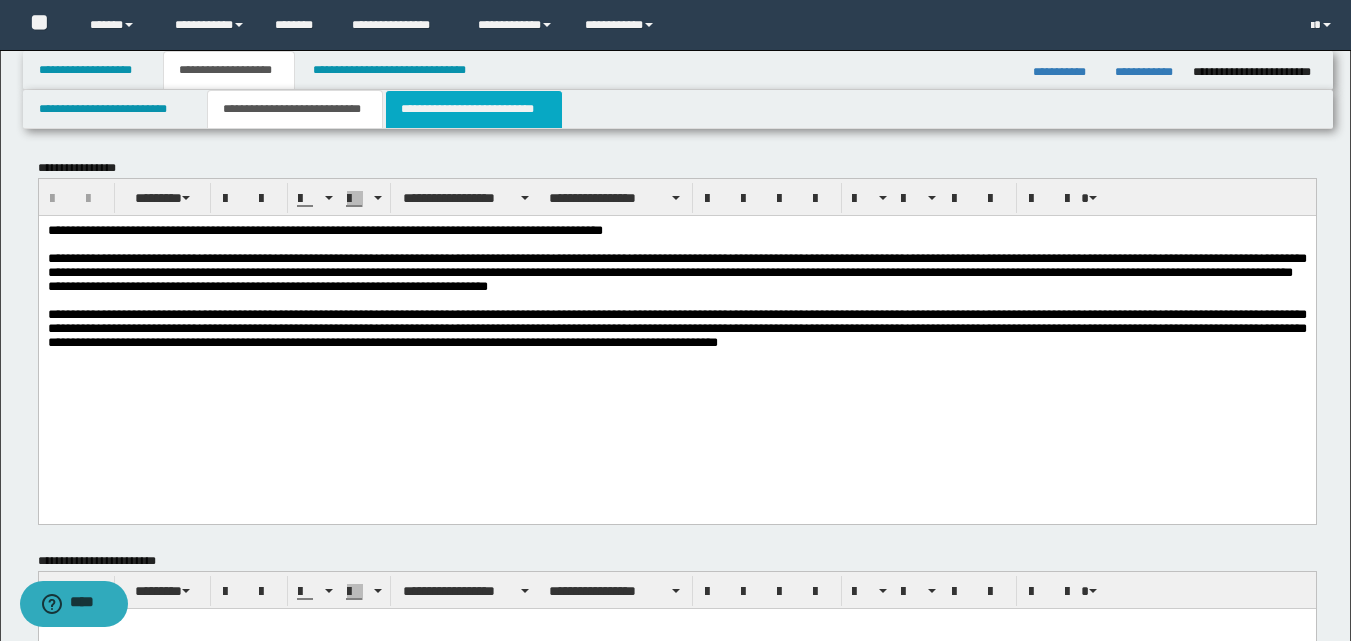 click on "**********" at bounding box center [474, 109] 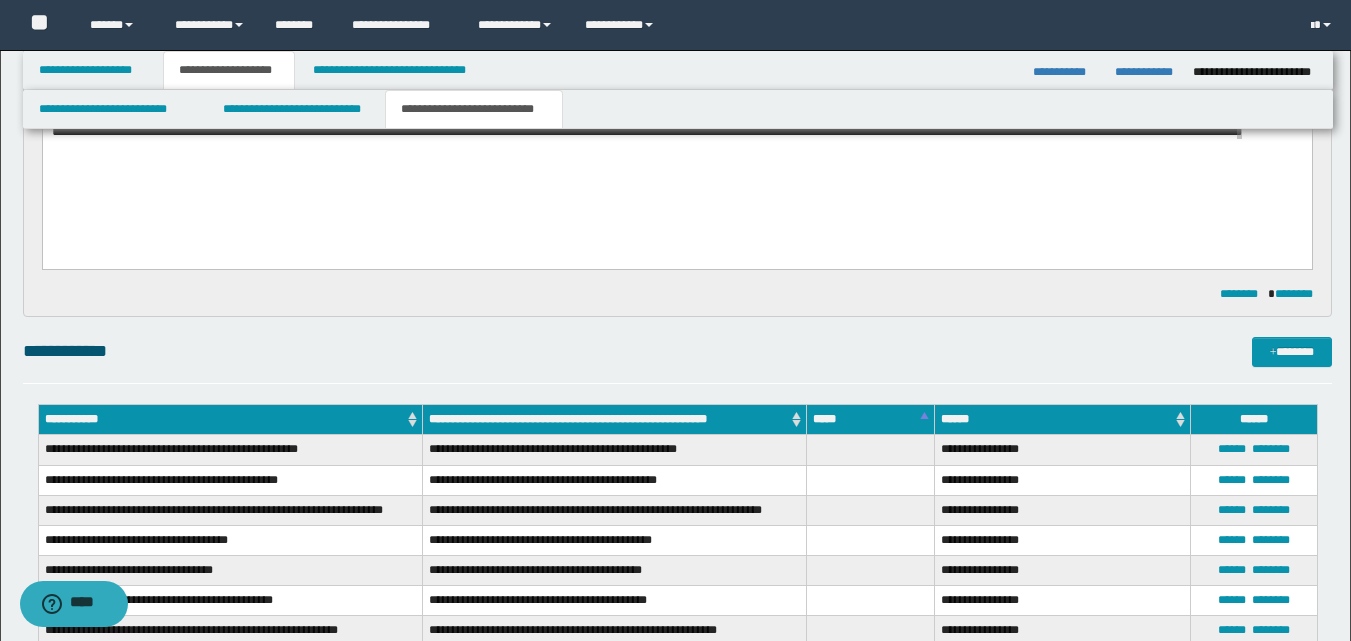 scroll, scrollTop: 0, scrollLeft: 0, axis: both 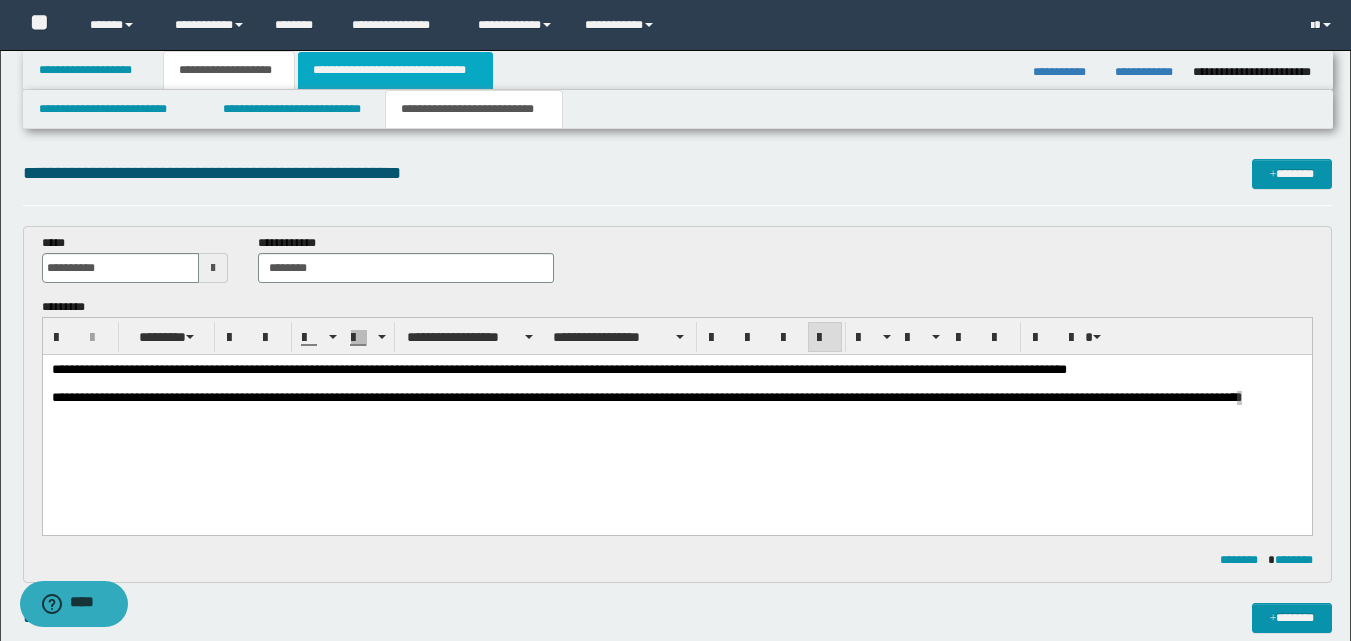 click on "**********" at bounding box center (395, 70) 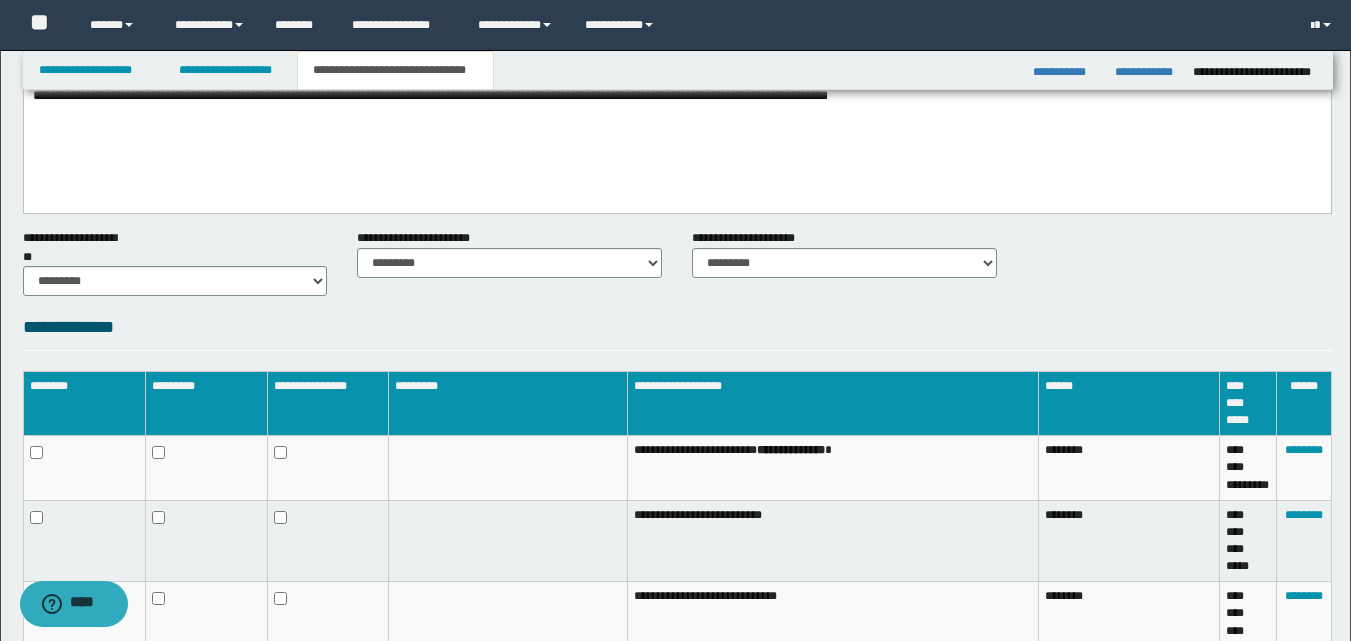 scroll, scrollTop: 355, scrollLeft: 0, axis: vertical 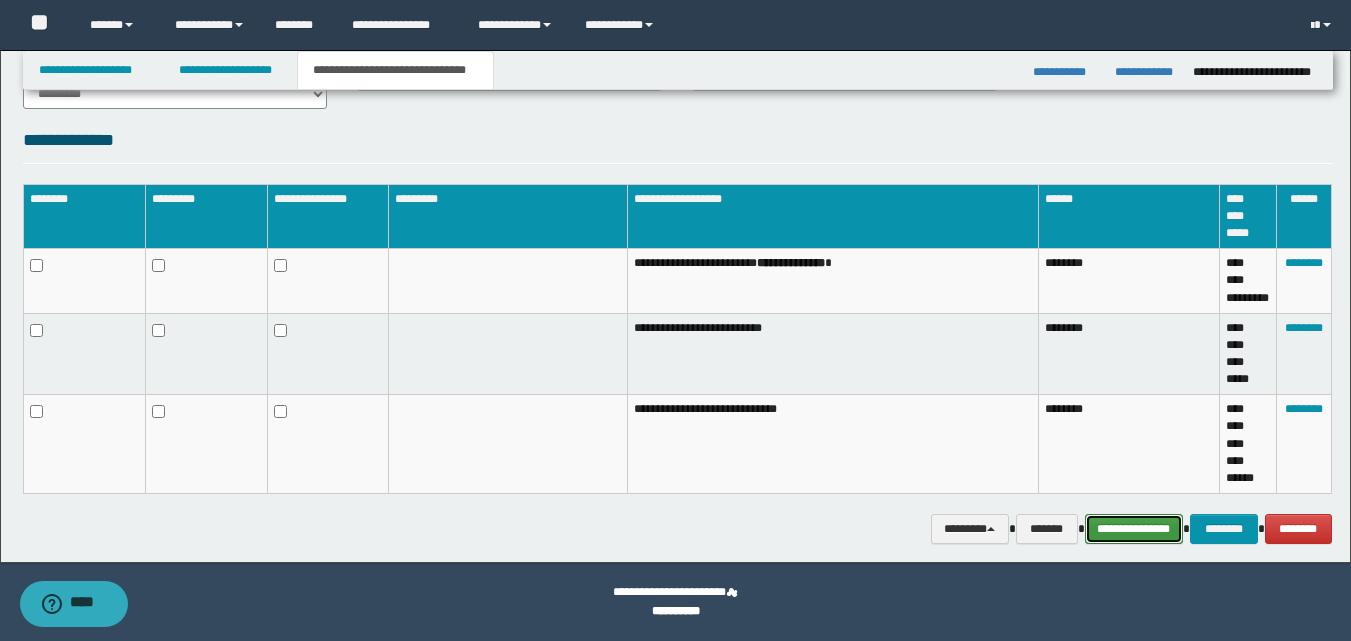 click on "**********" at bounding box center (1134, 529) 